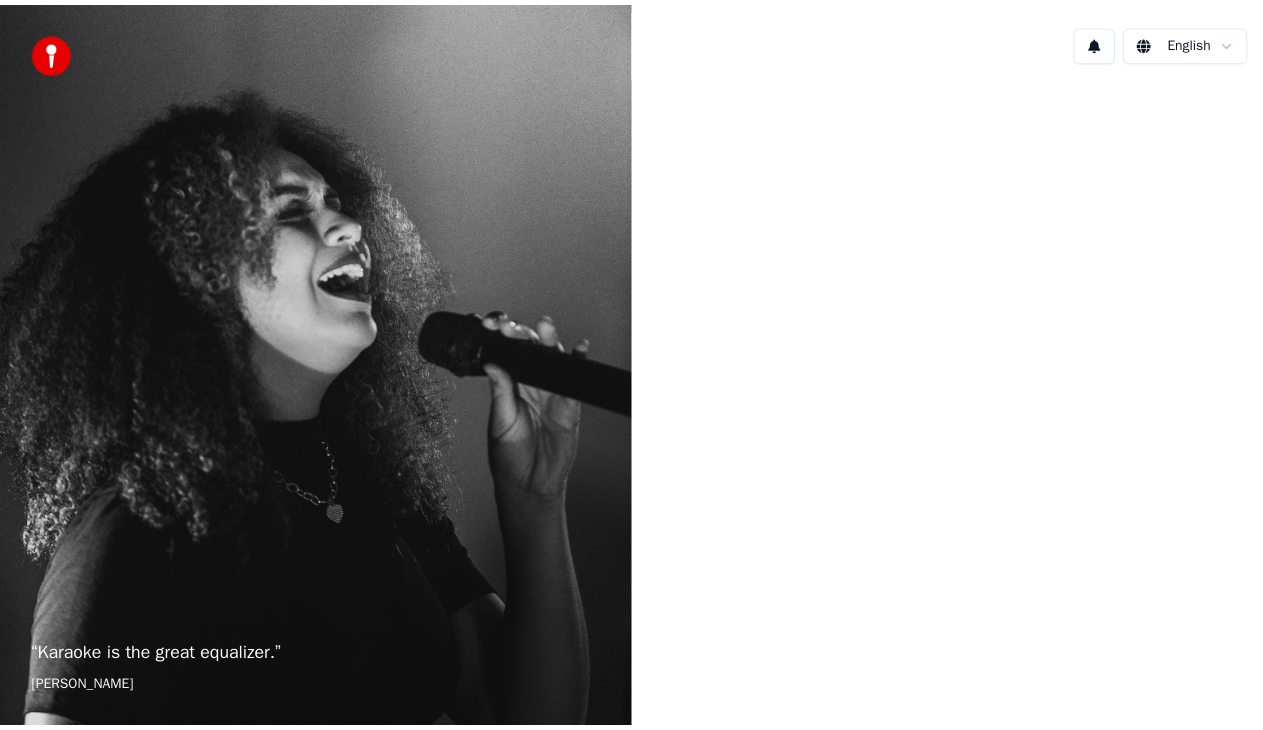 scroll, scrollTop: 0, scrollLeft: 0, axis: both 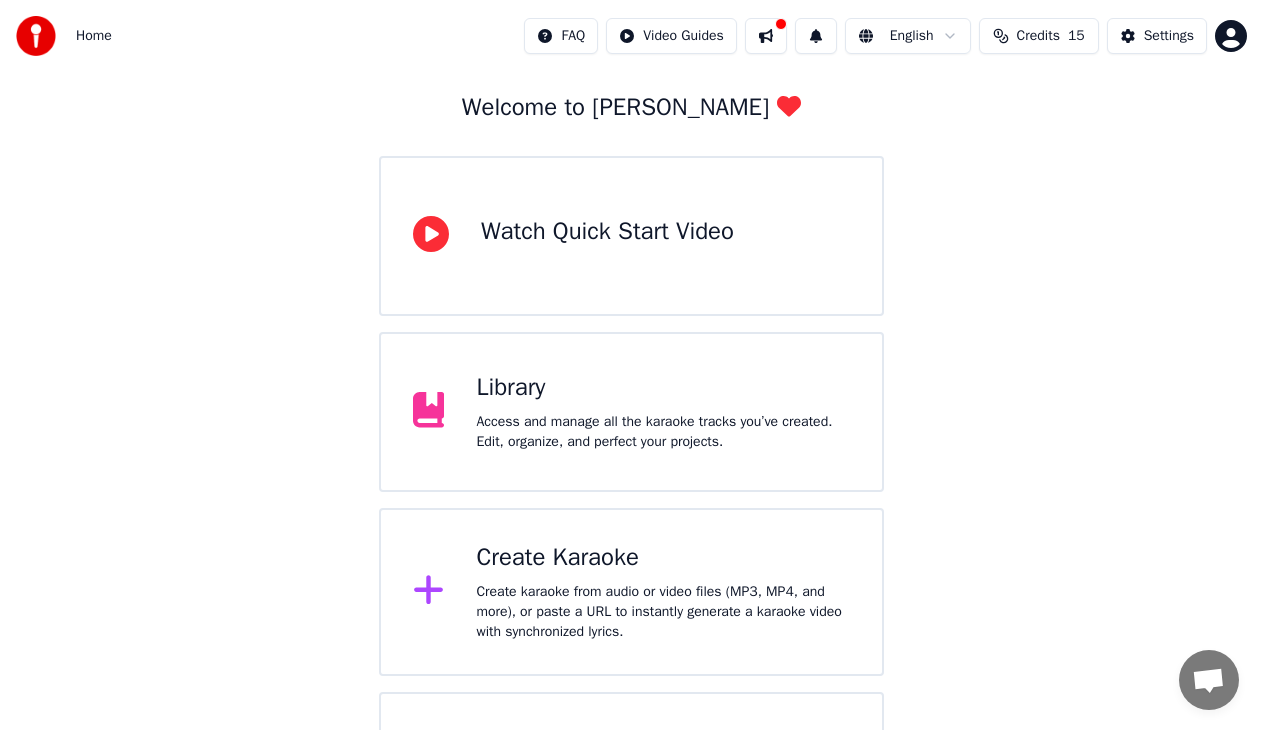 click on "Library" at bounding box center (663, 388) 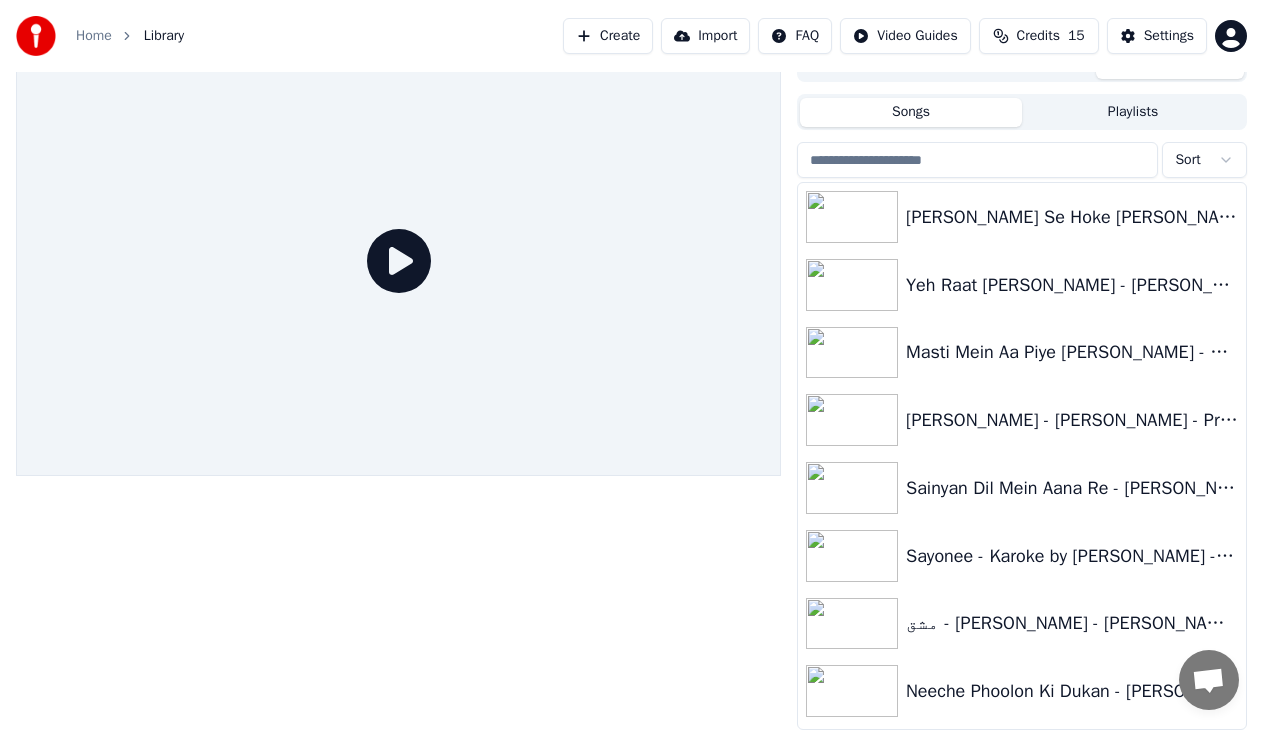 scroll, scrollTop: 25, scrollLeft: 0, axis: vertical 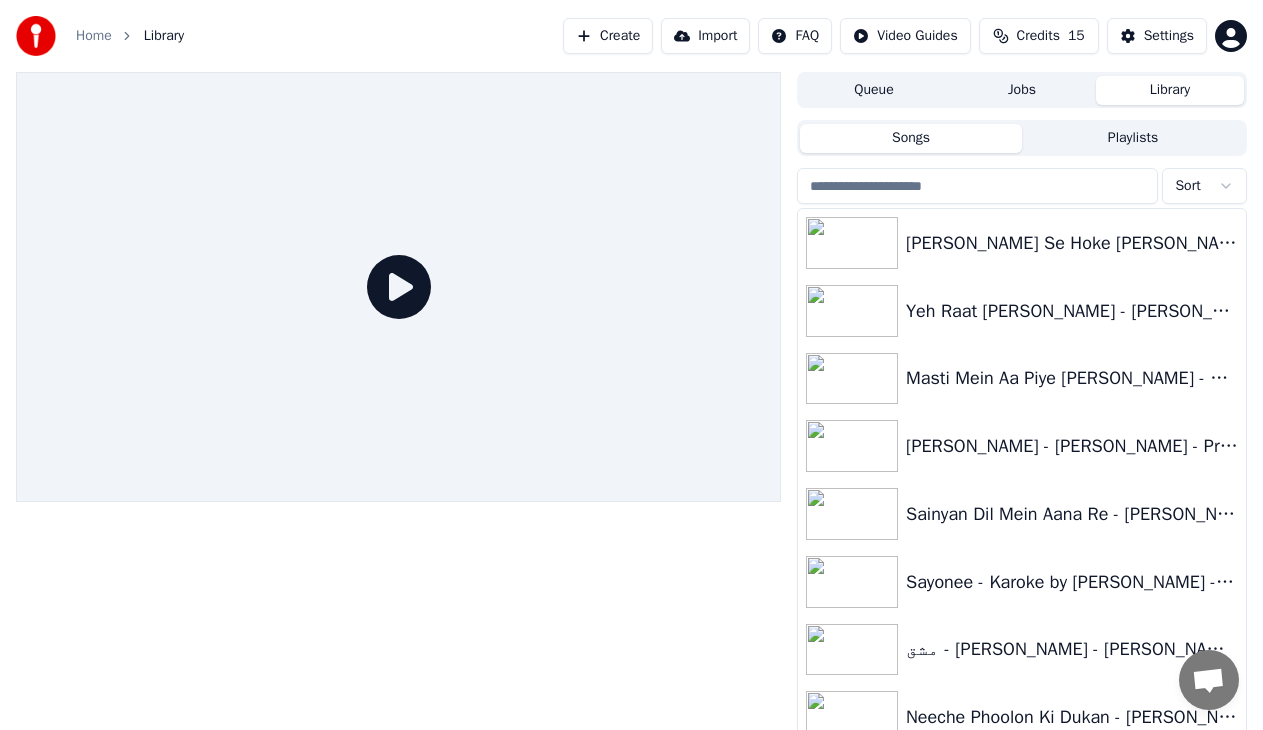 click on "Create" at bounding box center (608, 36) 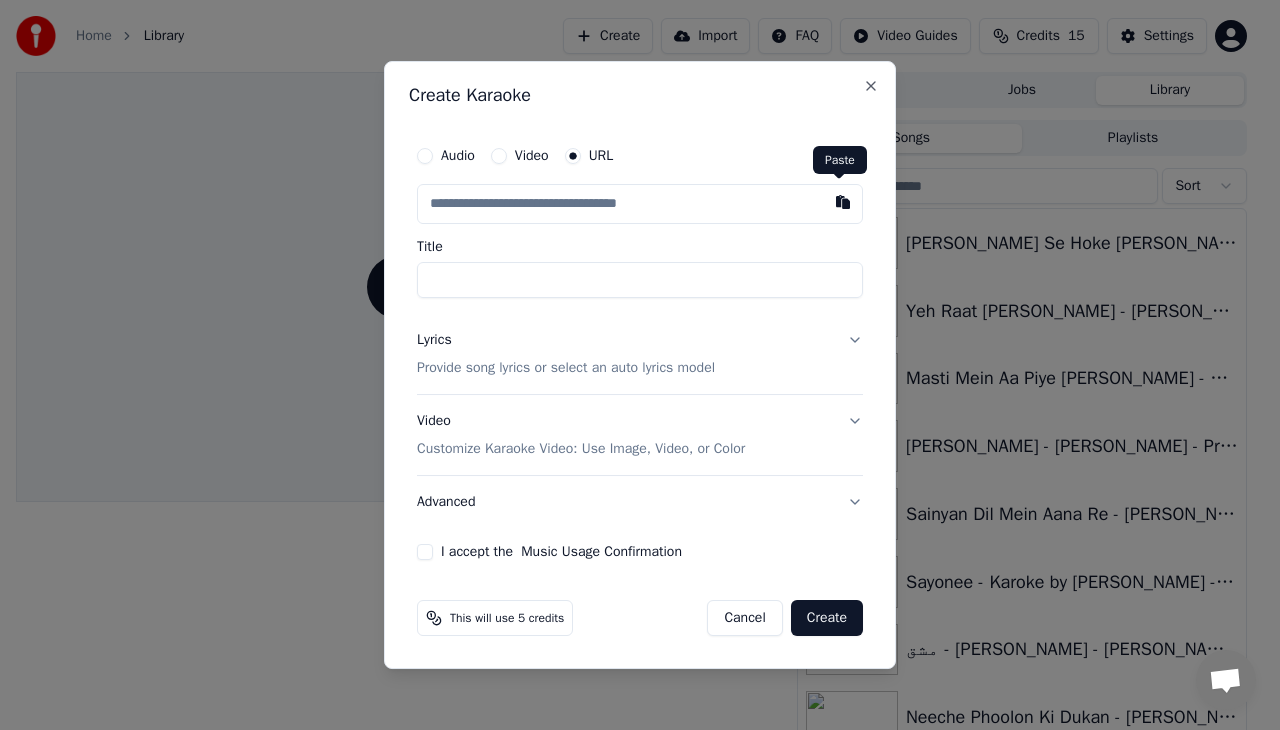 click at bounding box center [843, 202] 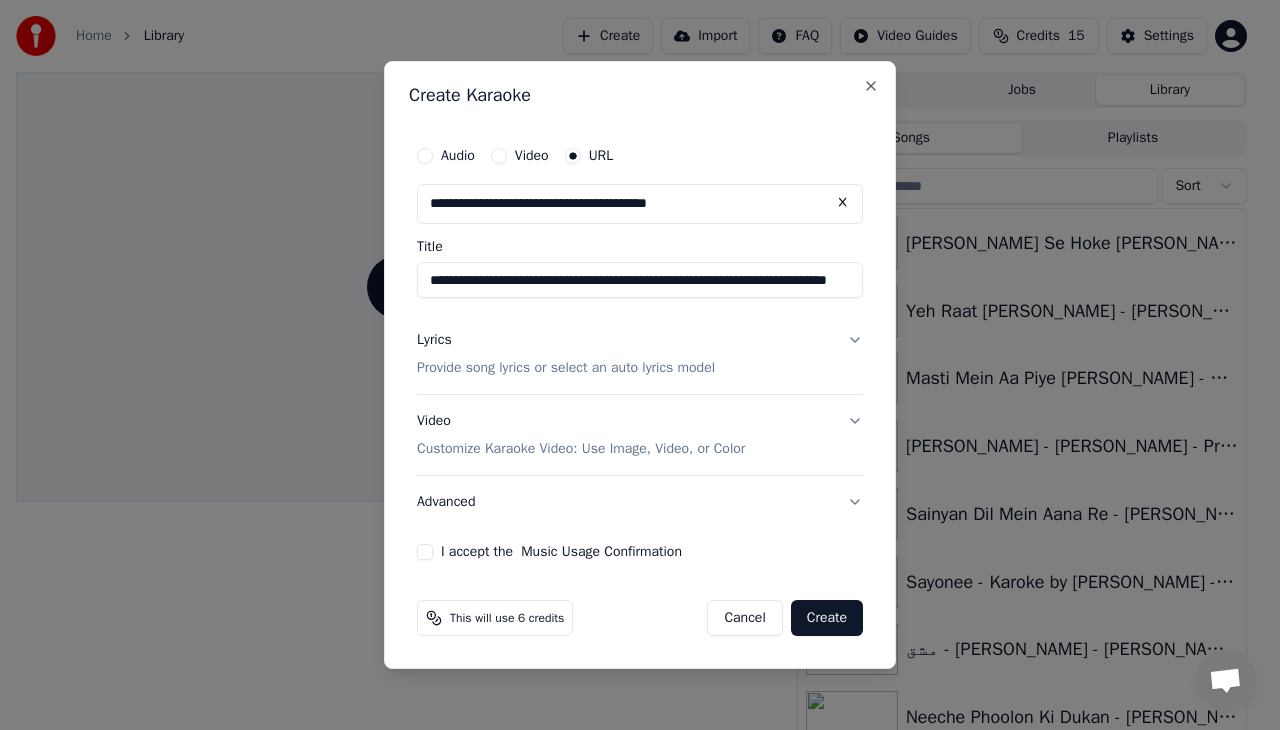 type on "**********" 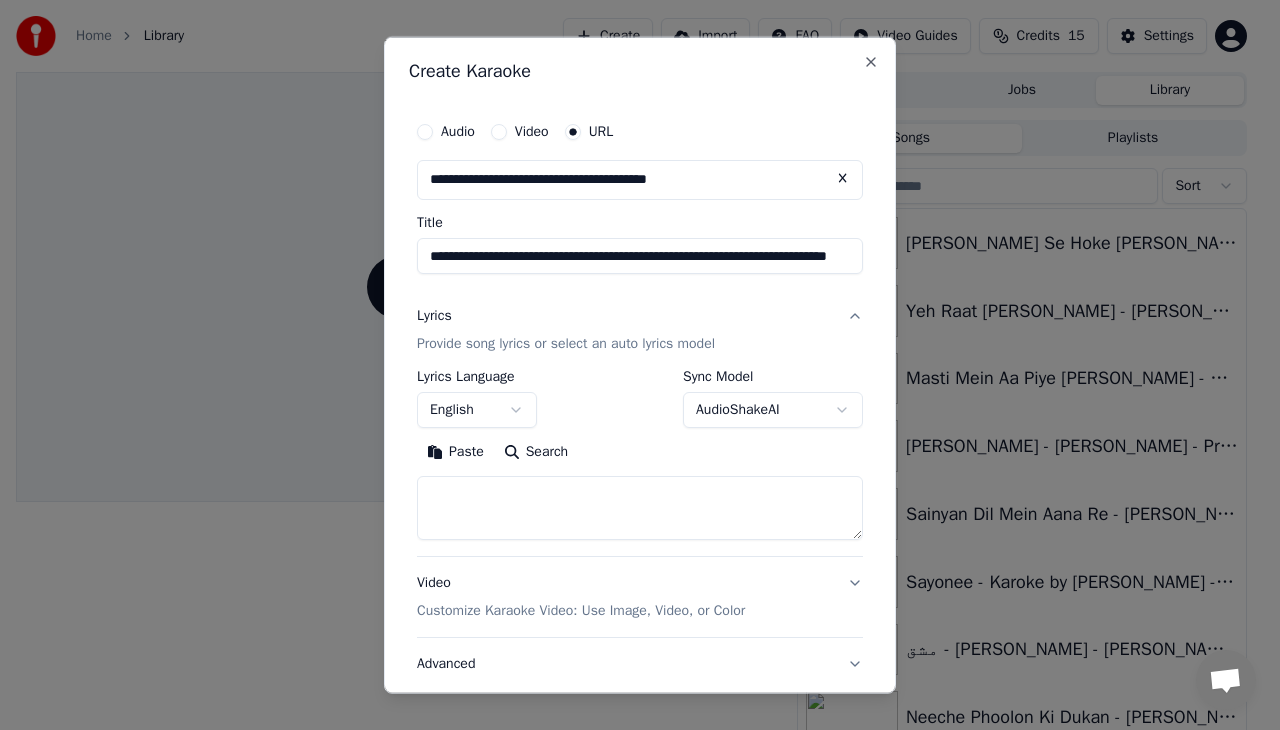click on "Paste" at bounding box center (455, 451) 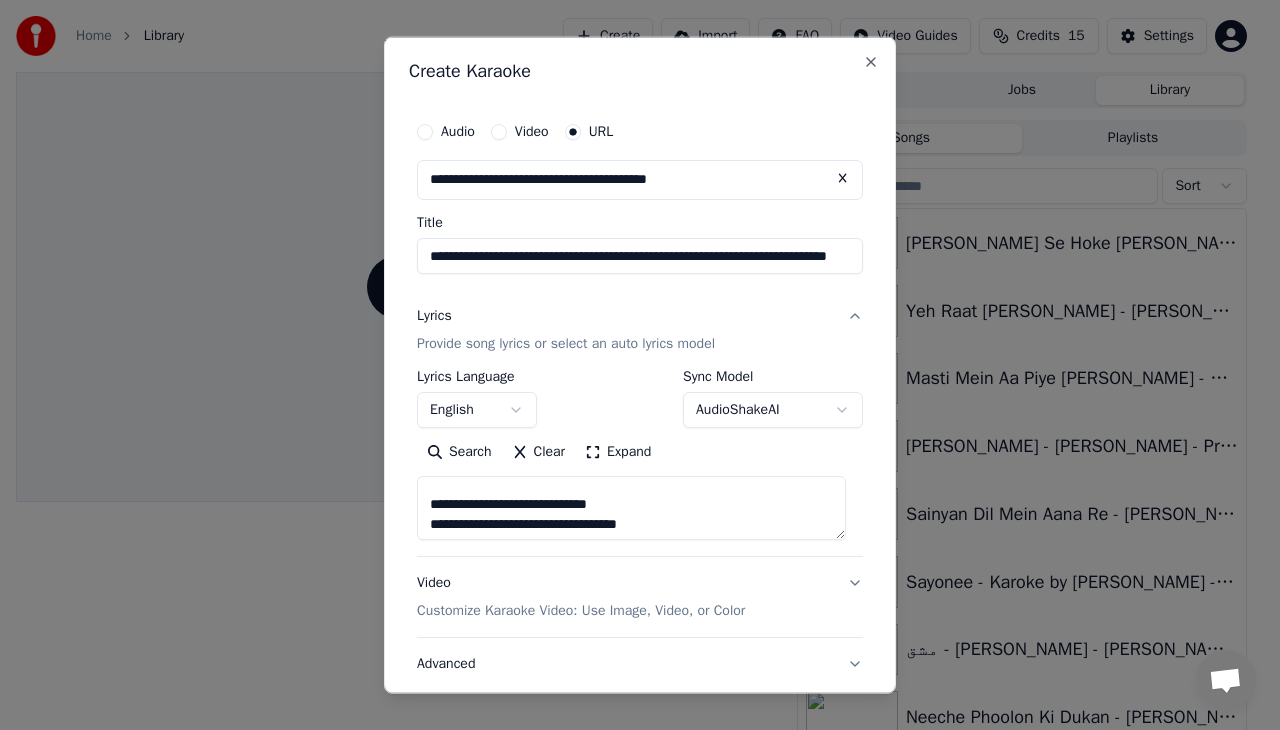 scroll, scrollTop: 100, scrollLeft: 0, axis: vertical 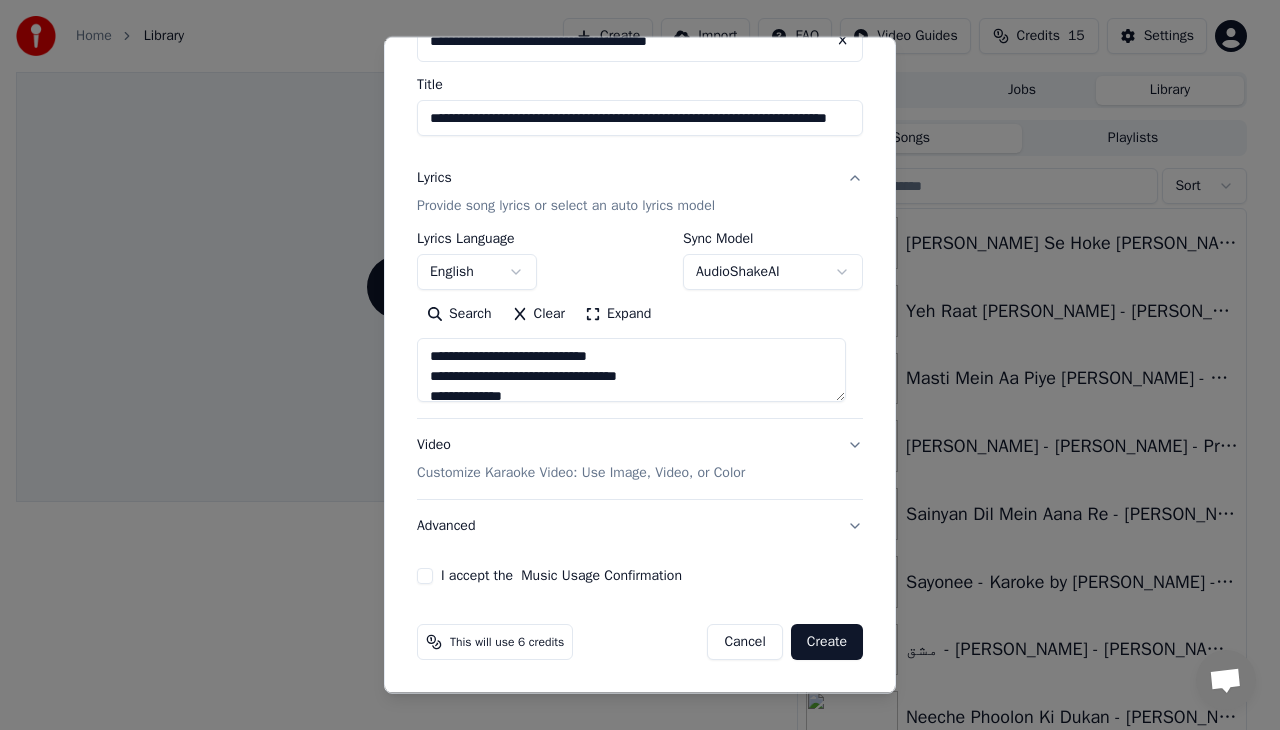 click on "Customize Karaoke Video: Use Image, Video, or Color" at bounding box center [581, 473] 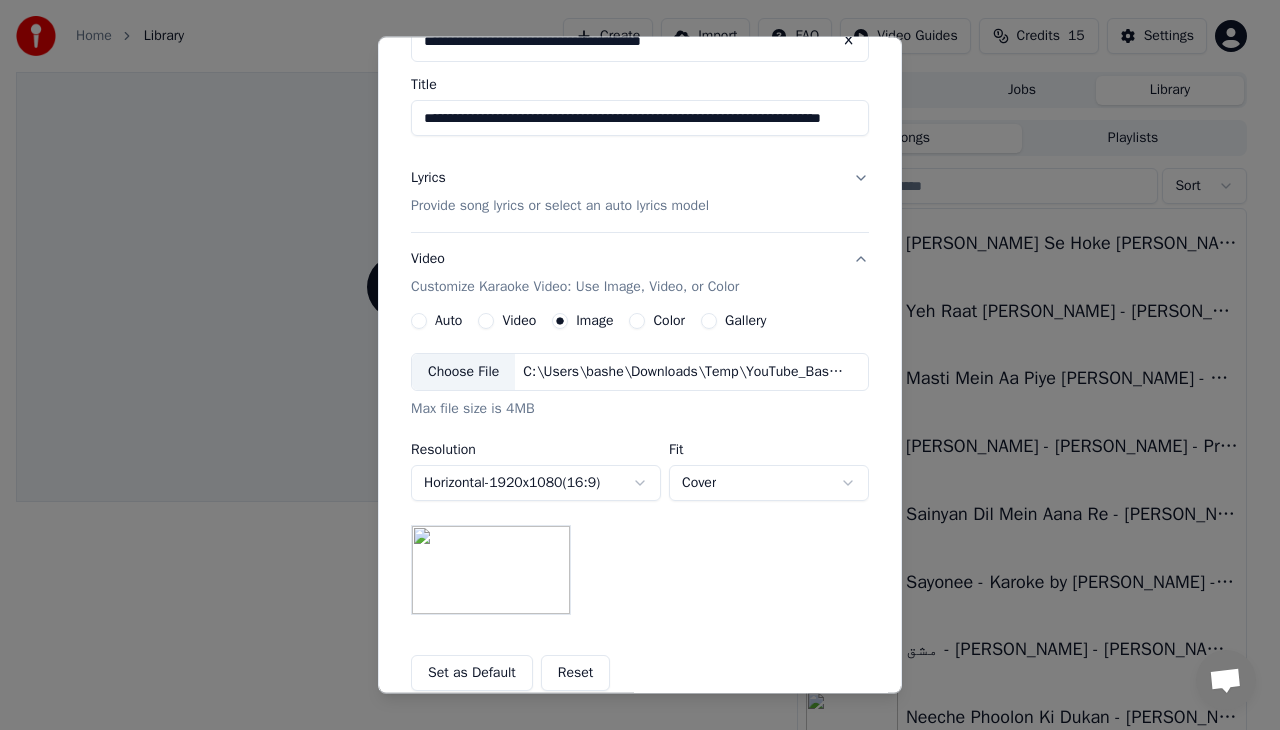 click at bounding box center [491, 570] 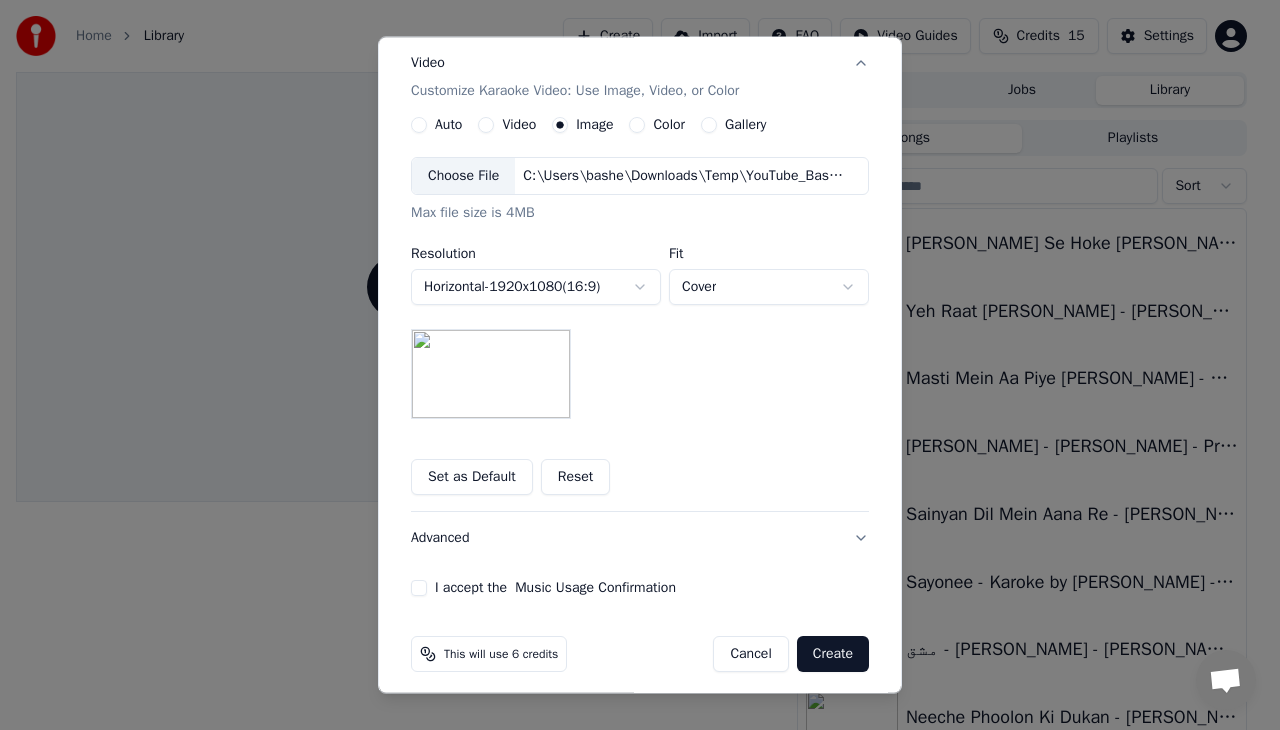 scroll, scrollTop: 337, scrollLeft: 0, axis: vertical 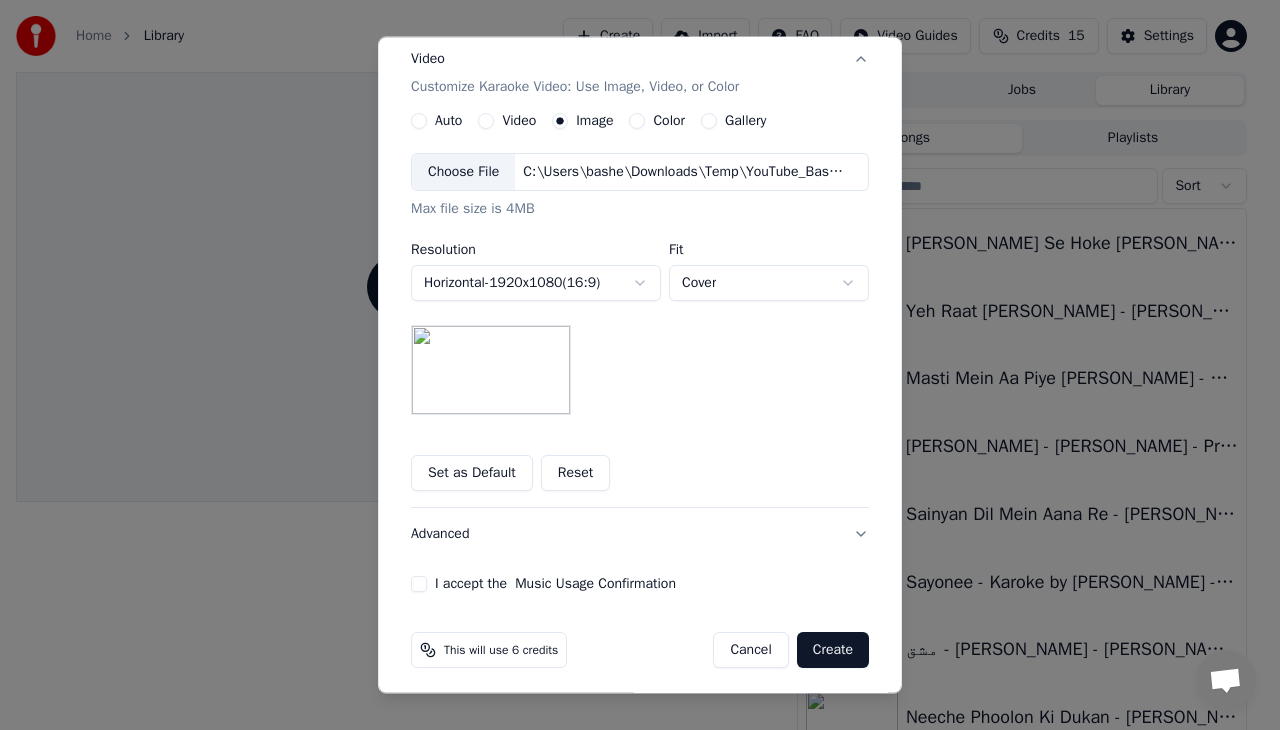 click at bounding box center (491, 370) 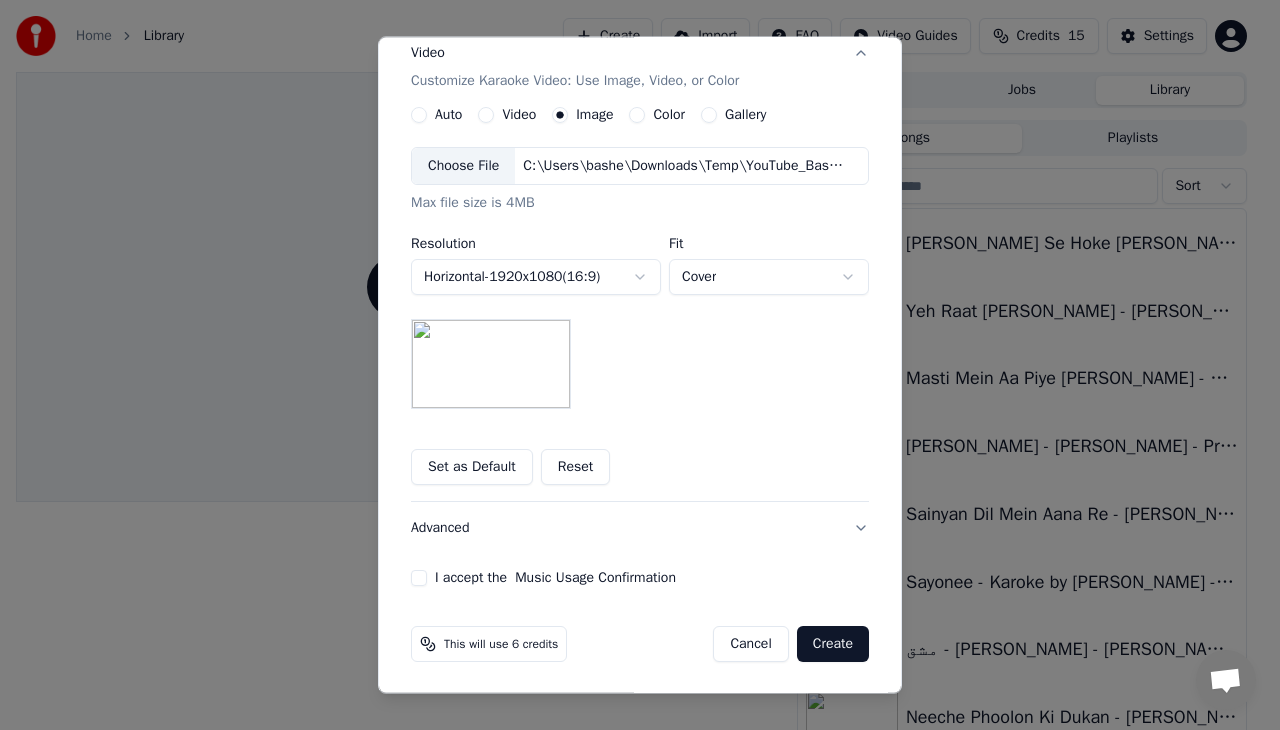 scroll, scrollTop: 345, scrollLeft: 0, axis: vertical 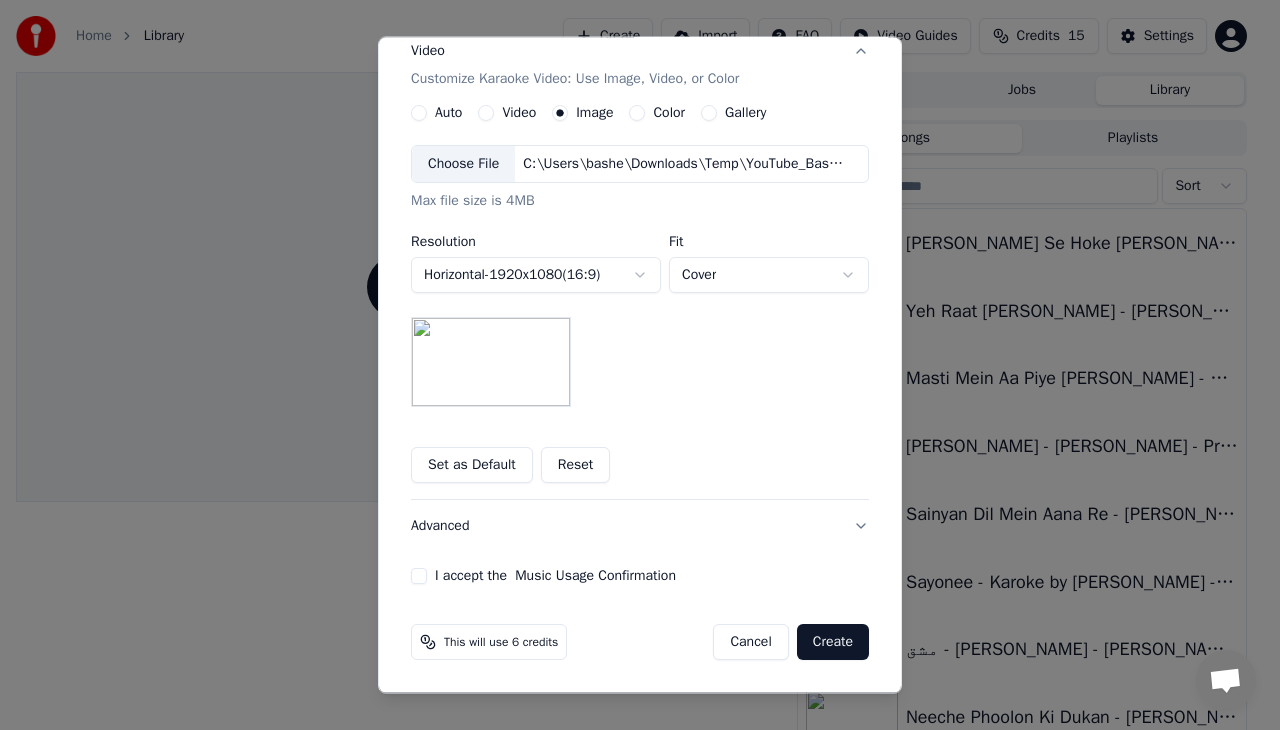 click on "I accept the   Music Usage Confirmation" at bounding box center (419, 576) 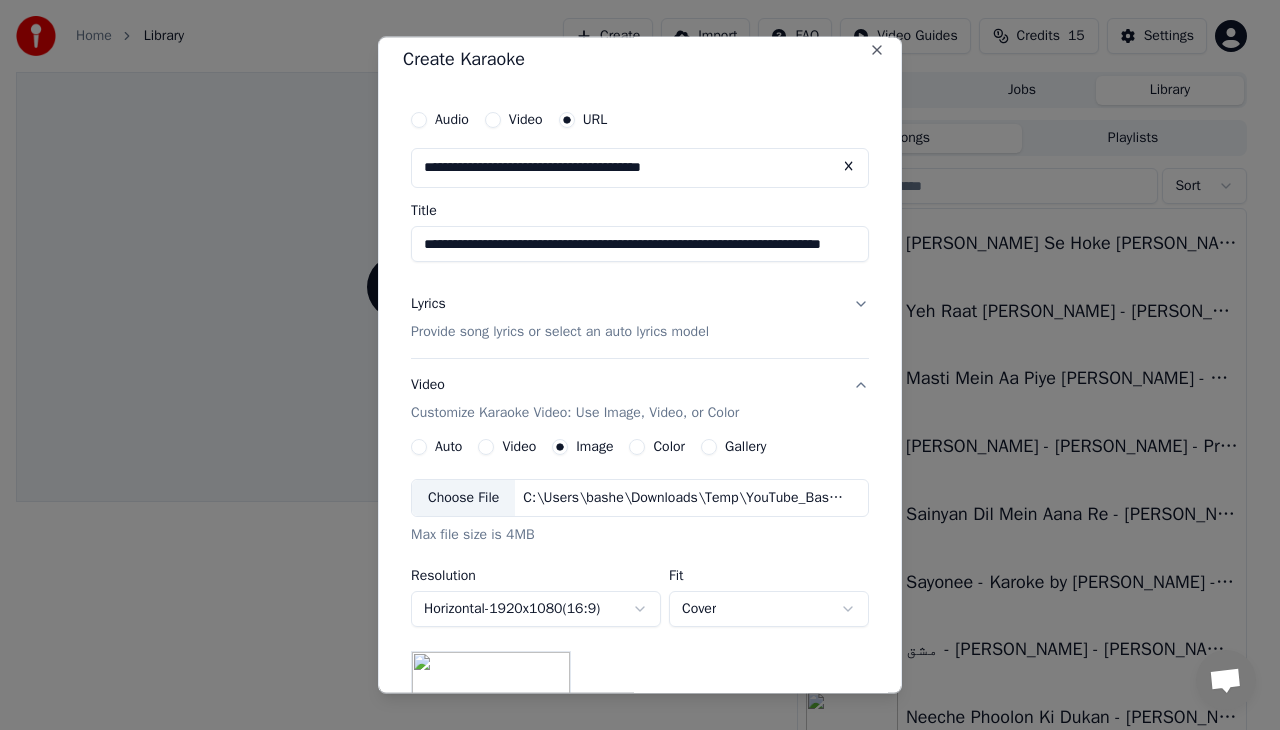 scroll, scrollTop: 0, scrollLeft: 0, axis: both 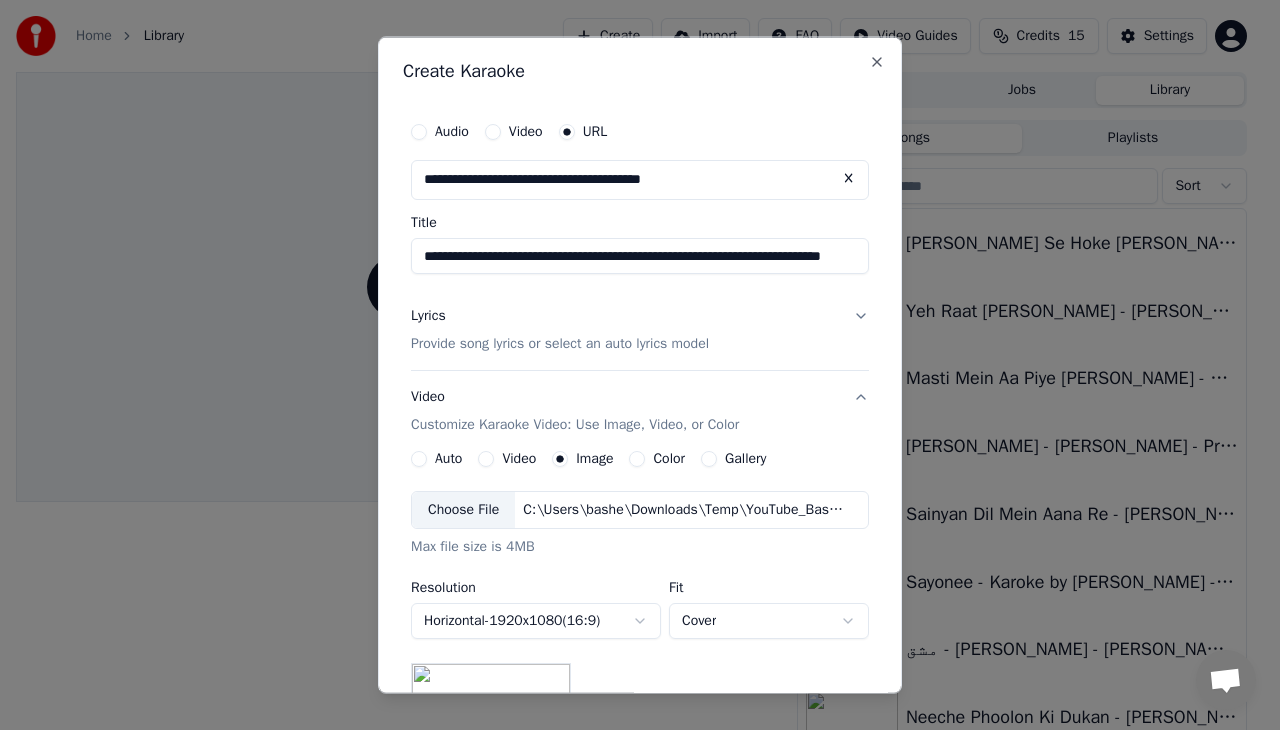 drag, startPoint x: 472, startPoint y: 253, endPoint x: 895, endPoint y: 277, distance: 423.6803 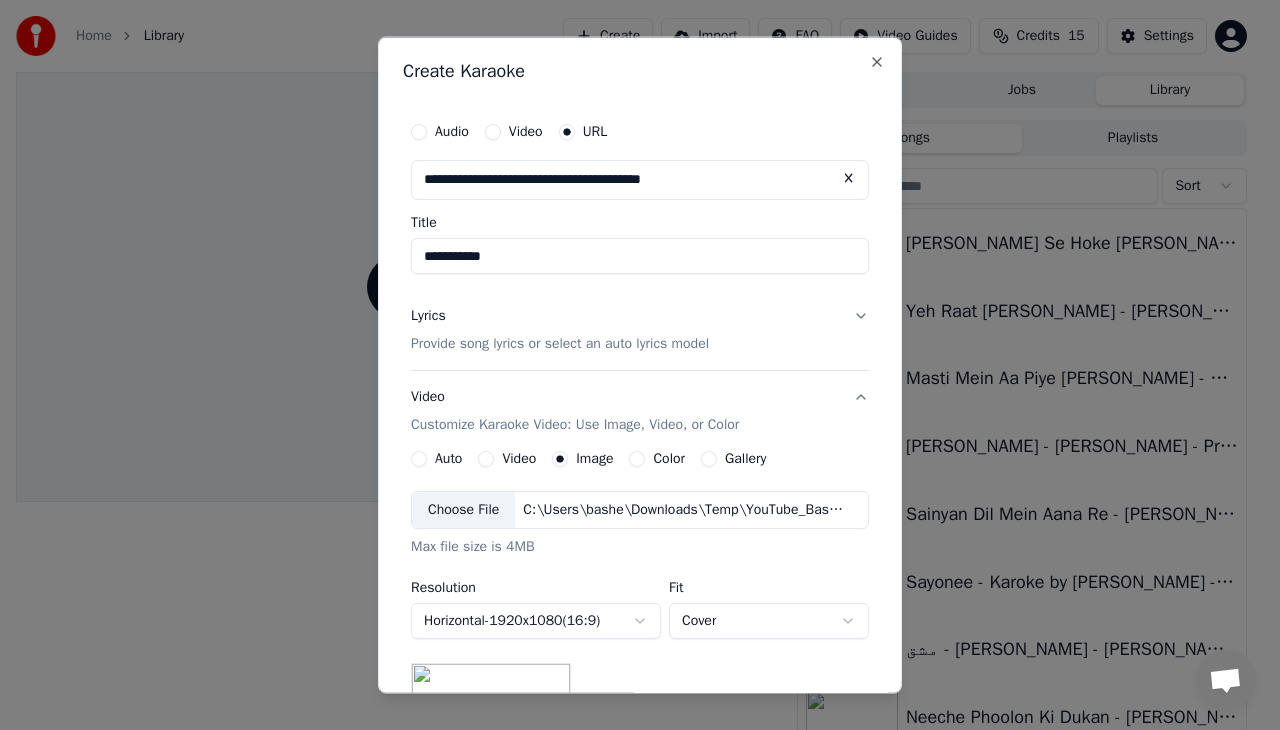 scroll, scrollTop: 0, scrollLeft: 0, axis: both 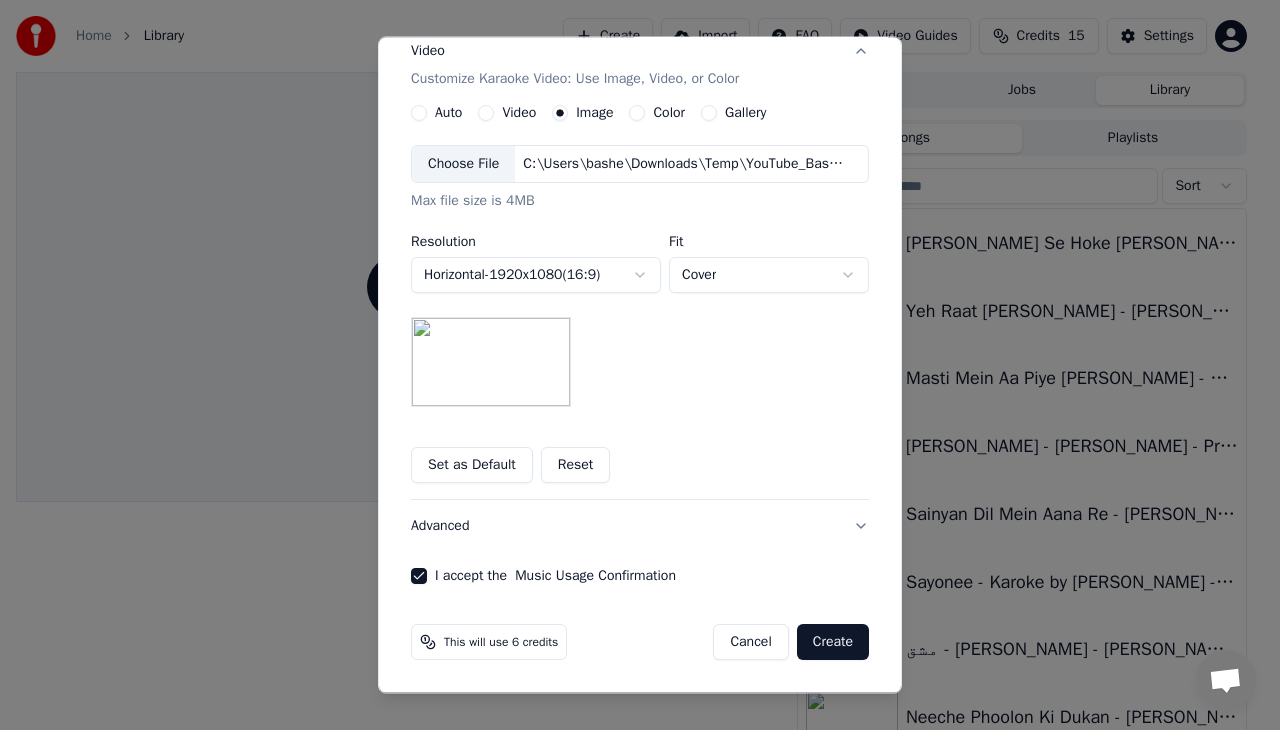 type on "**********" 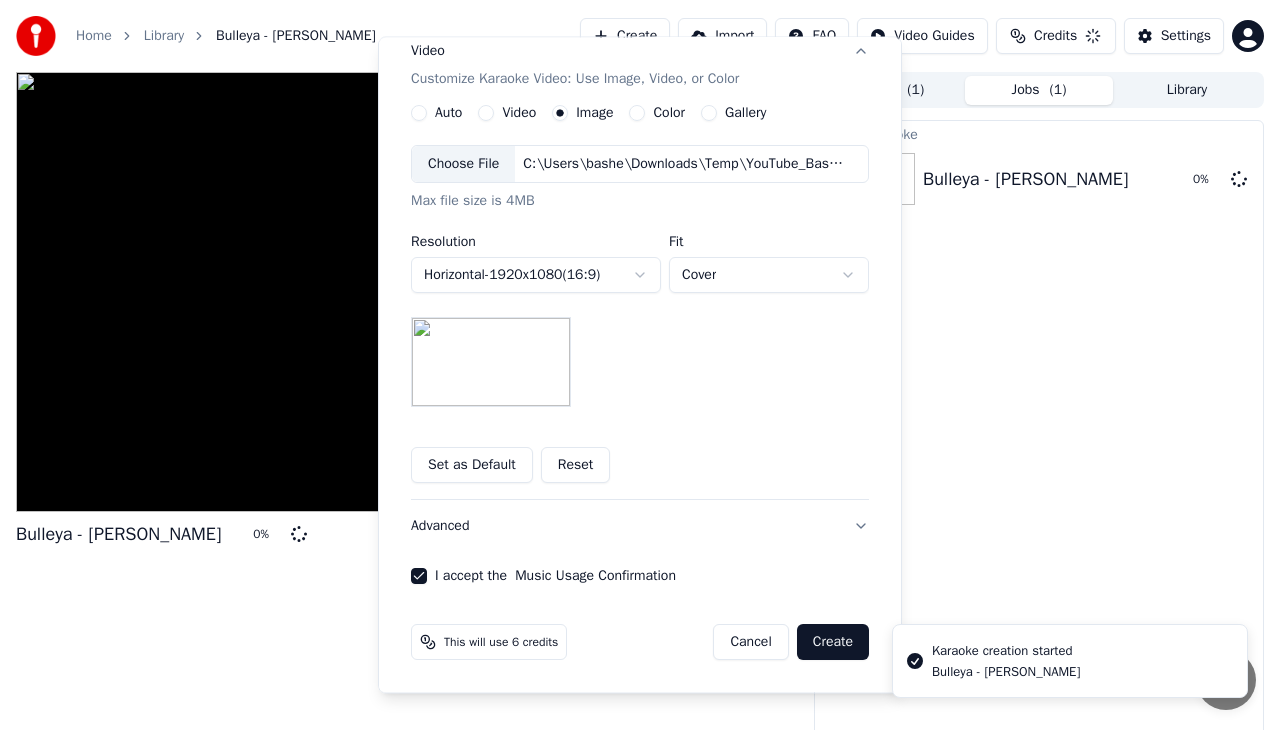 type 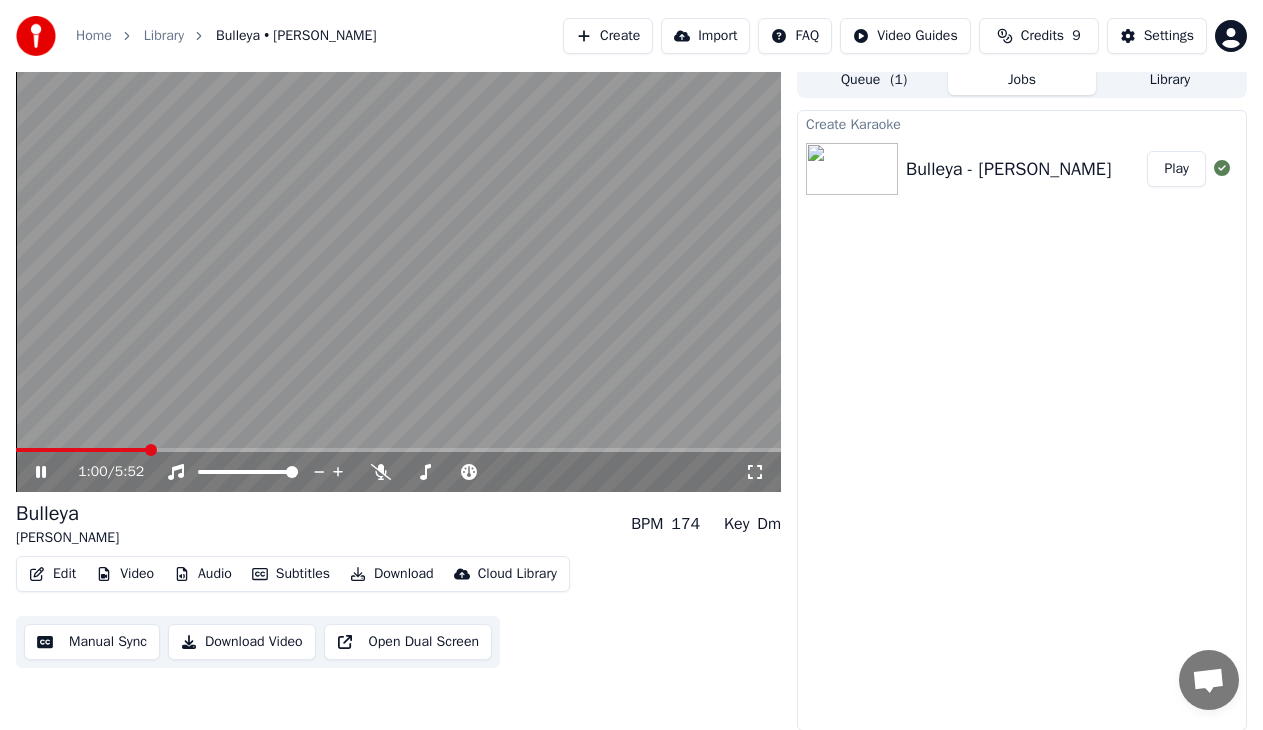 scroll, scrollTop: 10, scrollLeft: 0, axis: vertical 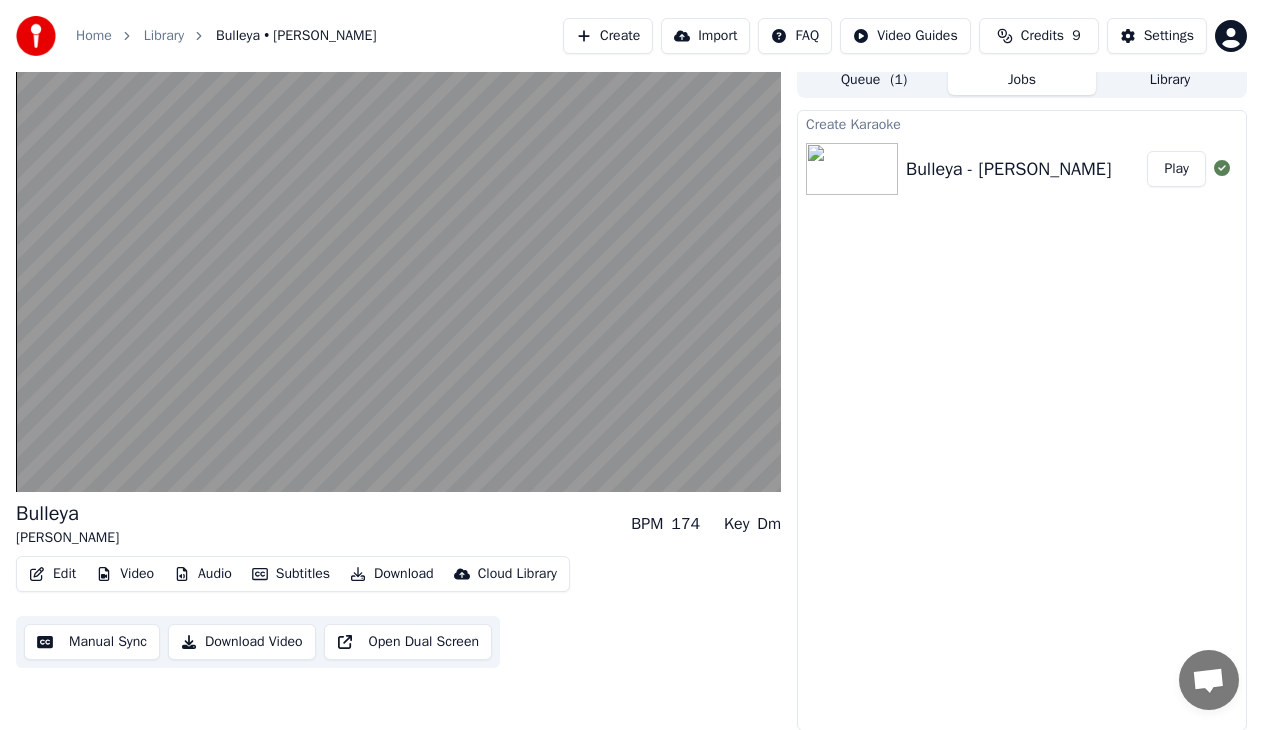 click on "Subtitles" at bounding box center (291, 574) 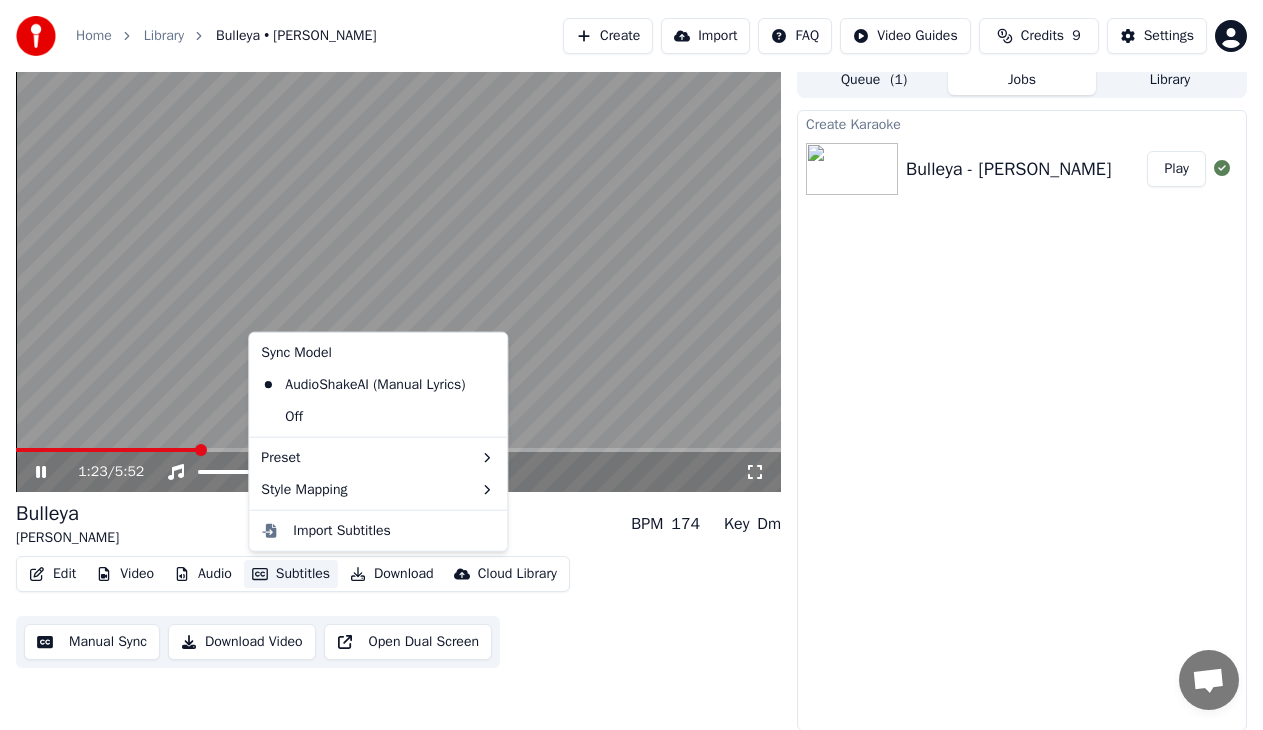 click on "Create Karaoke Bulleya - [PERSON_NAME] Play" at bounding box center (1022, 420) 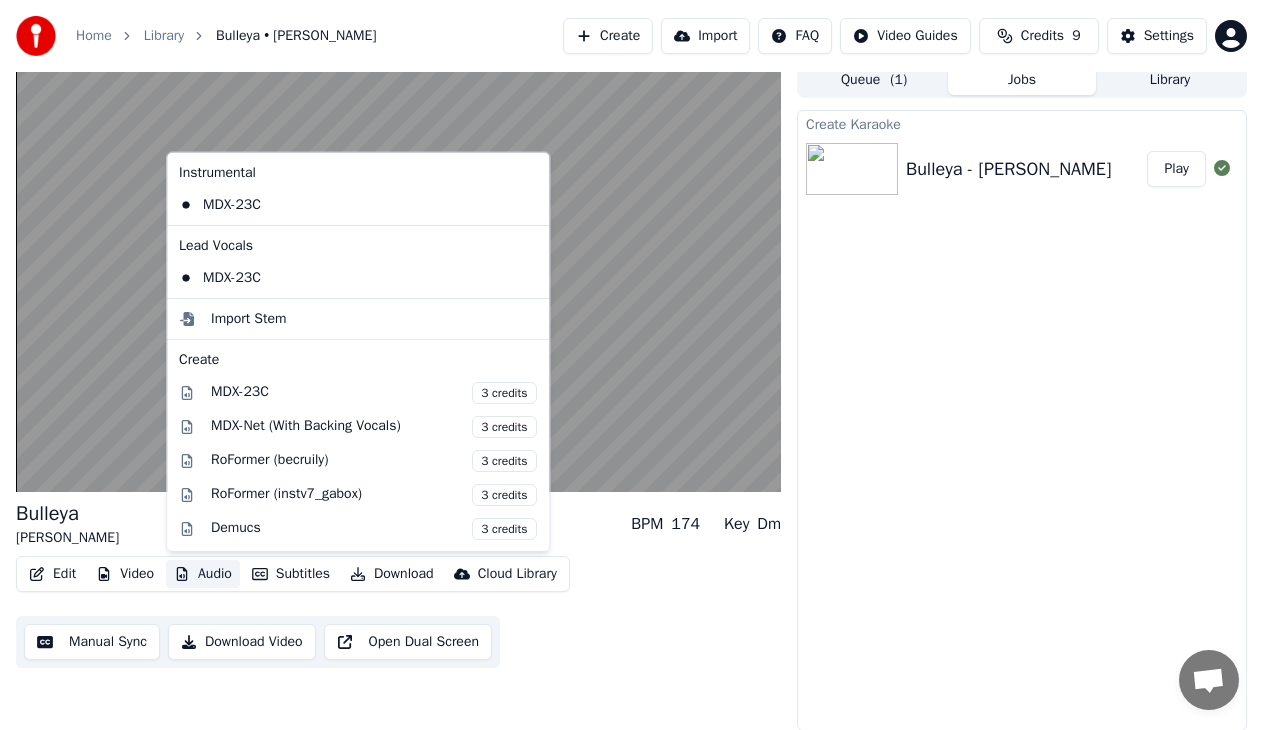 click on "Audio" at bounding box center (203, 574) 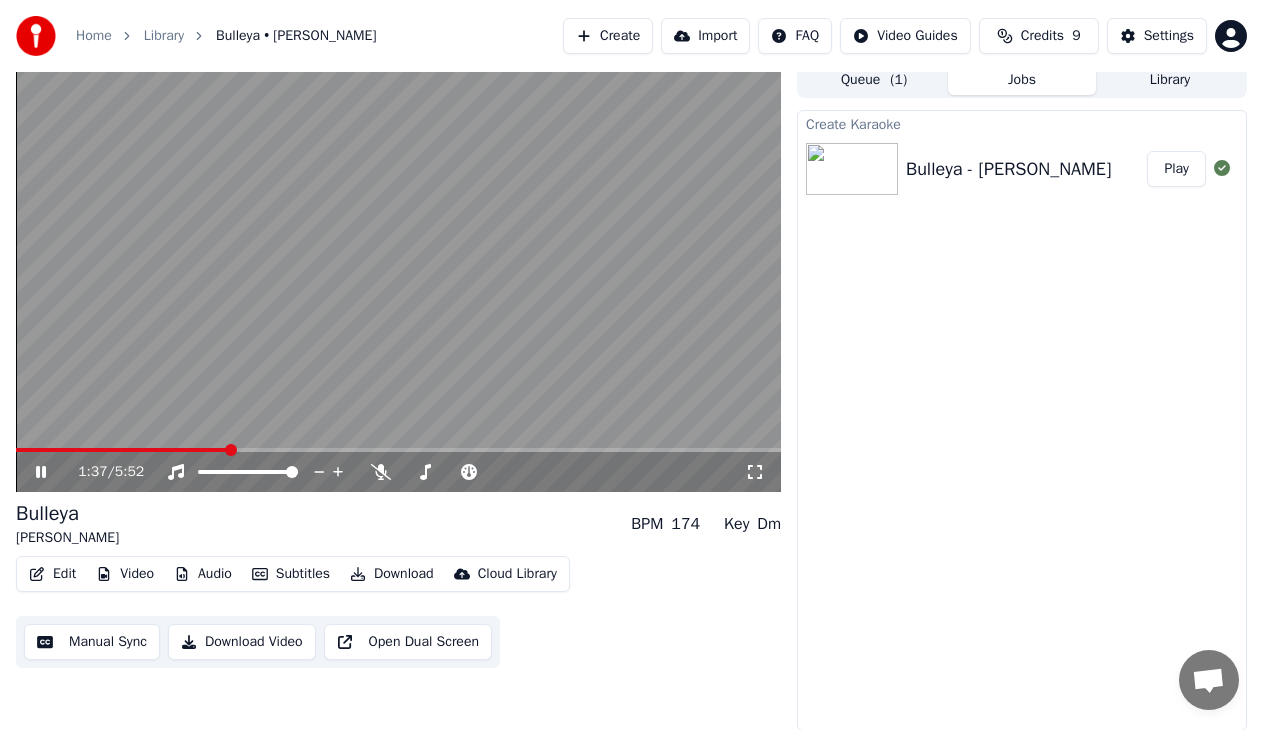 click at bounding box center (398, 277) 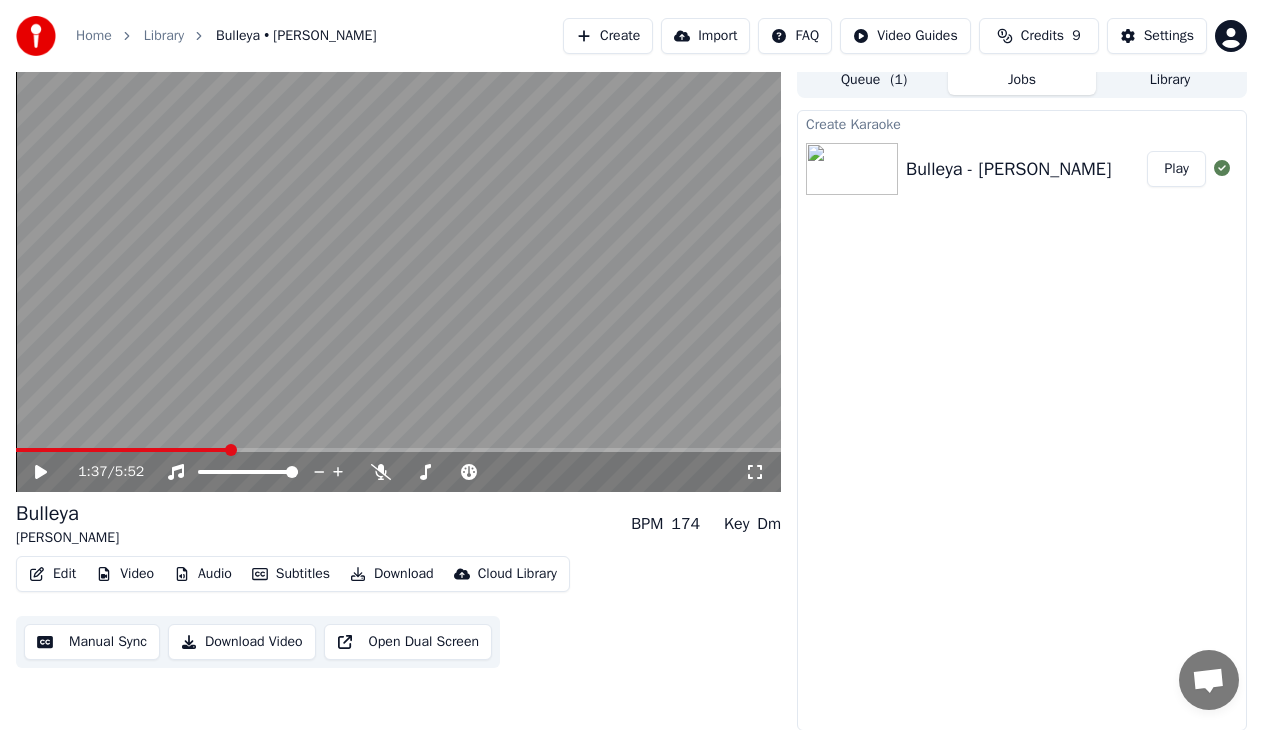 click at bounding box center (398, 277) 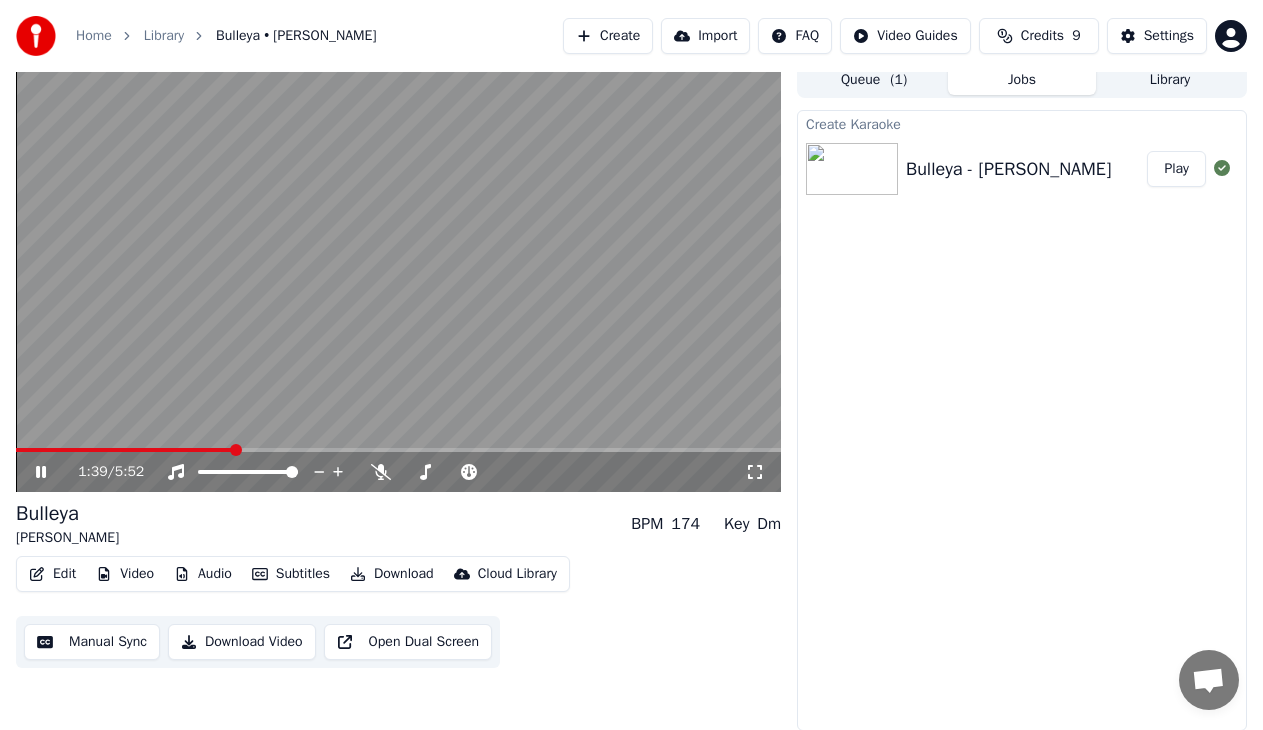 click on "Video" at bounding box center [125, 574] 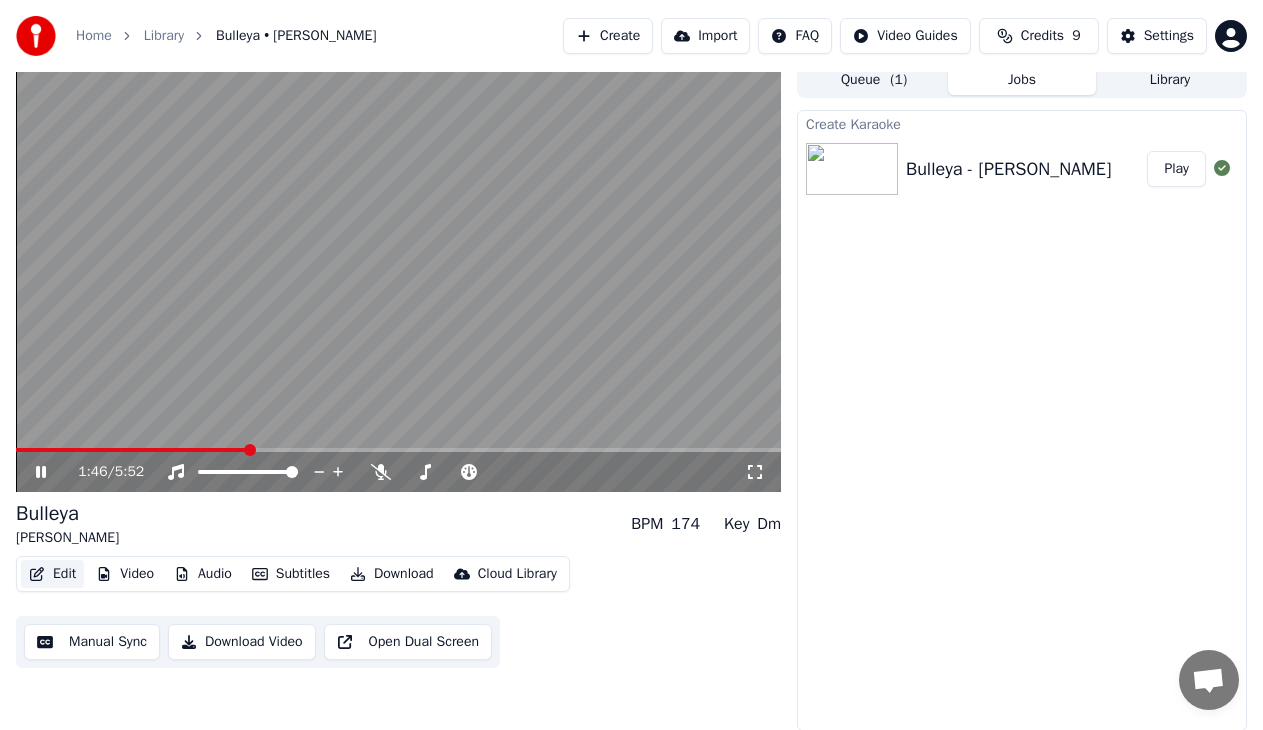 click on "Edit" at bounding box center [52, 574] 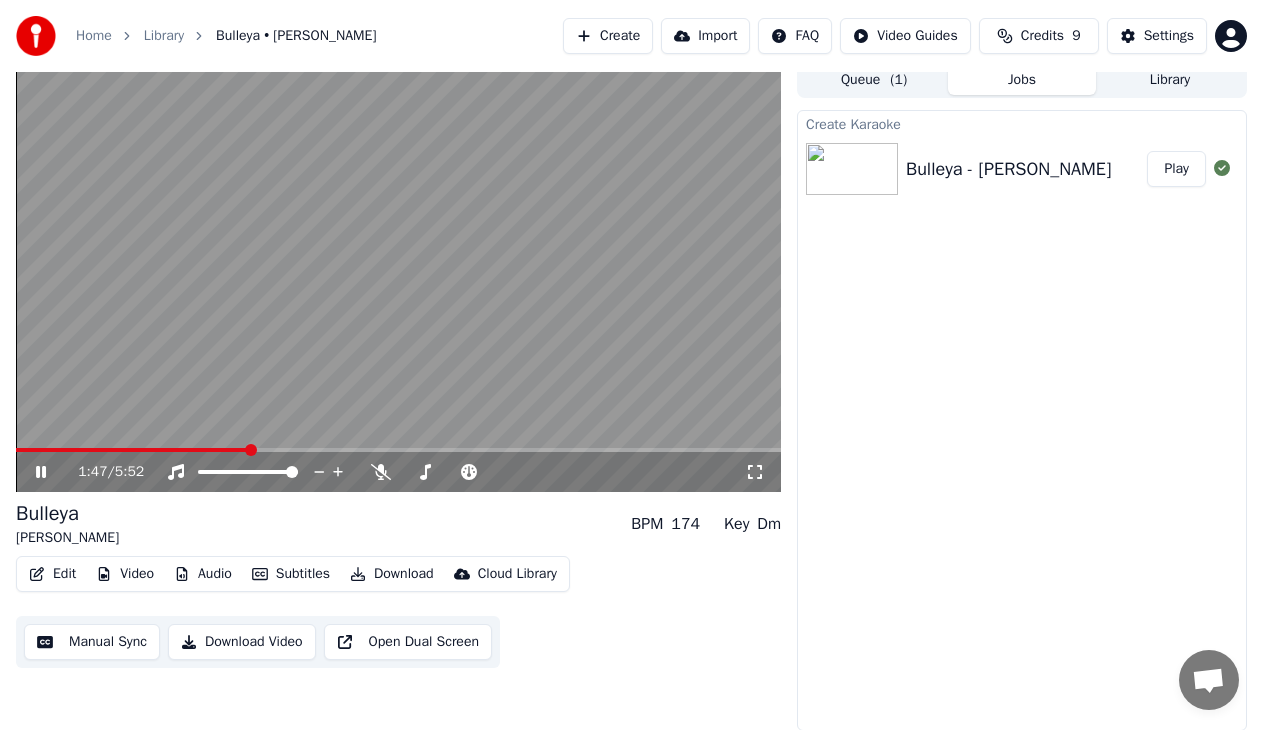 click on "Edit" at bounding box center [52, 574] 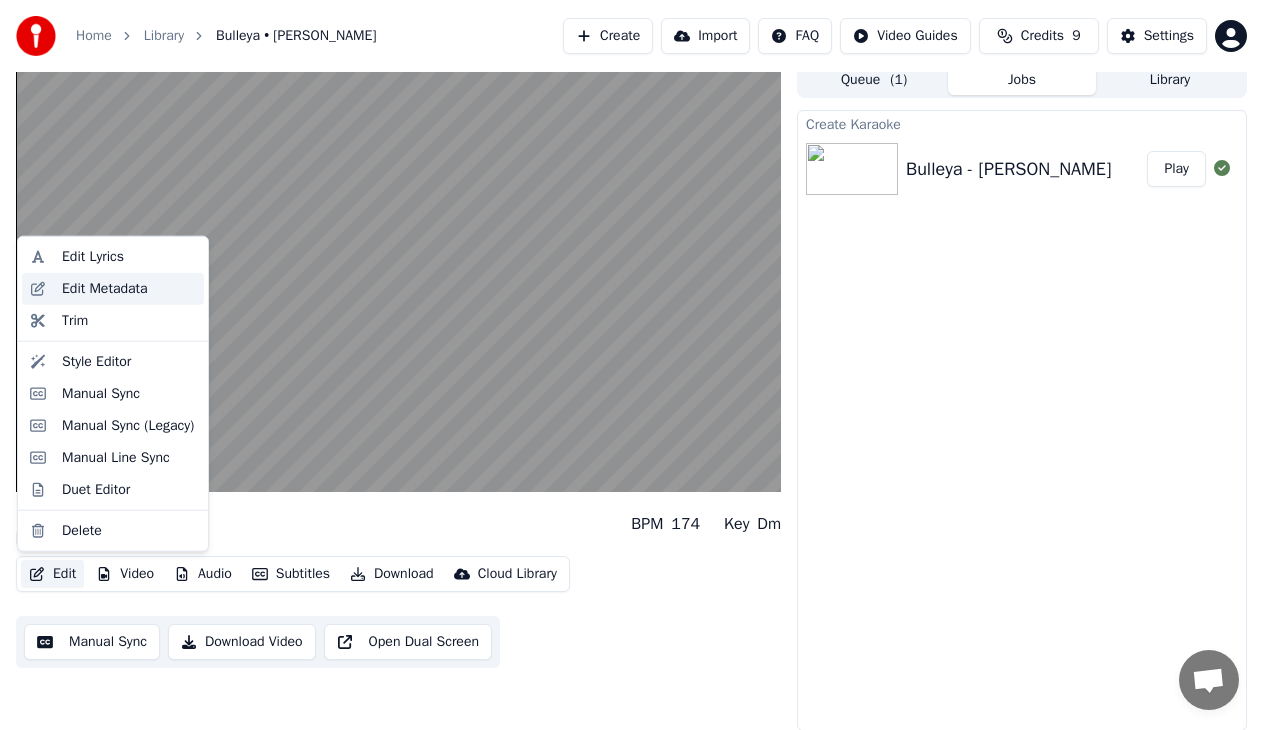 click on "Edit Metadata" at bounding box center [105, 289] 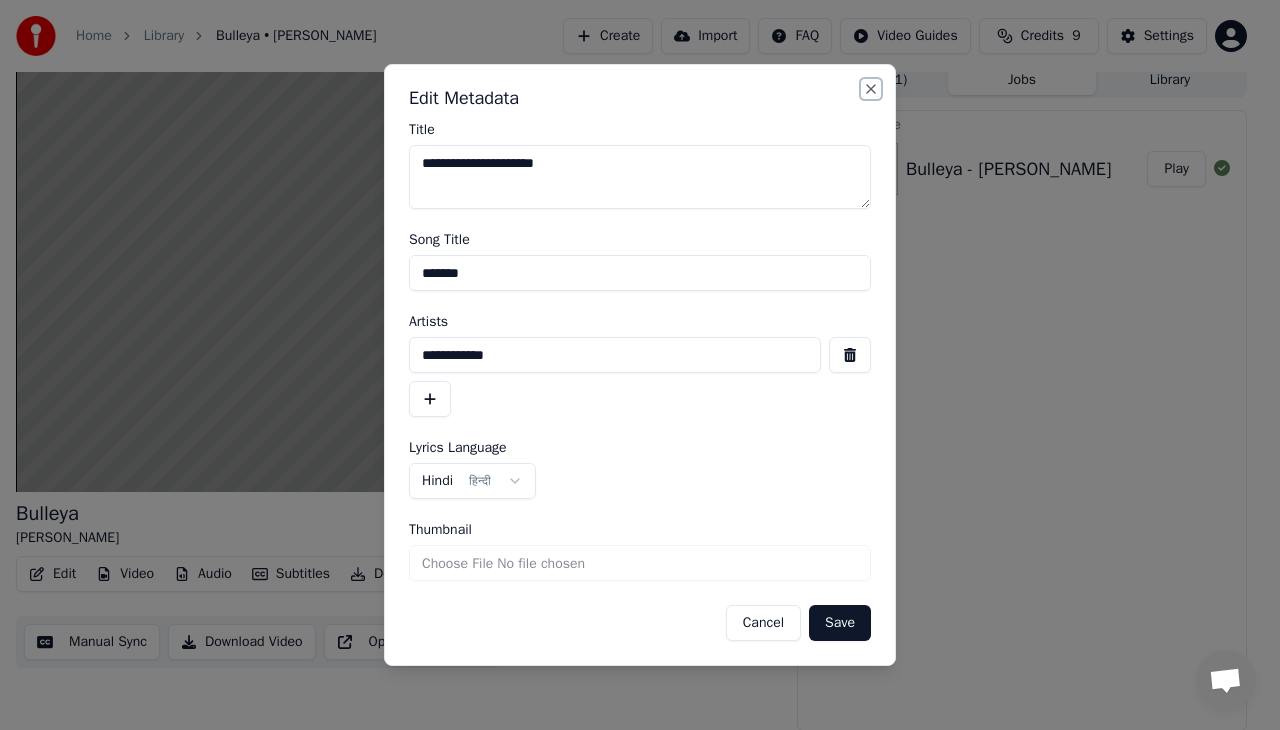 click on "Close" at bounding box center (871, 89) 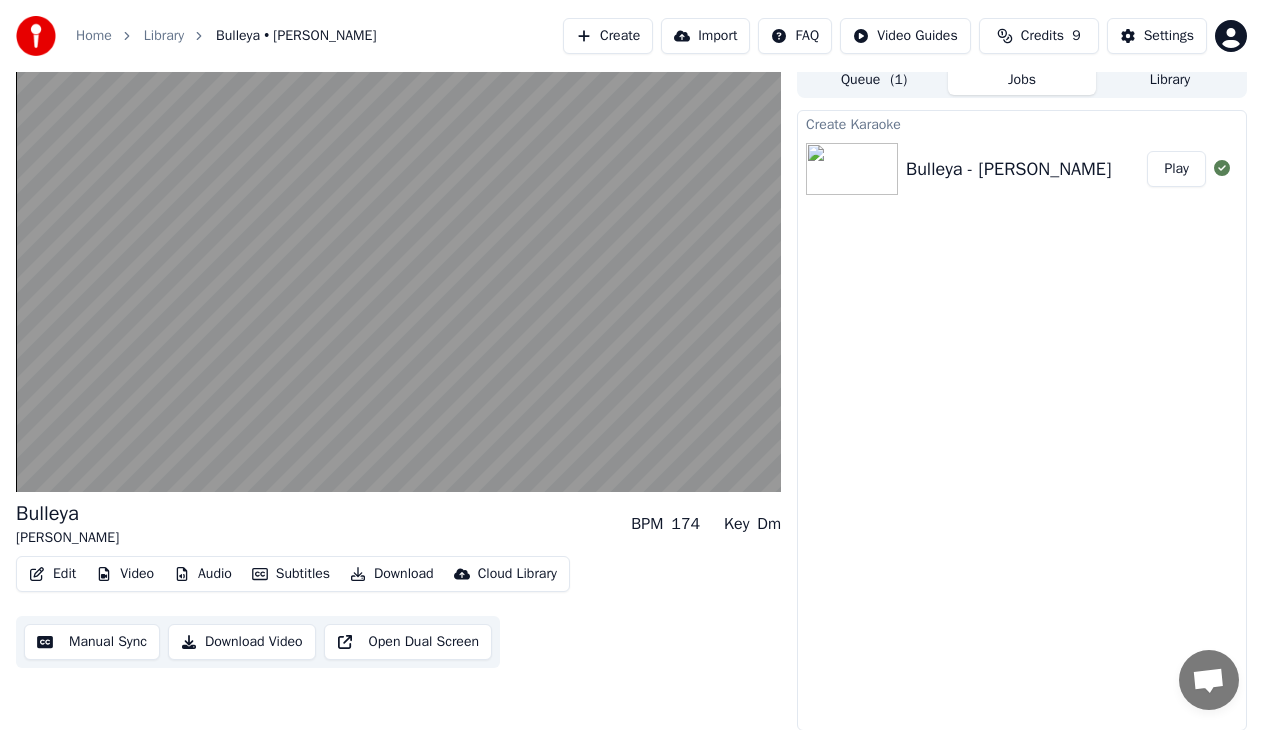 click on "Edit" at bounding box center (52, 574) 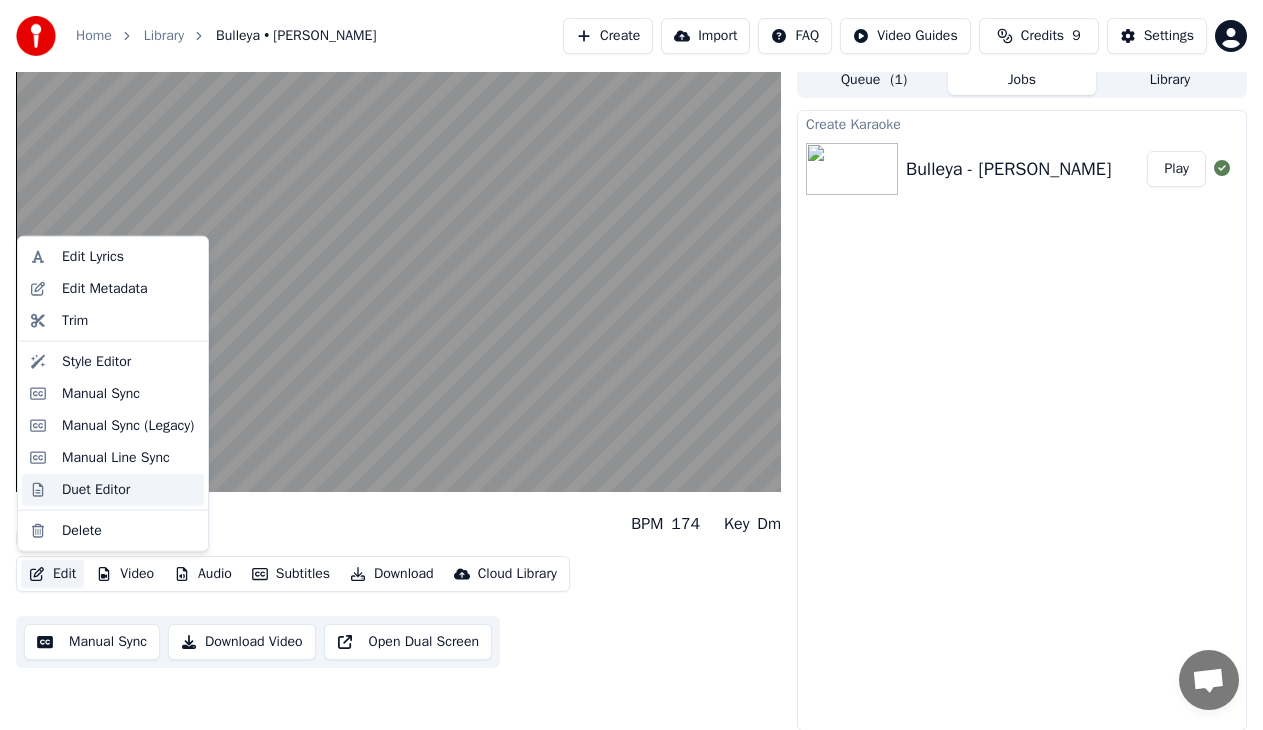 click on "Duet Editor" at bounding box center (96, 490) 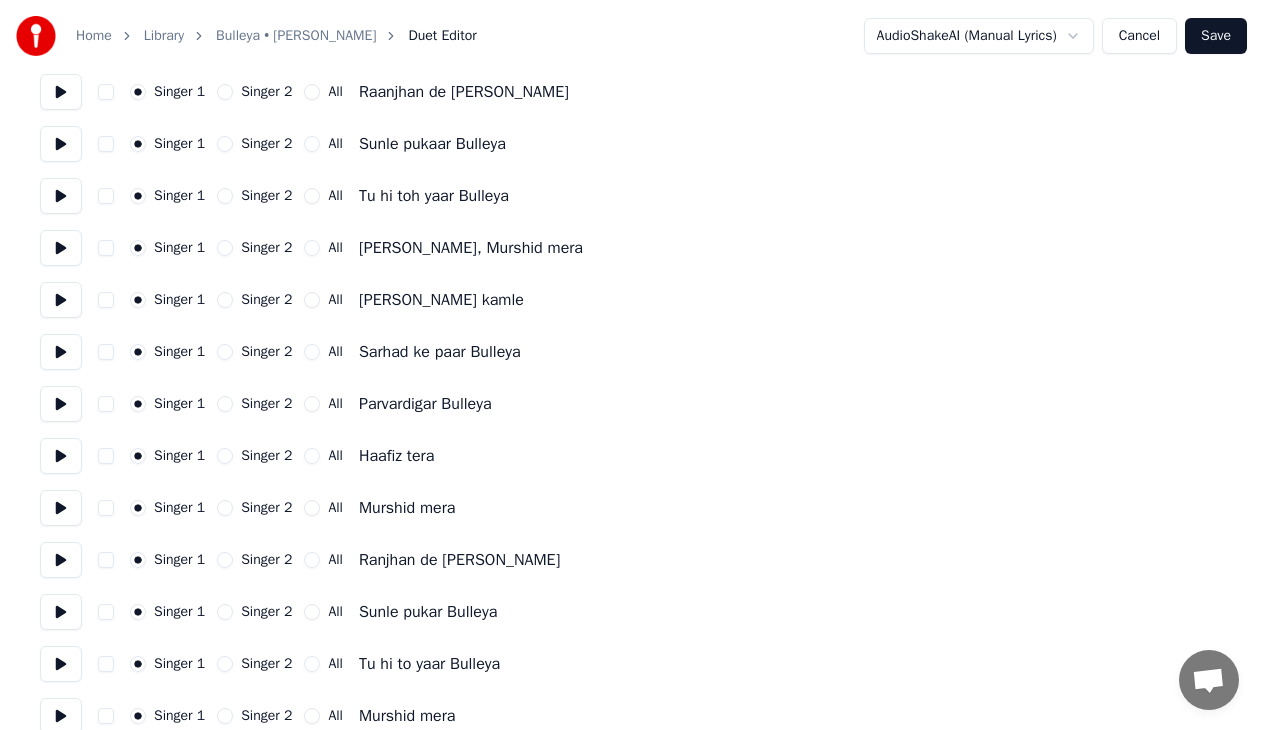scroll, scrollTop: 600, scrollLeft: 0, axis: vertical 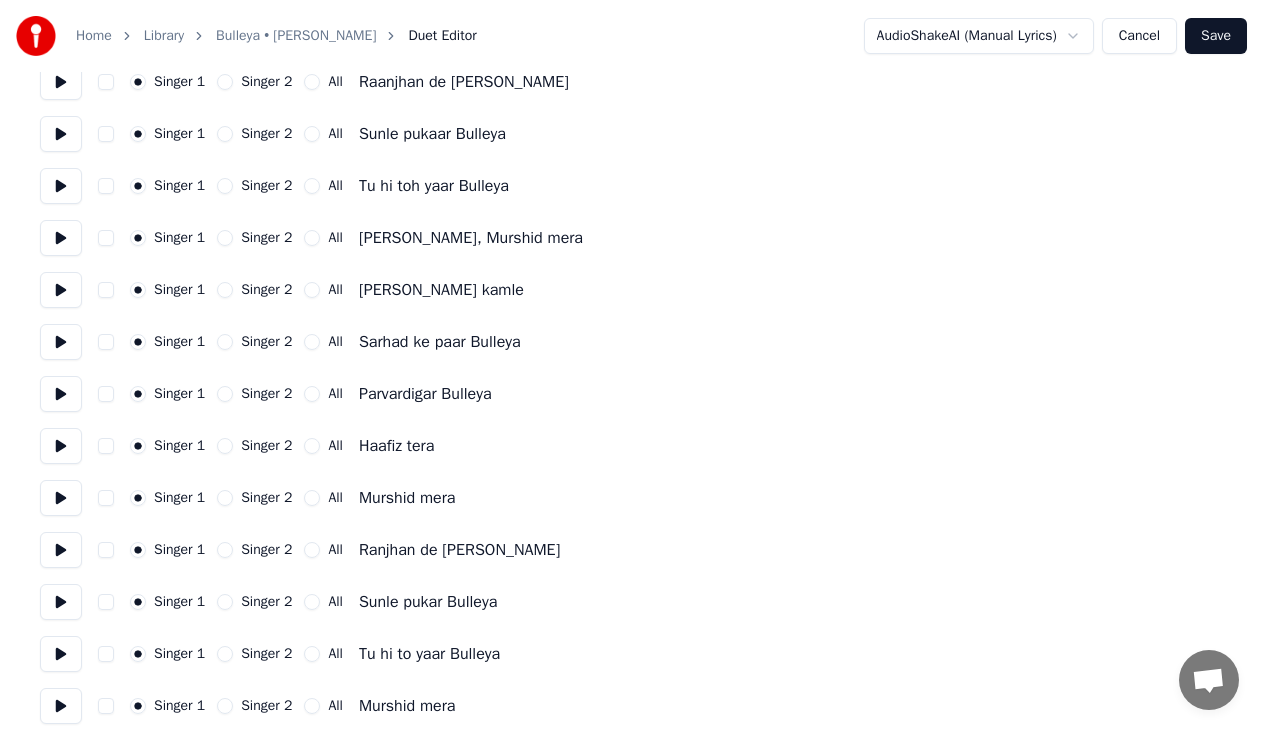 click on "[PERSON_NAME], Murshid mera" at bounding box center [471, 238] 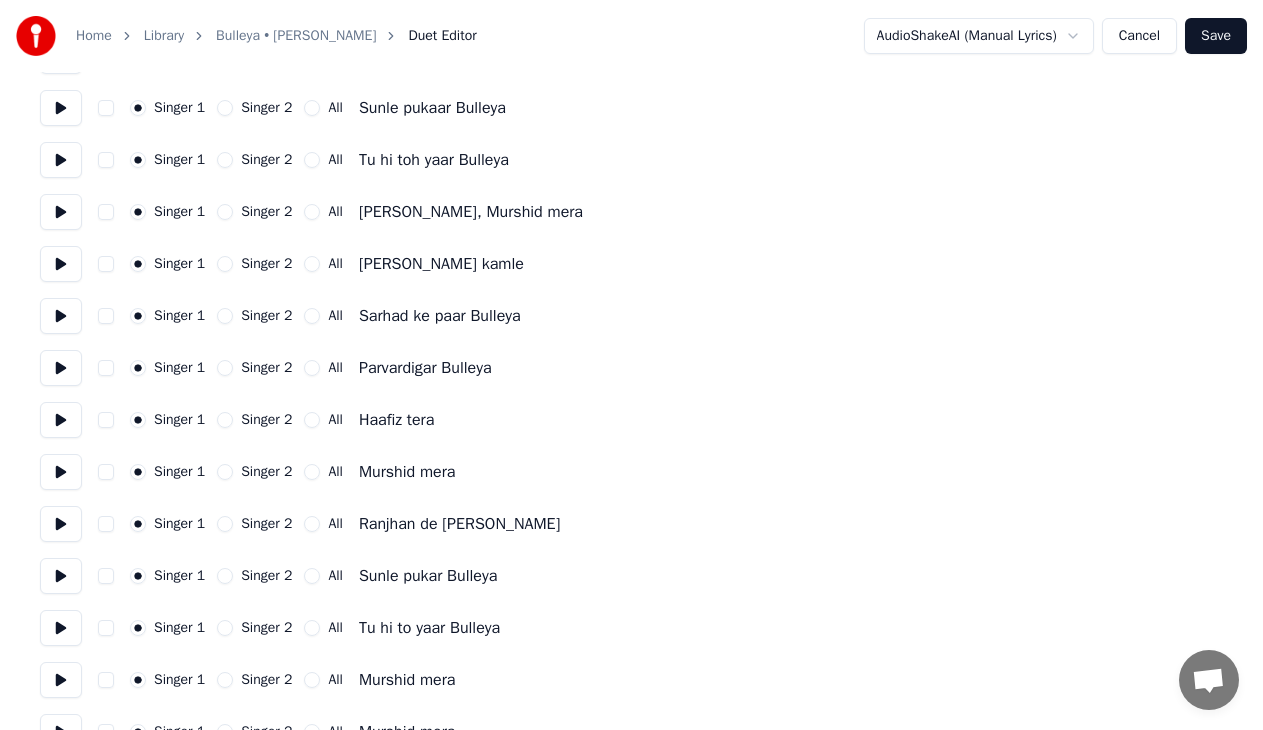 scroll, scrollTop: 700, scrollLeft: 0, axis: vertical 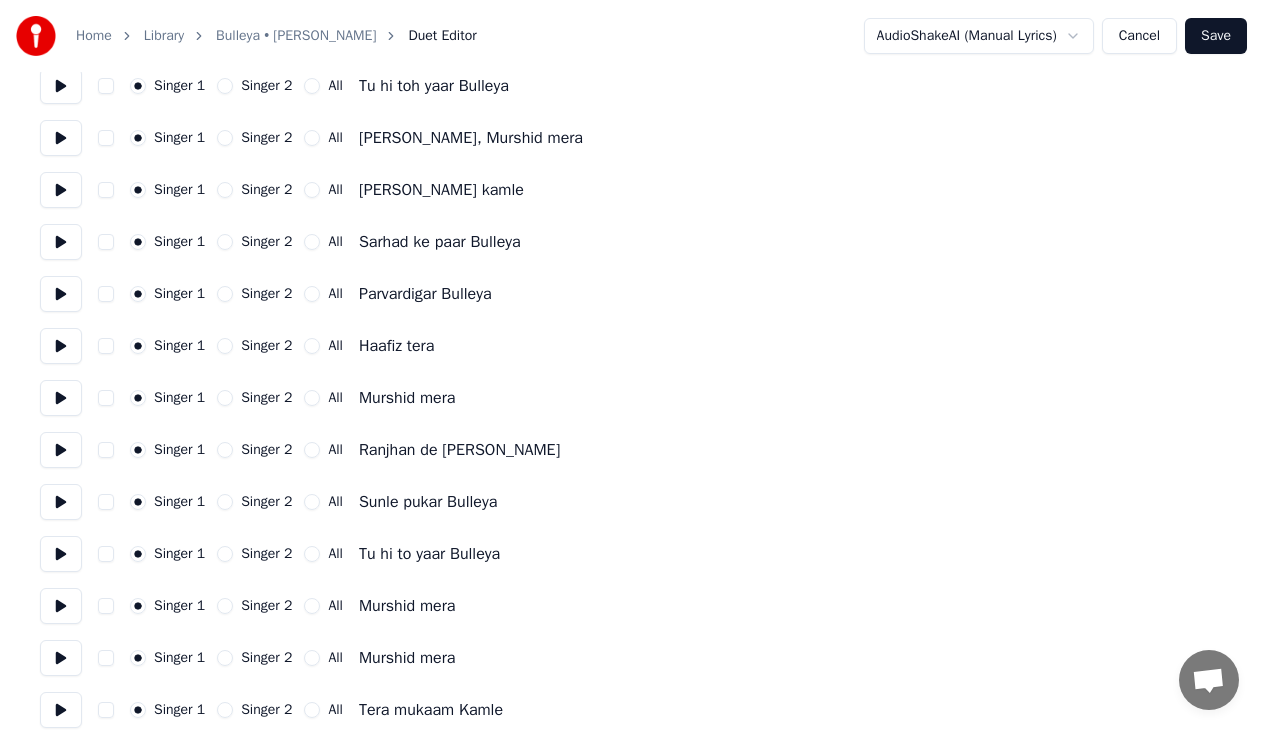 click on "All" at bounding box center [312, 138] 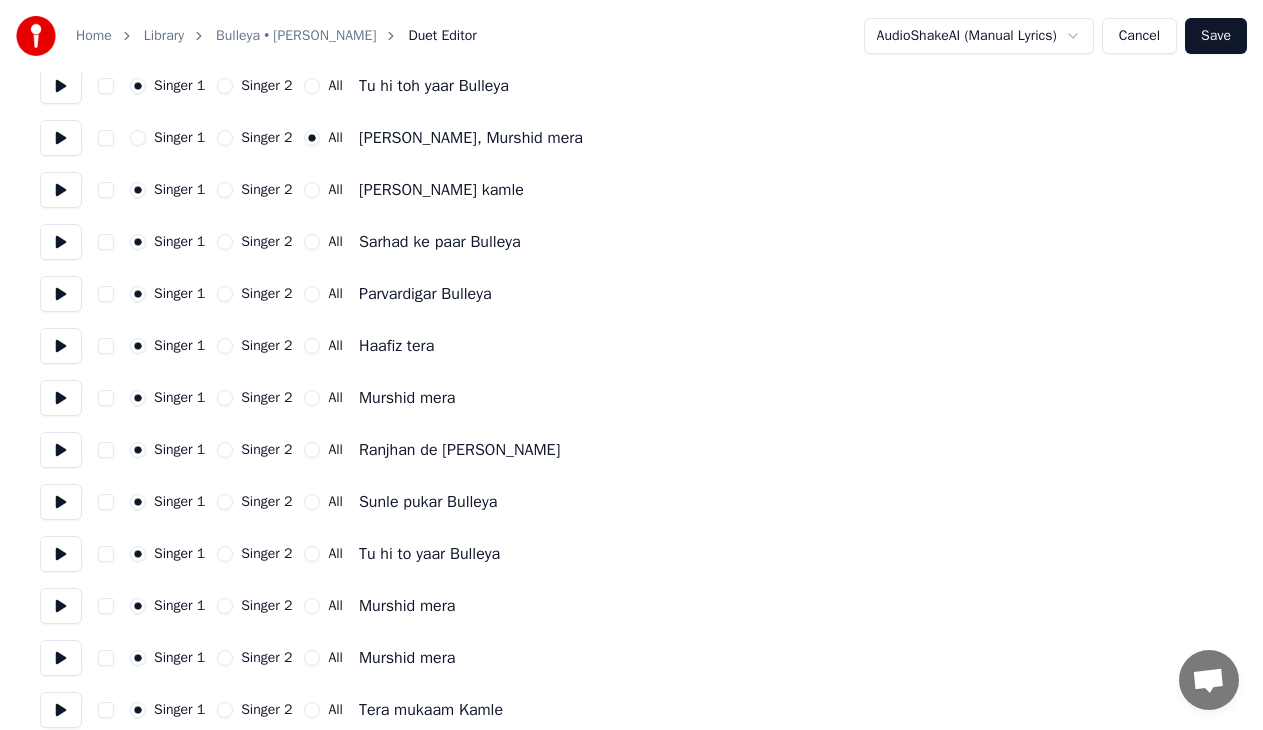 click on "Singer 1" at bounding box center (138, 138) 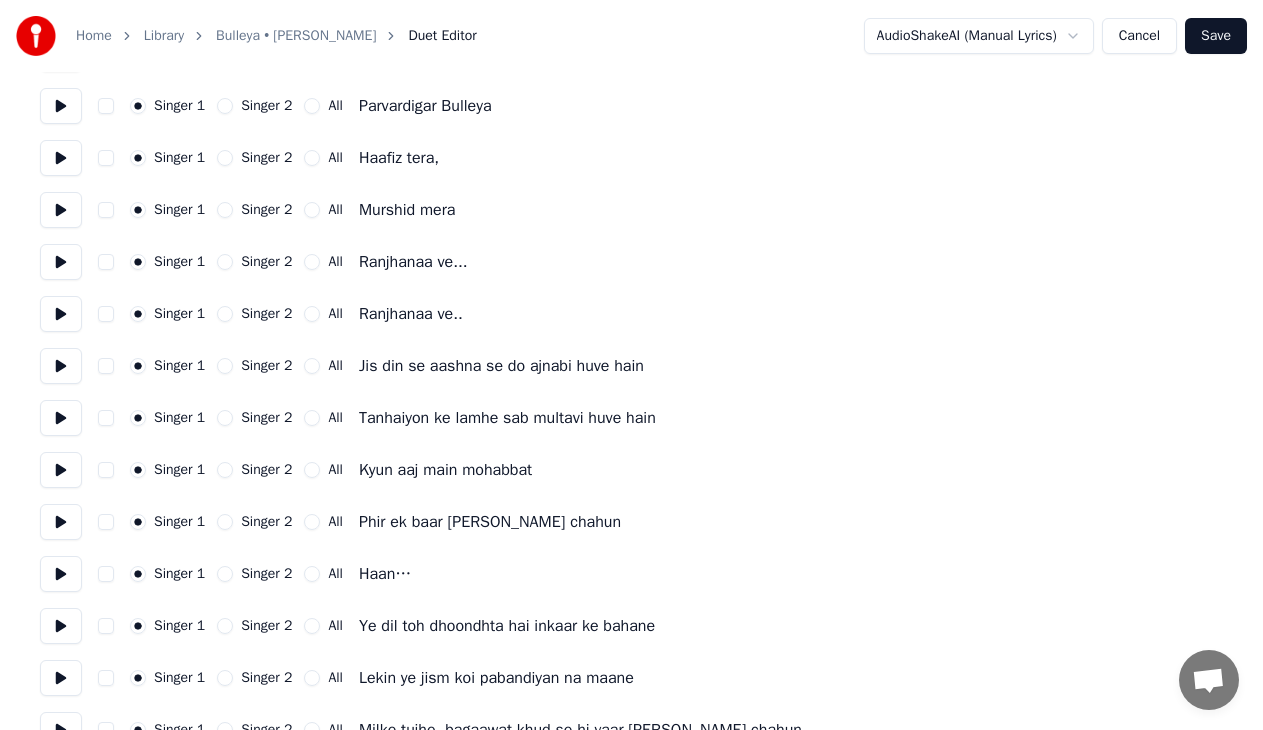 scroll, scrollTop: 2400, scrollLeft: 0, axis: vertical 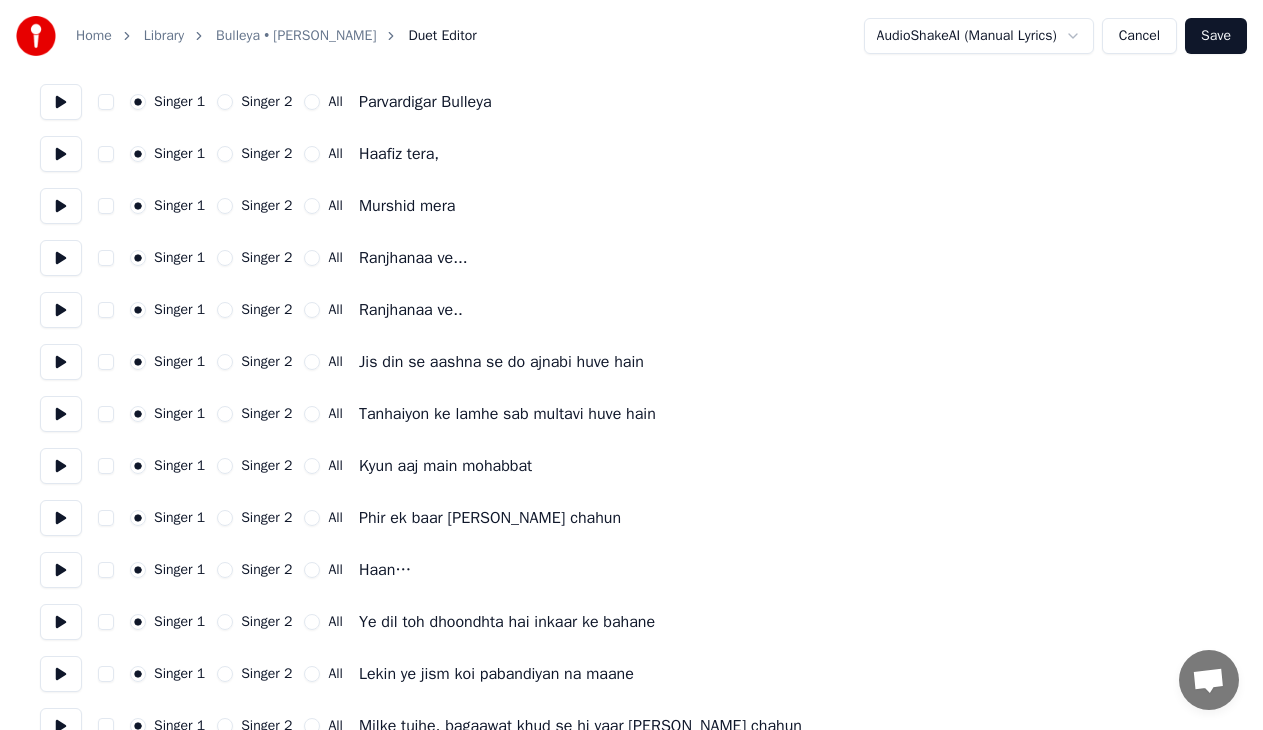 click on "Singer 2" at bounding box center [225, 258] 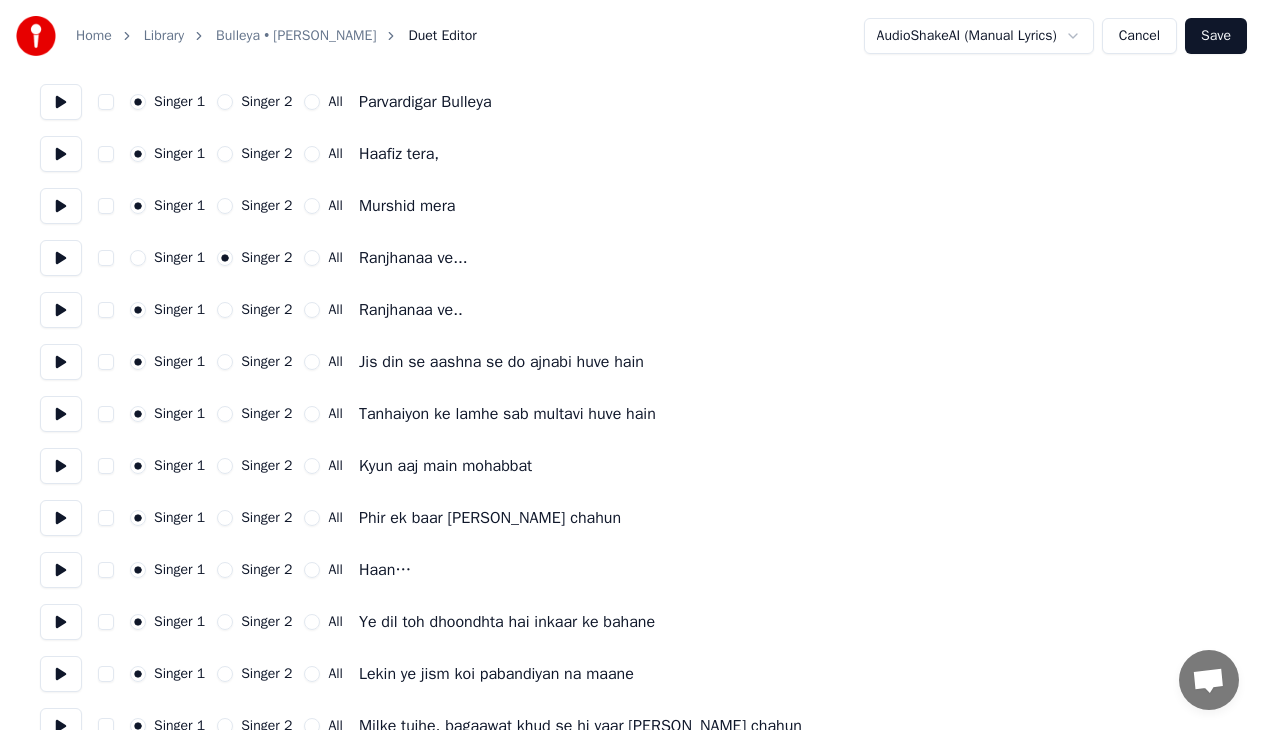 click on "Singer 2" at bounding box center (225, 310) 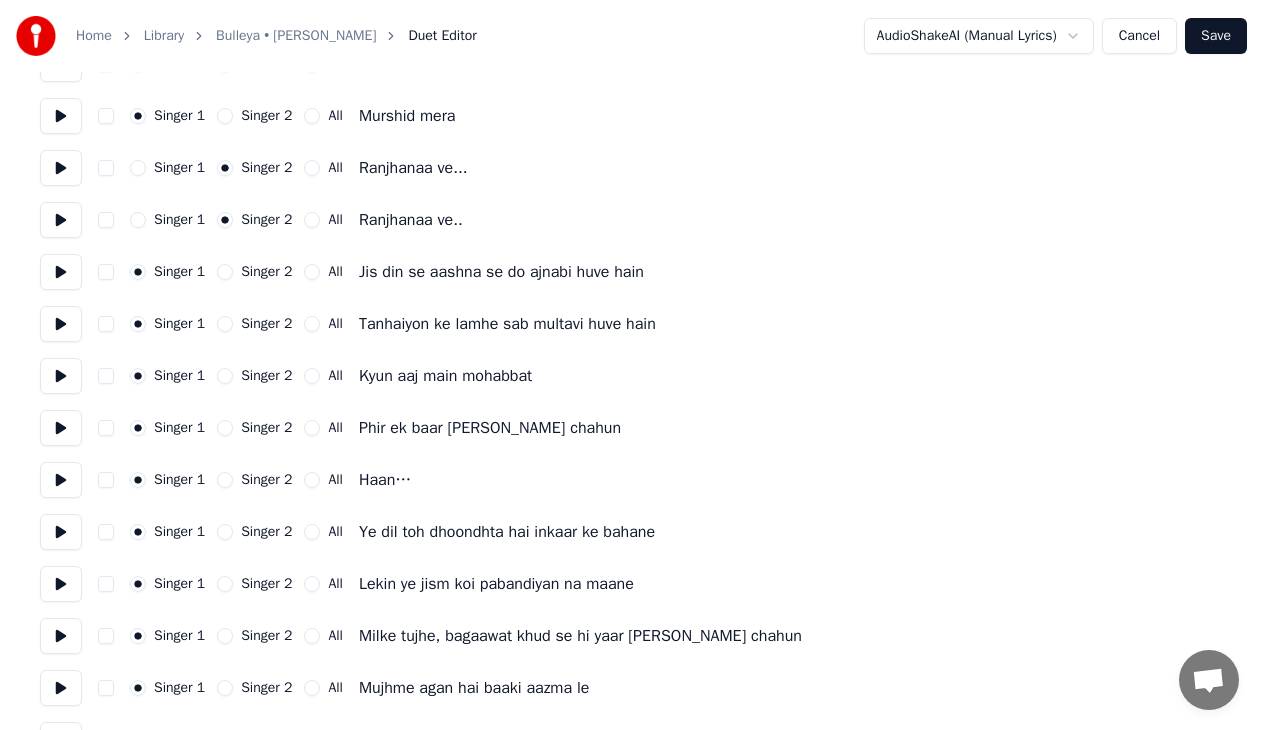 scroll, scrollTop: 2500, scrollLeft: 0, axis: vertical 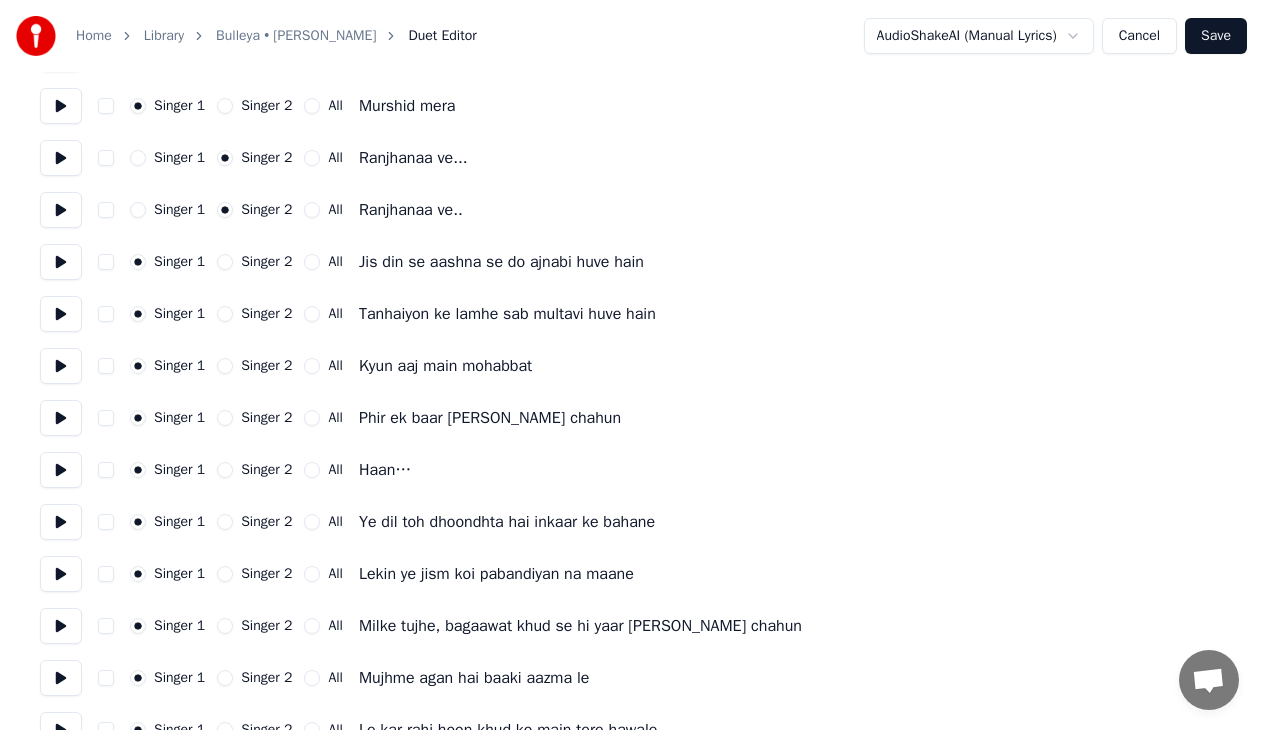 click on "Singer 2" at bounding box center (225, 262) 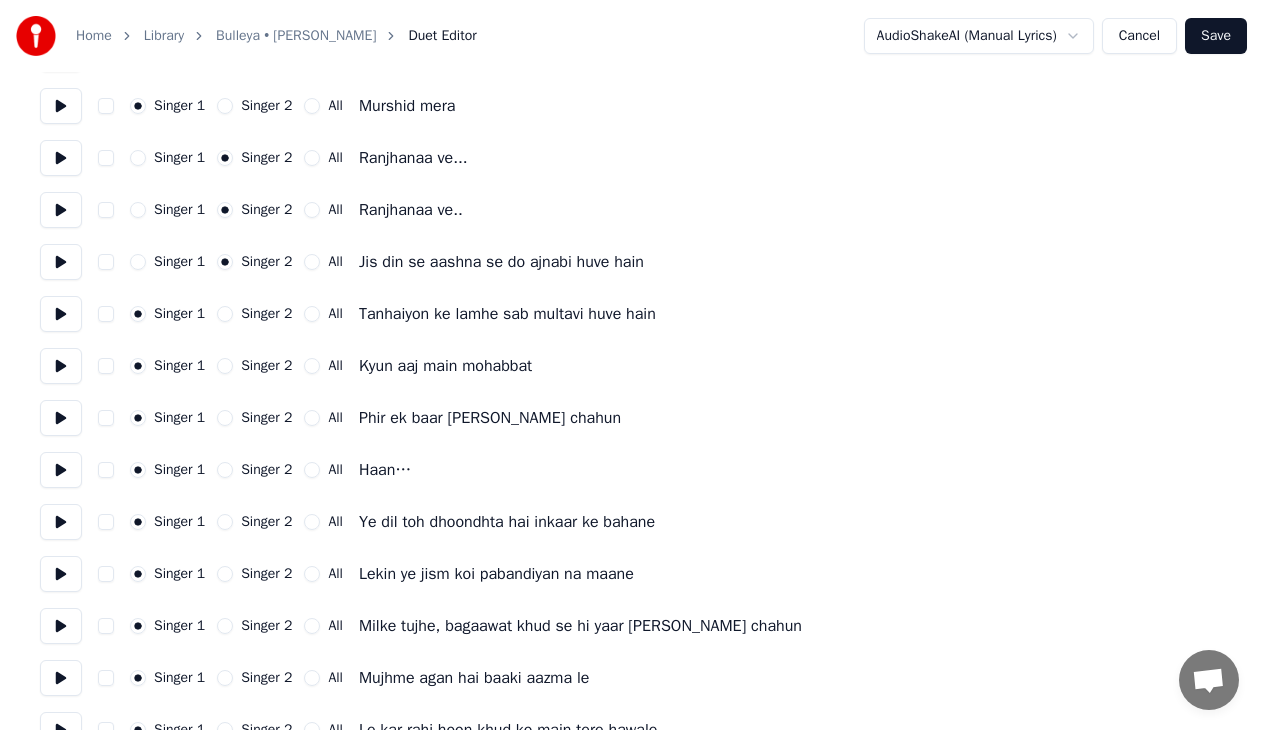 click on "Singer 1 Singer 2 All Tanhaiyon ke lamhe sab multavi huve hain" at bounding box center (631, 314) 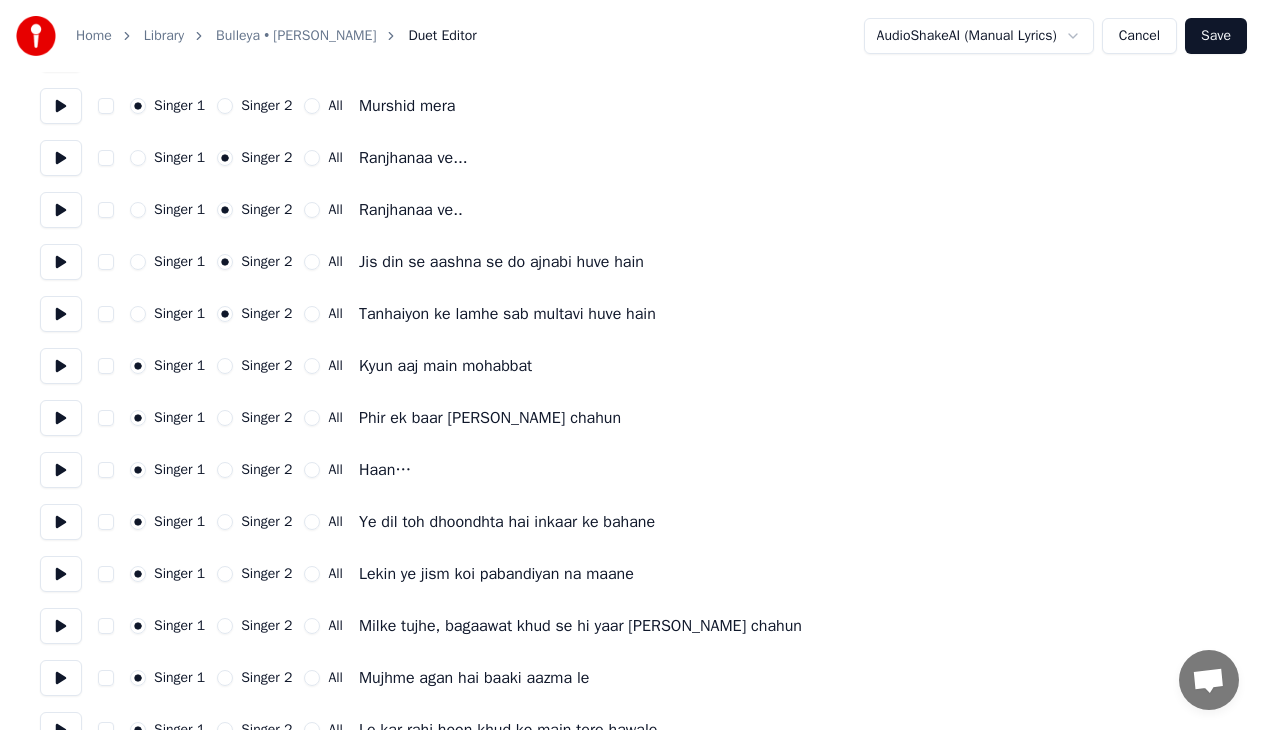 click on "Singer 2" at bounding box center [225, 366] 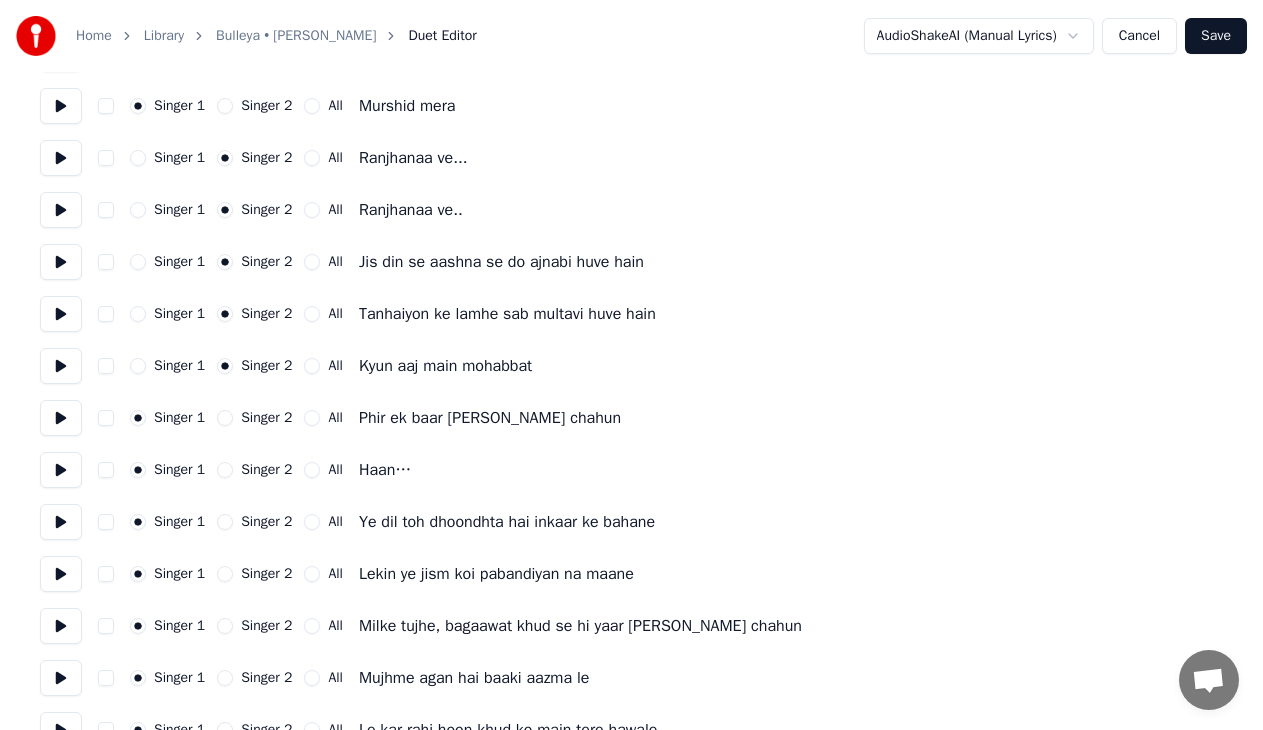 scroll, scrollTop: 2600, scrollLeft: 0, axis: vertical 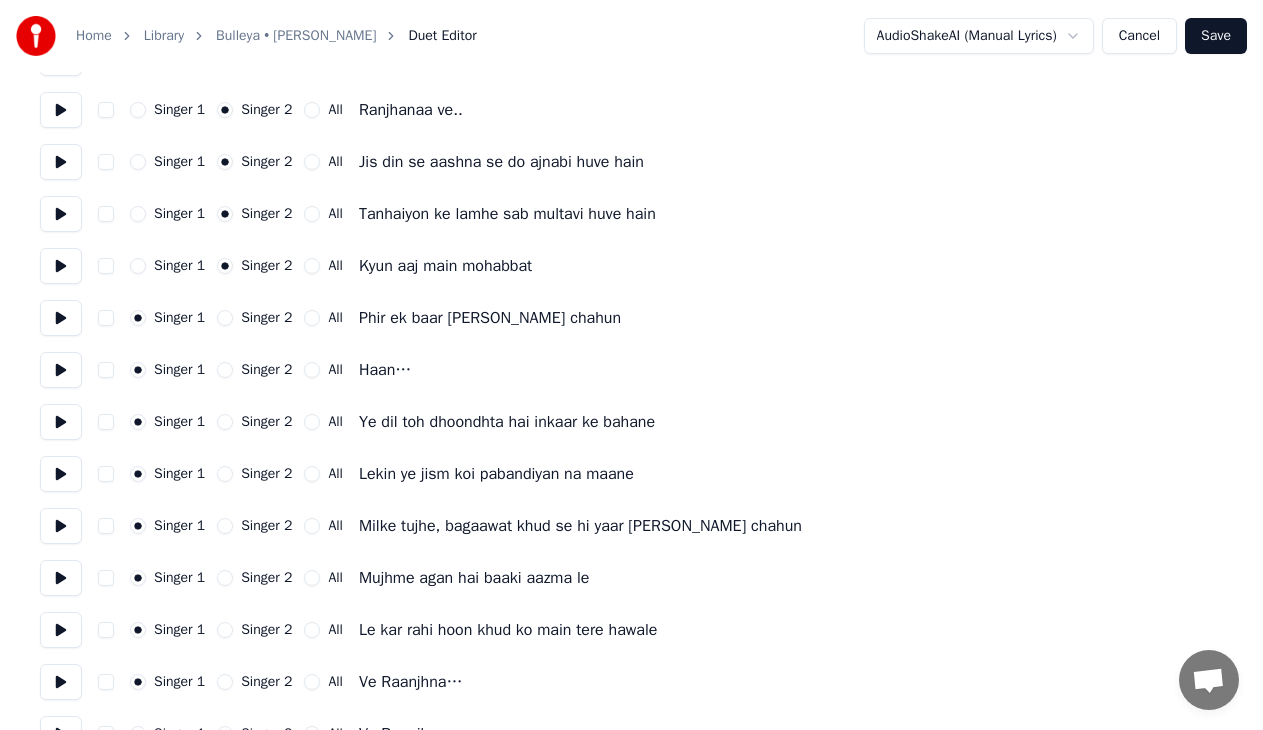 click on "Singer 2" at bounding box center (225, 318) 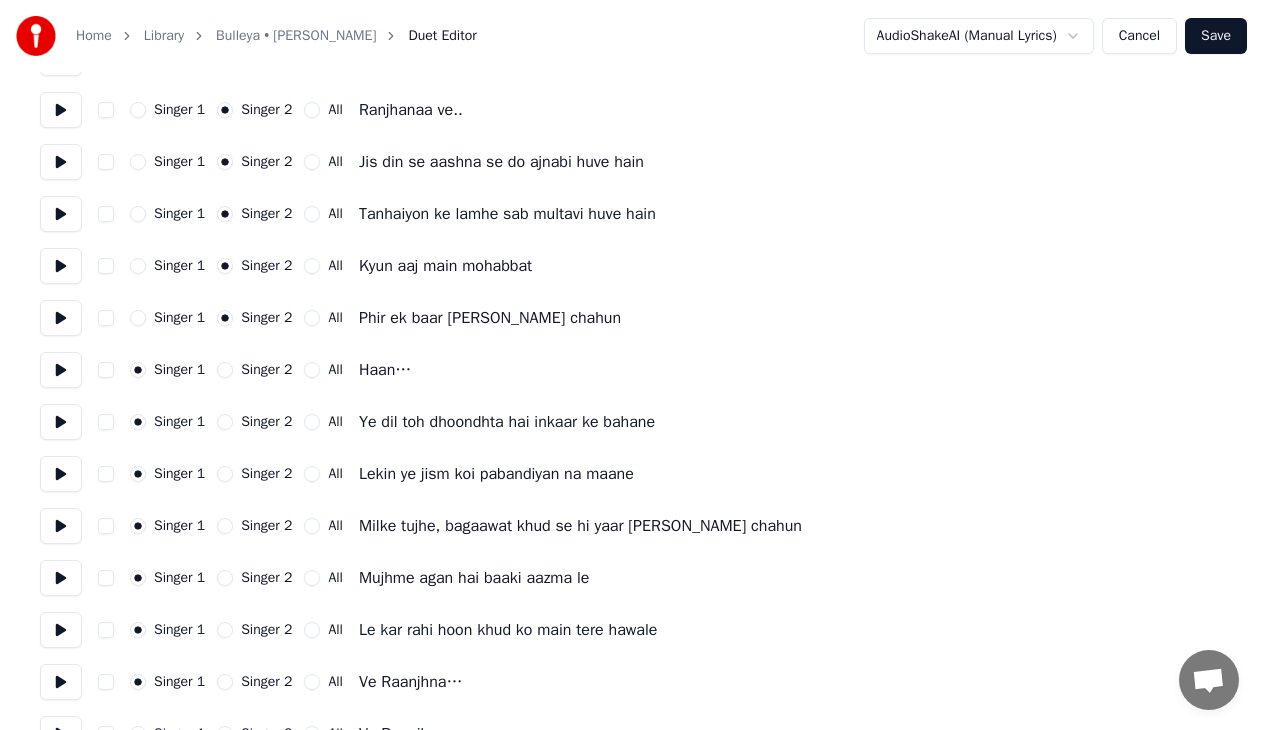click on "Singer 2" at bounding box center (225, 370) 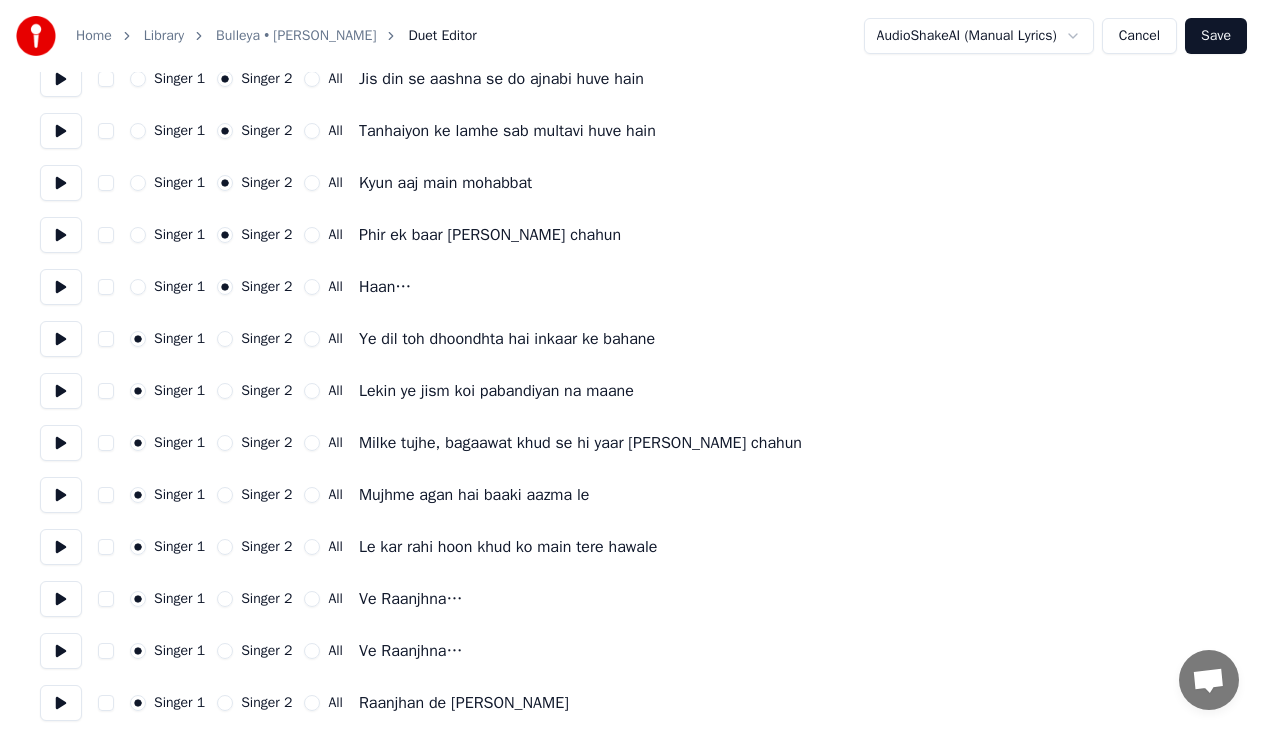 scroll, scrollTop: 2700, scrollLeft: 0, axis: vertical 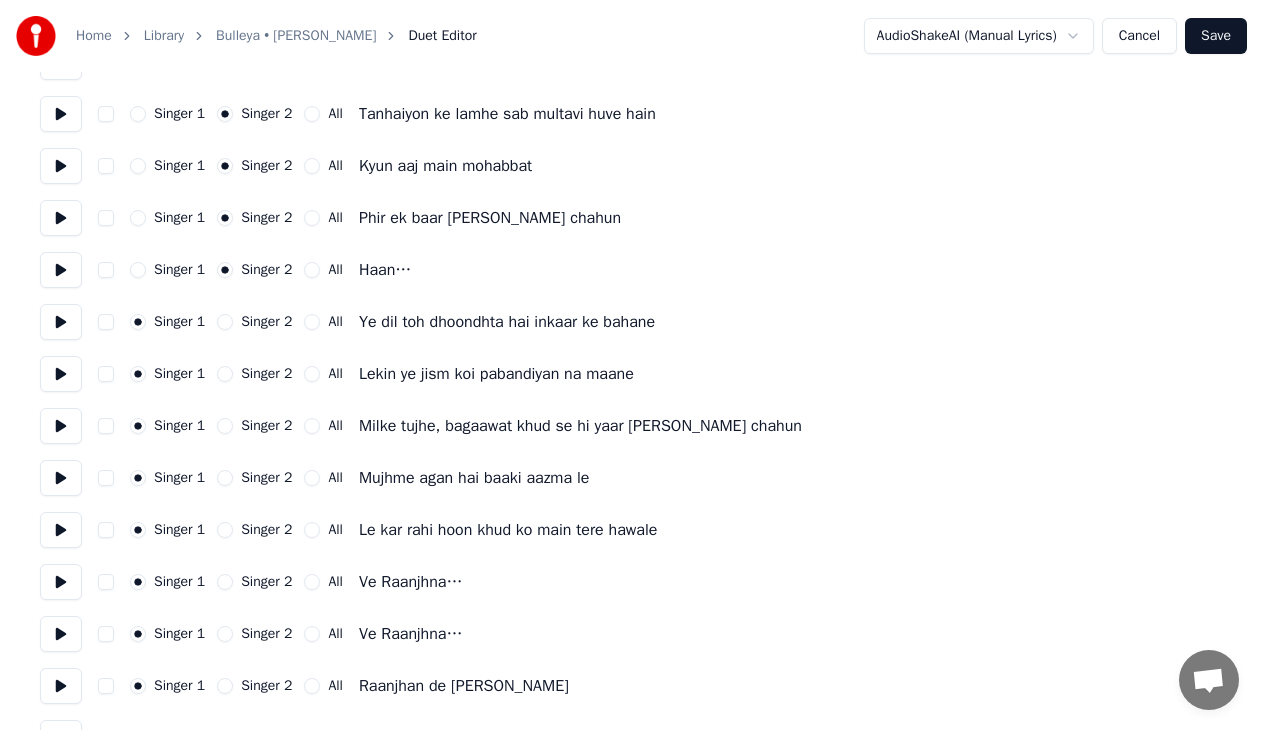 click on "Singer 2" at bounding box center [225, 322] 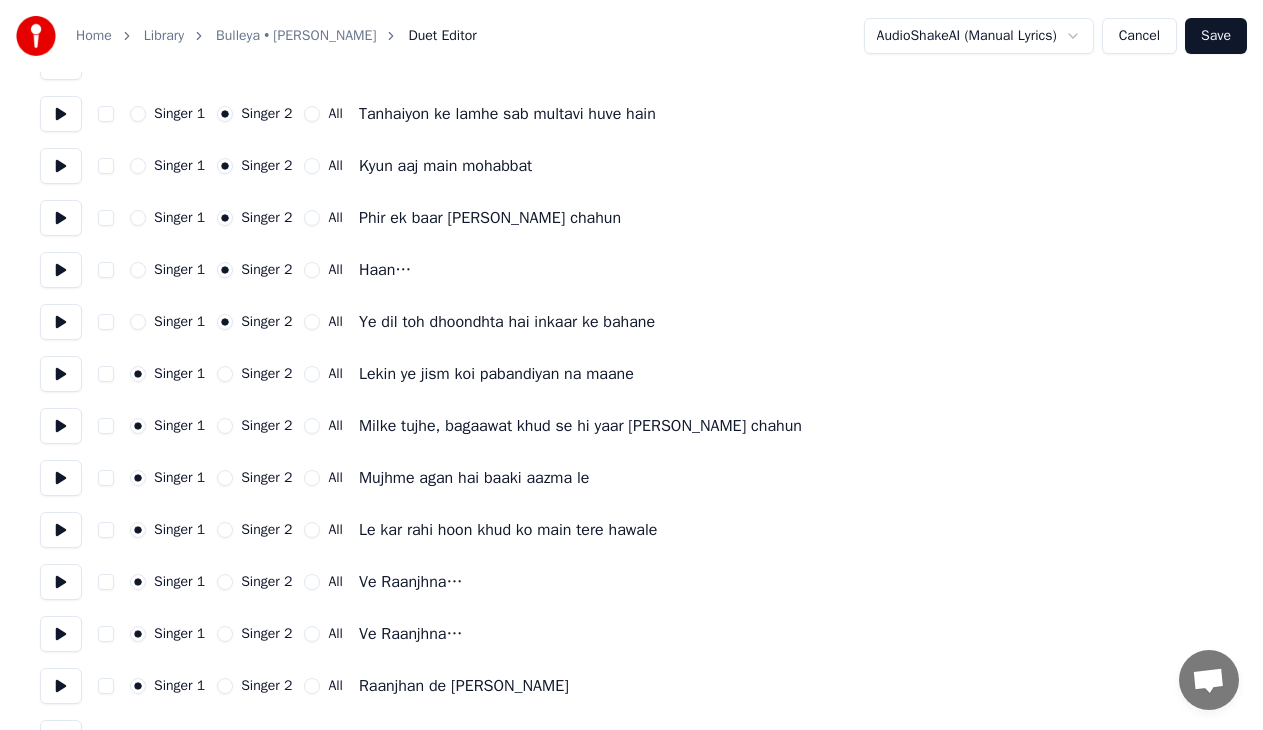 click on "Singer 2" at bounding box center [225, 374] 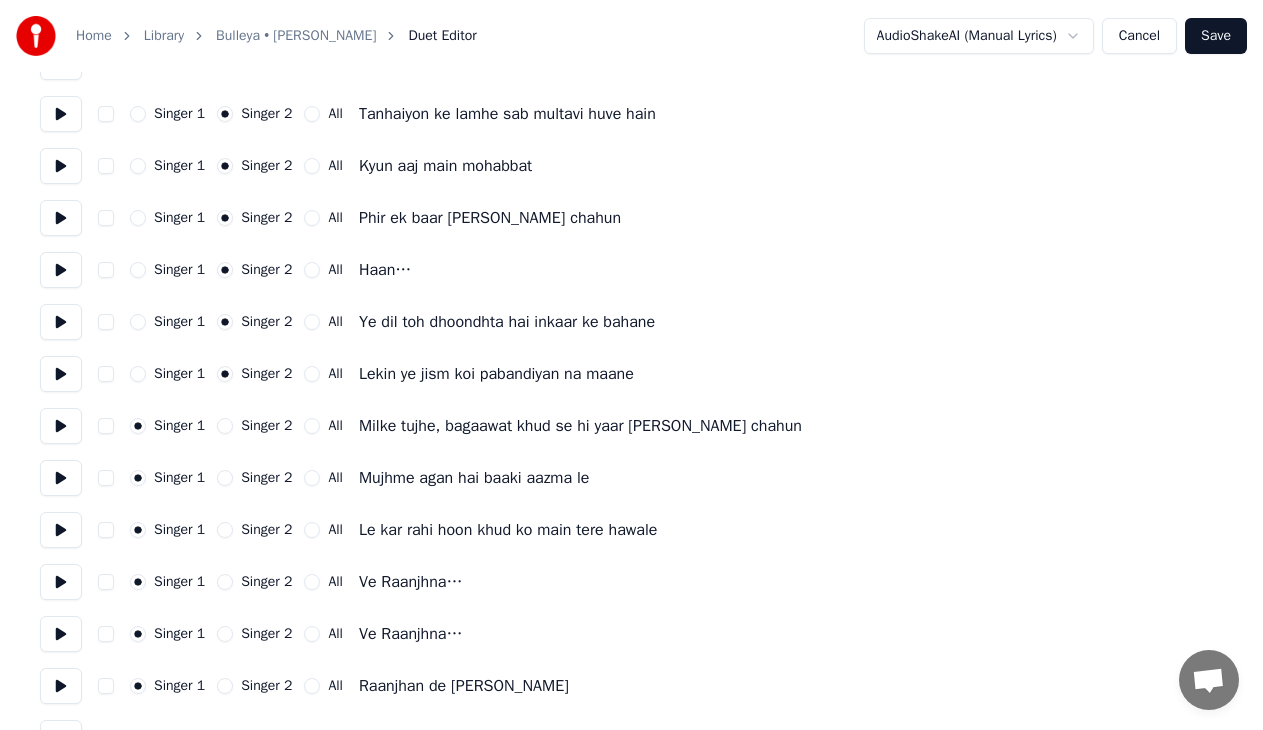 scroll, scrollTop: 2800, scrollLeft: 0, axis: vertical 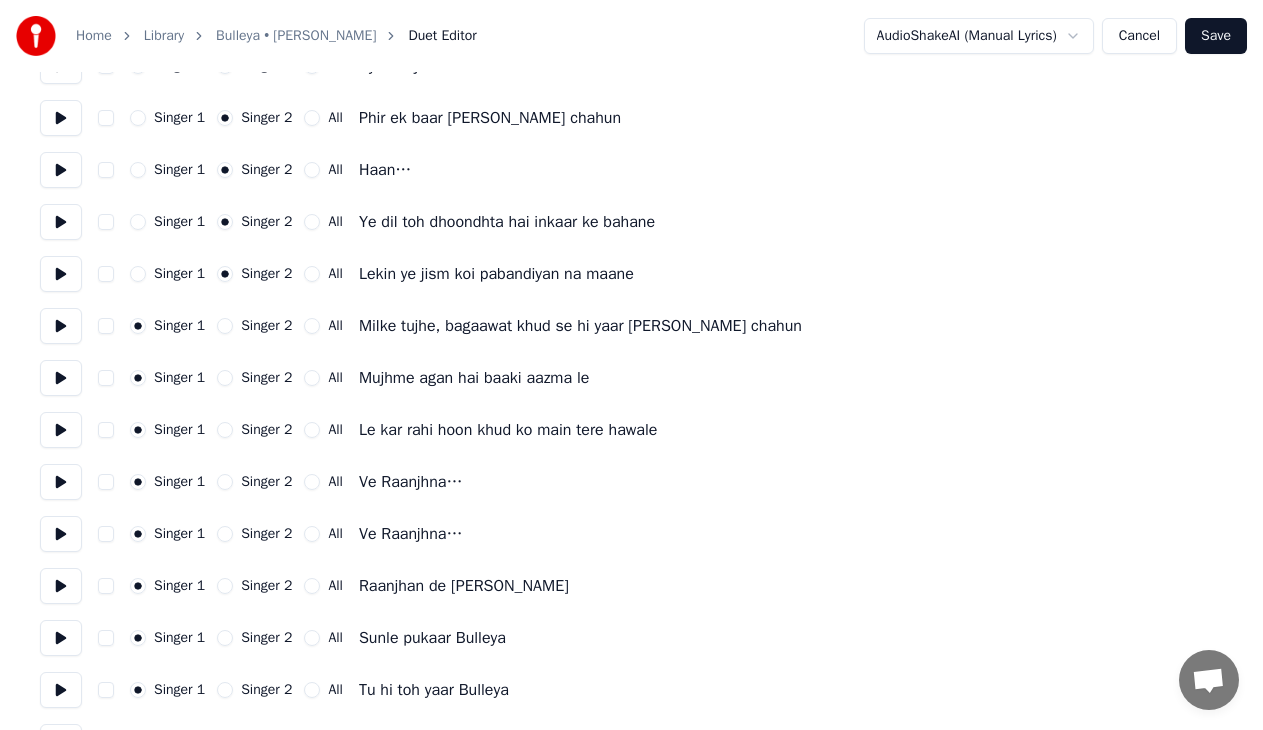 click on "Singer 2" at bounding box center [225, 326] 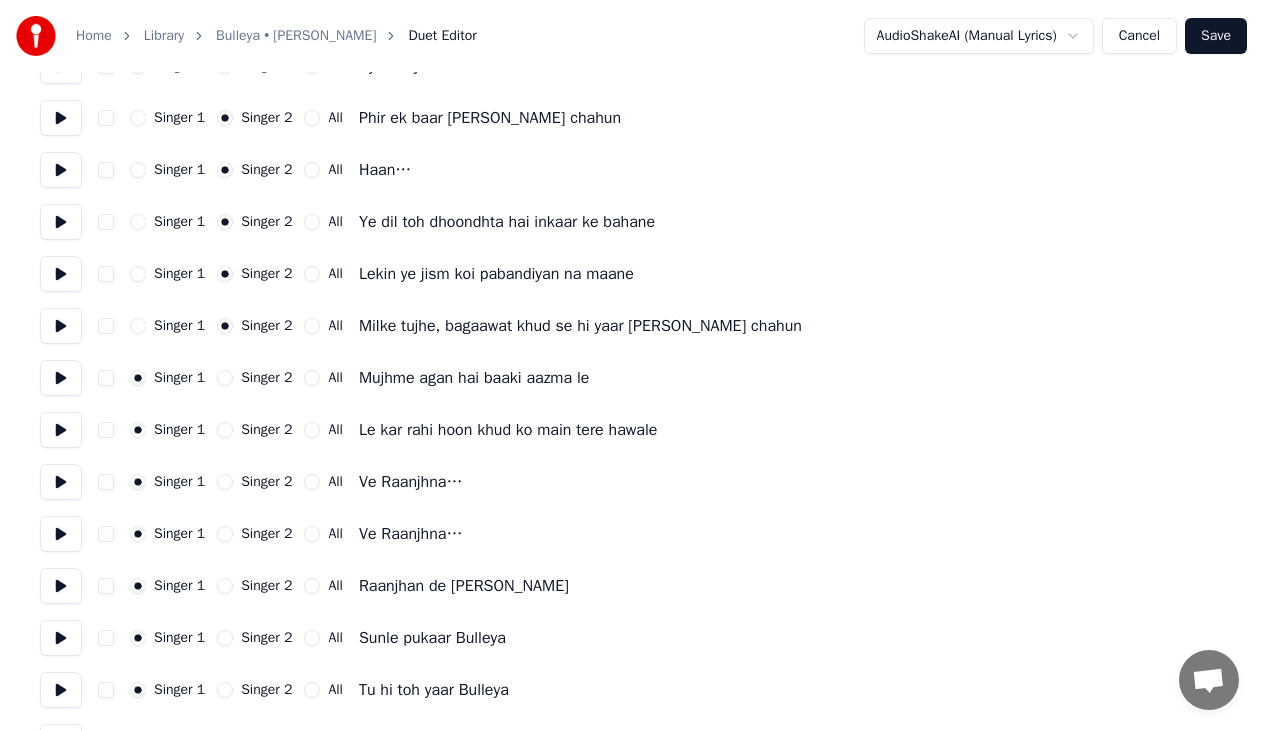 click on "Singer 2" at bounding box center (225, 378) 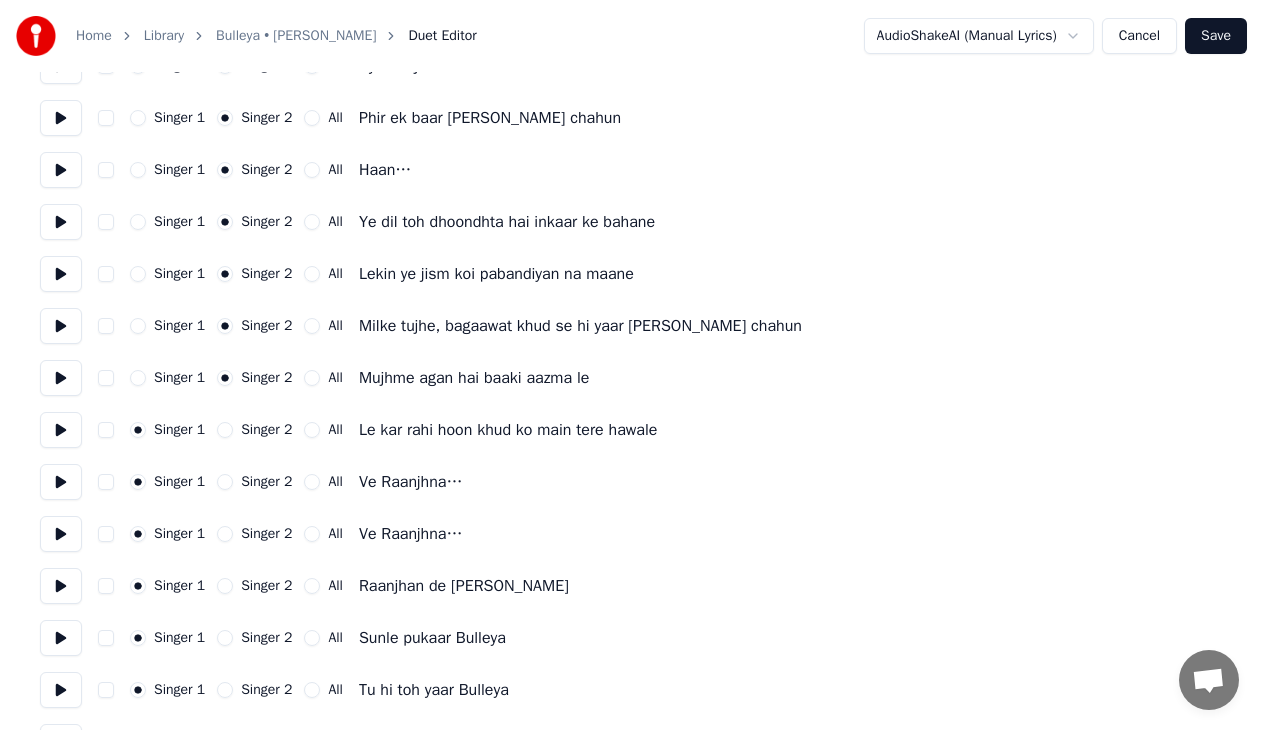 click on "Singer 2" at bounding box center (254, 430) 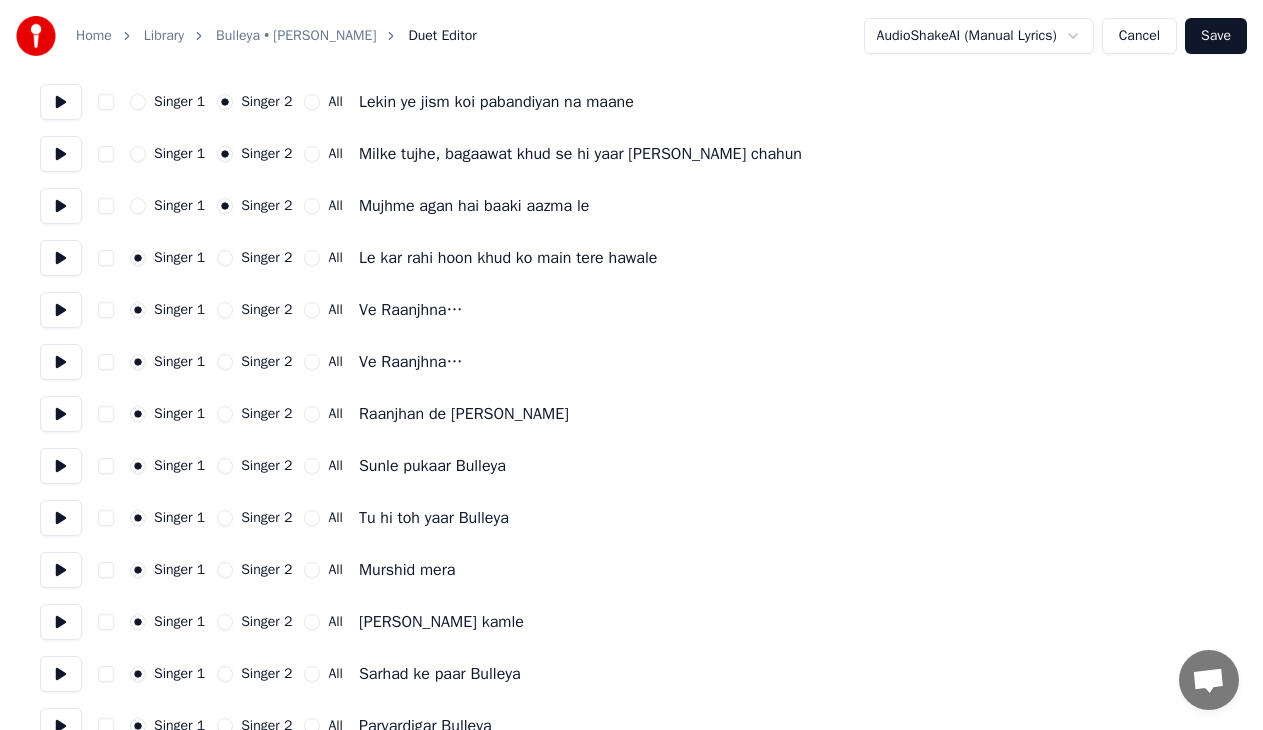 scroll, scrollTop: 3000, scrollLeft: 0, axis: vertical 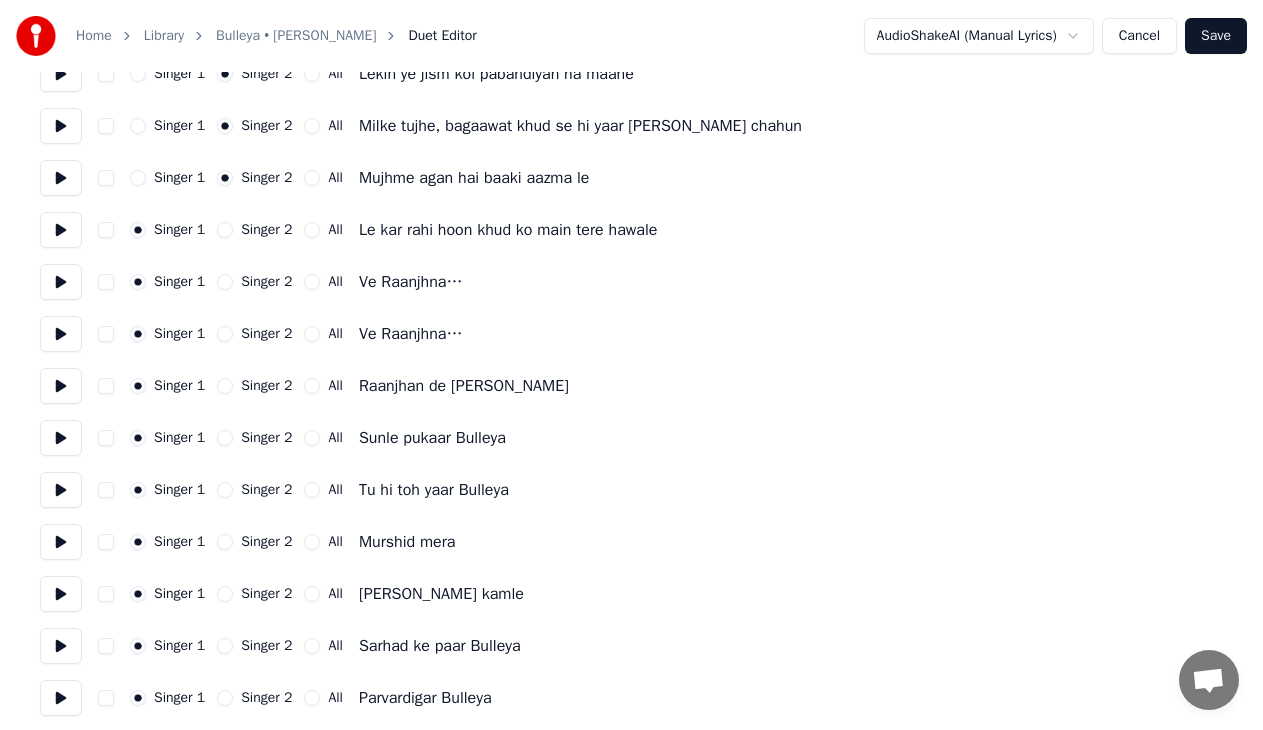 click on "Singer 2" at bounding box center (225, 230) 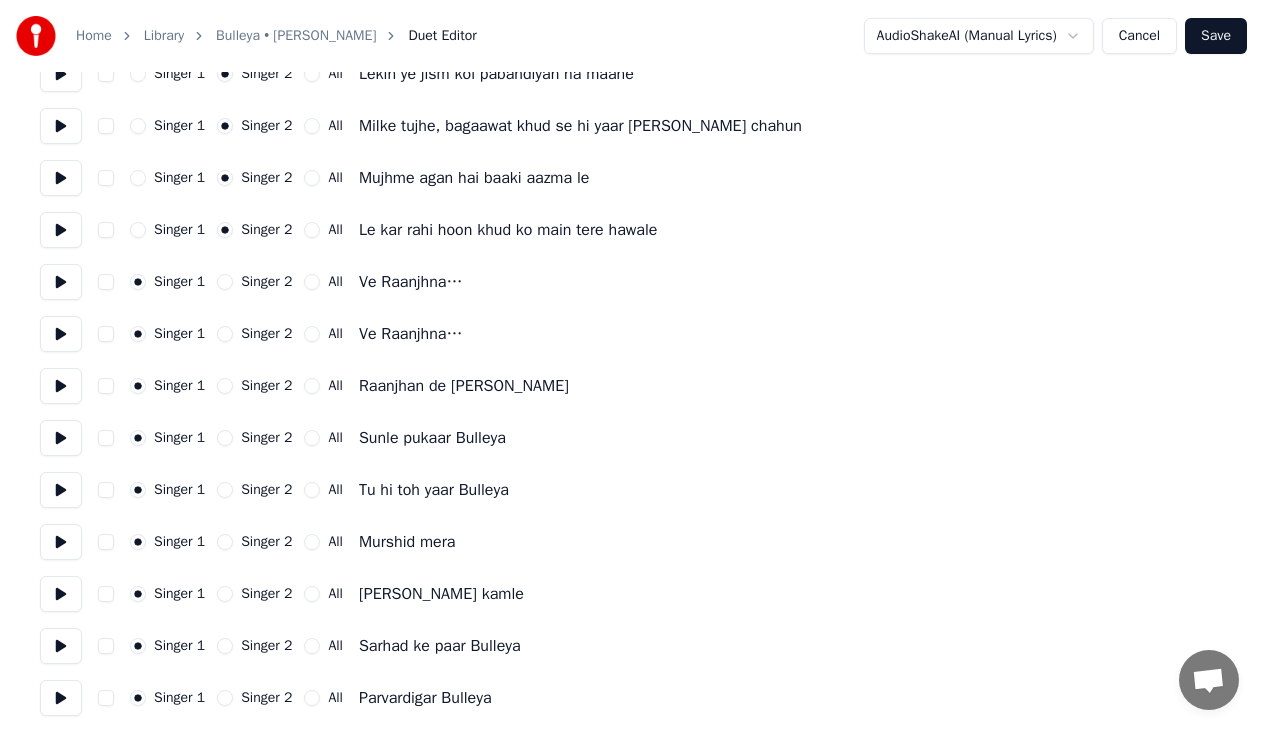 click on "Singer 2" at bounding box center (225, 282) 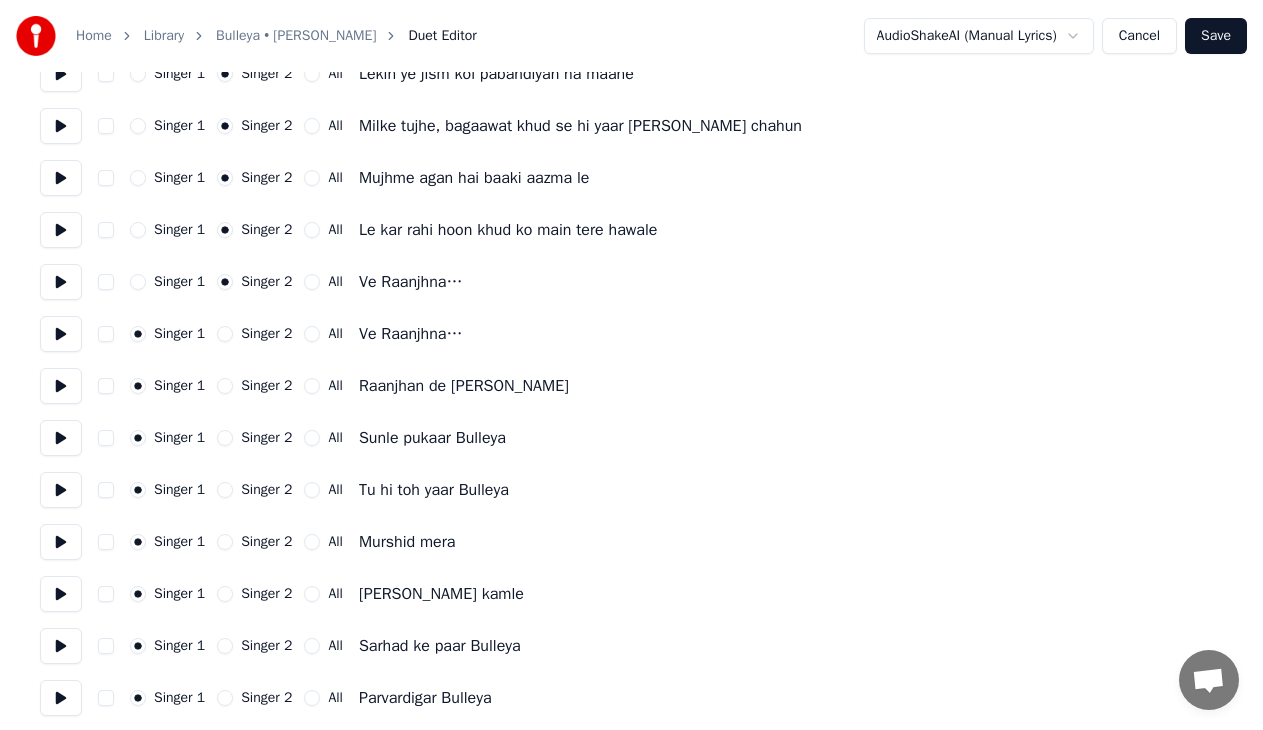 click on "Singer 2" at bounding box center (225, 334) 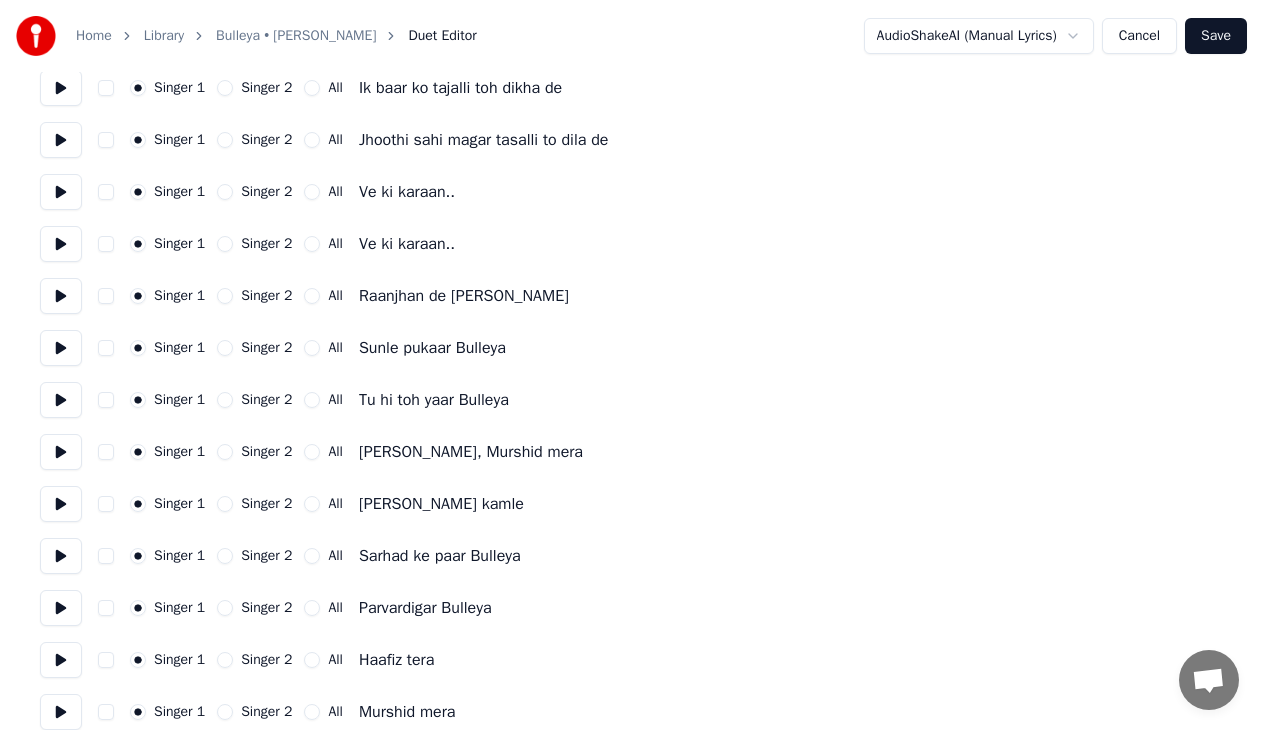 scroll, scrollTop: 0, scrollLeft: 0, axis: both 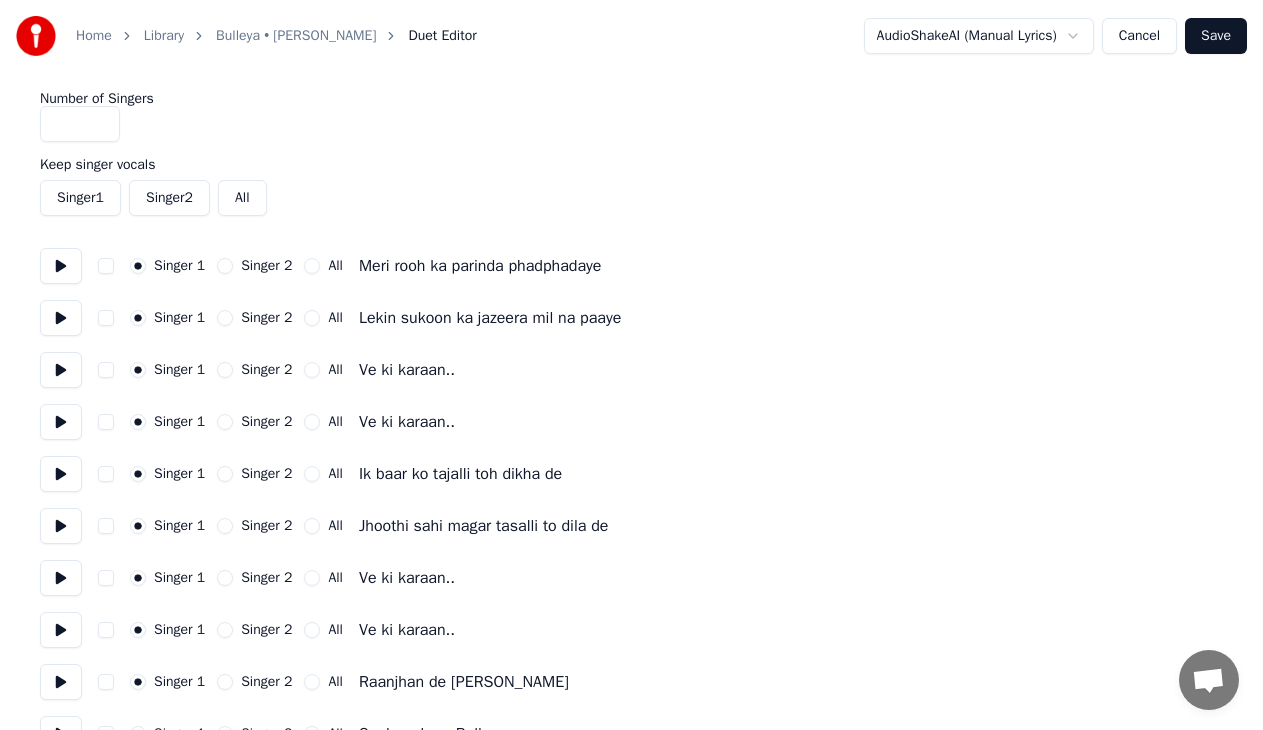 click on "Save" at bounding box center (1216, 36) 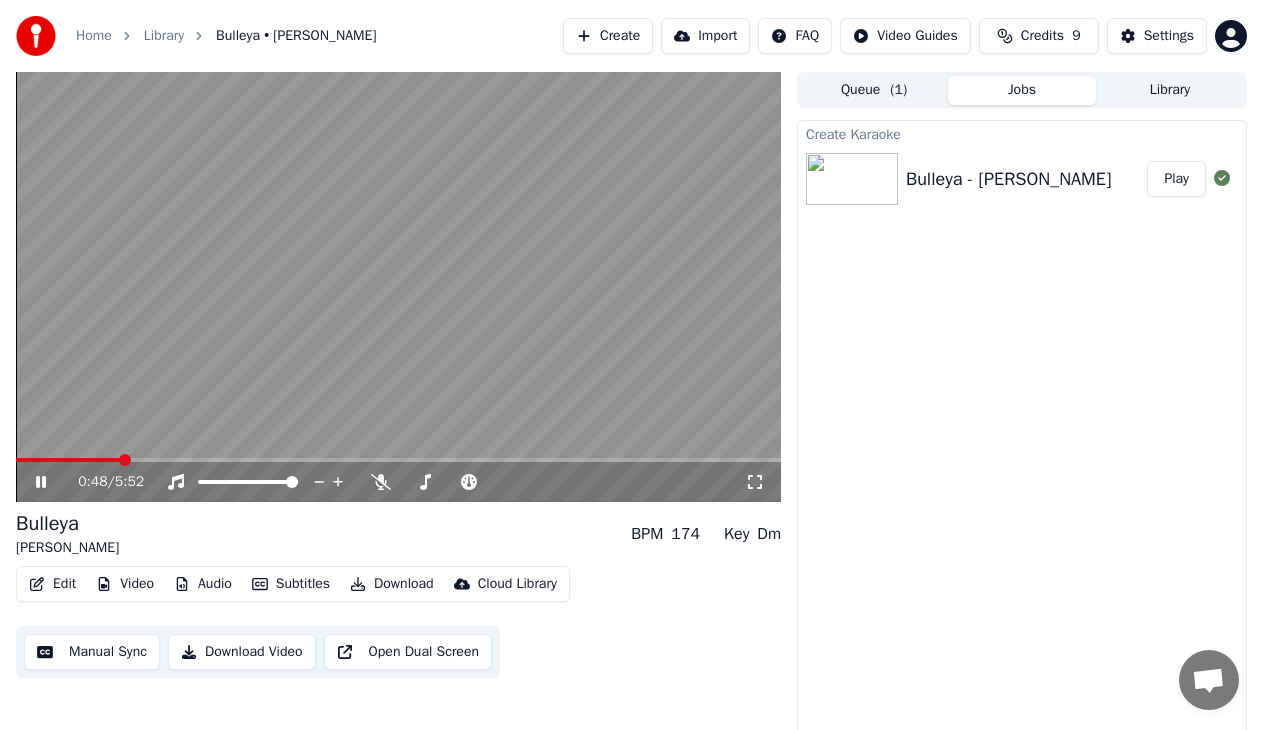 click at bounding box center (398, 460) 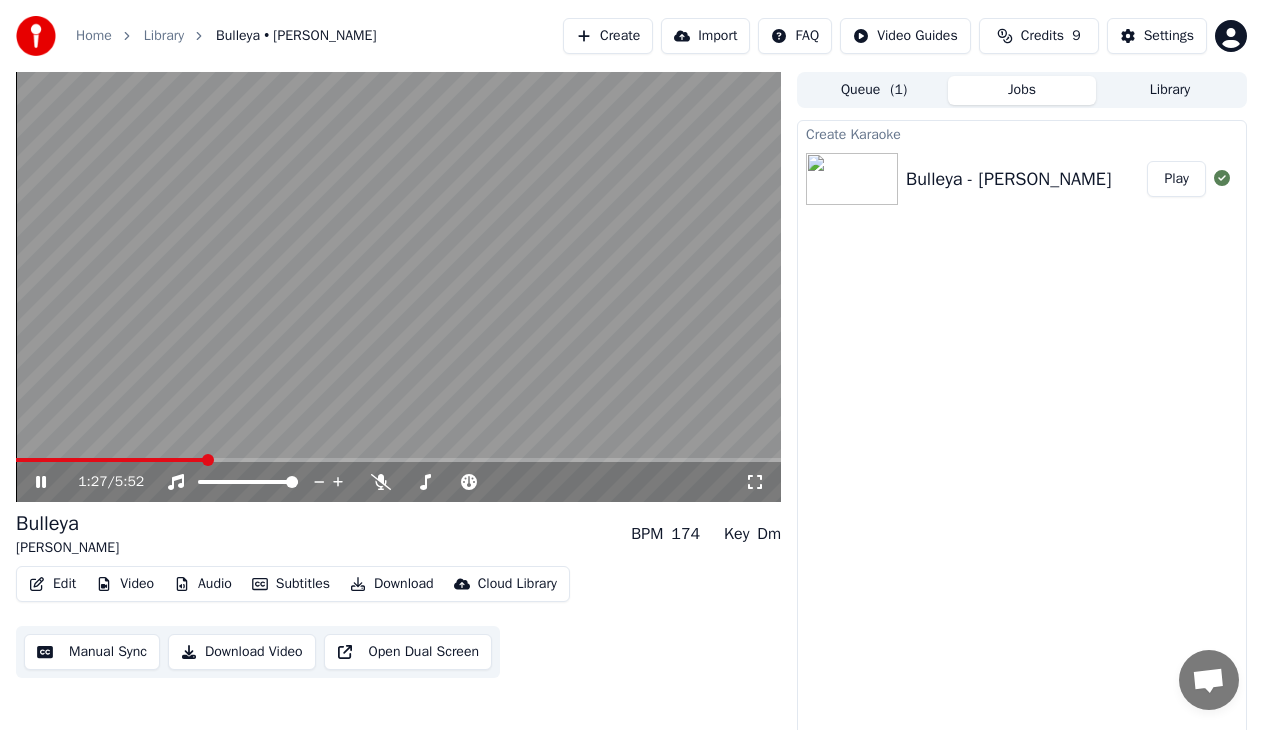 click at bounding box center [398, 287] 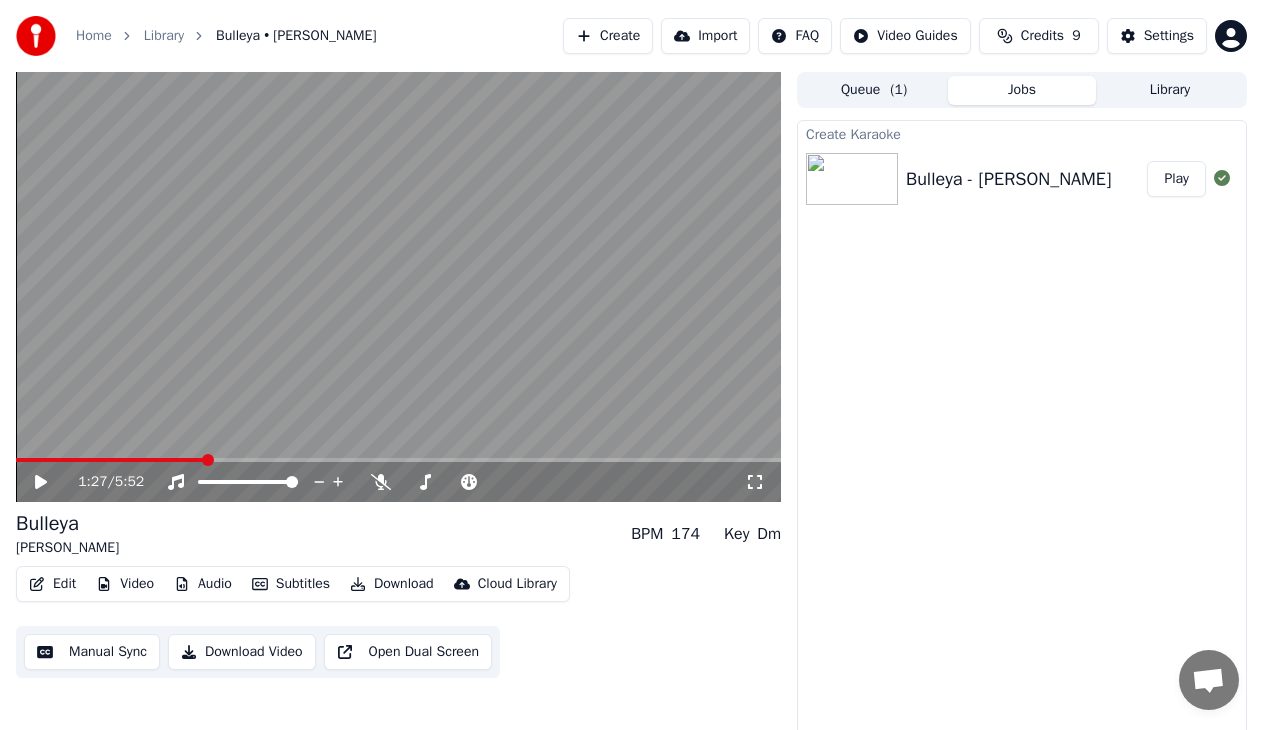 click at bounding box center (398, 287) 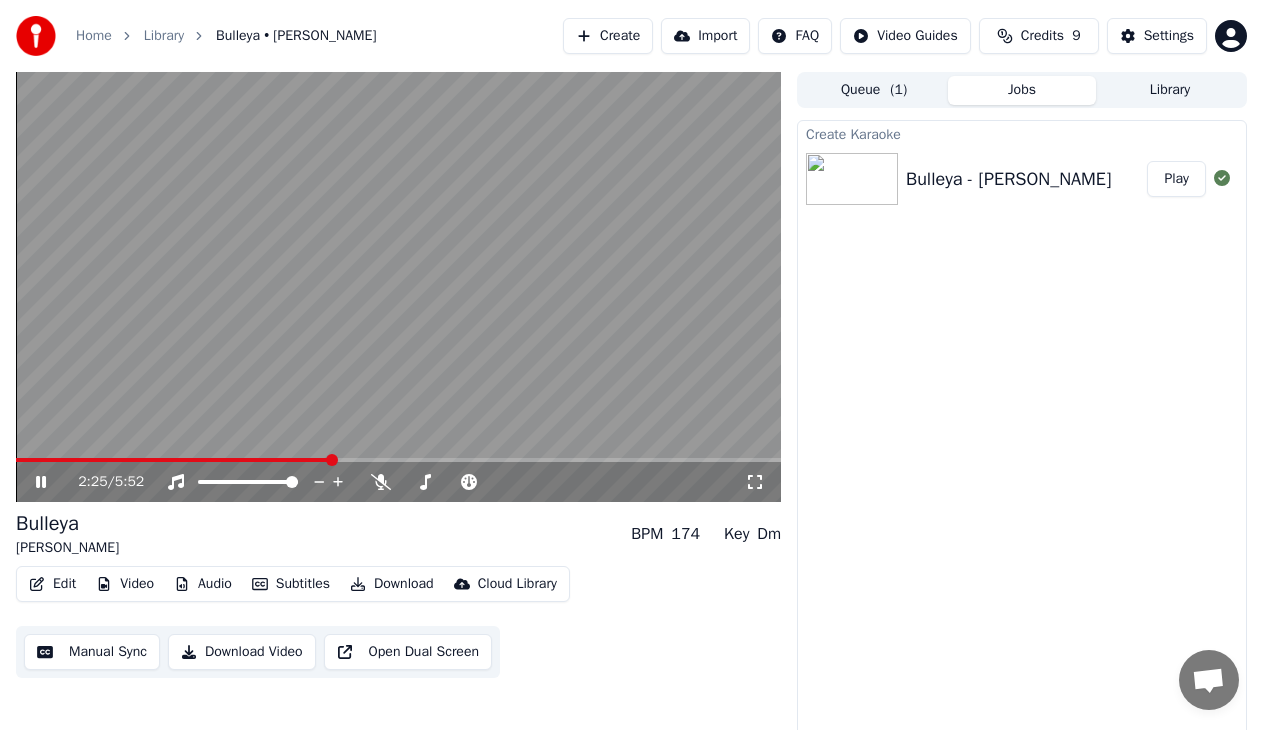 click at bounding box center (398, 460) 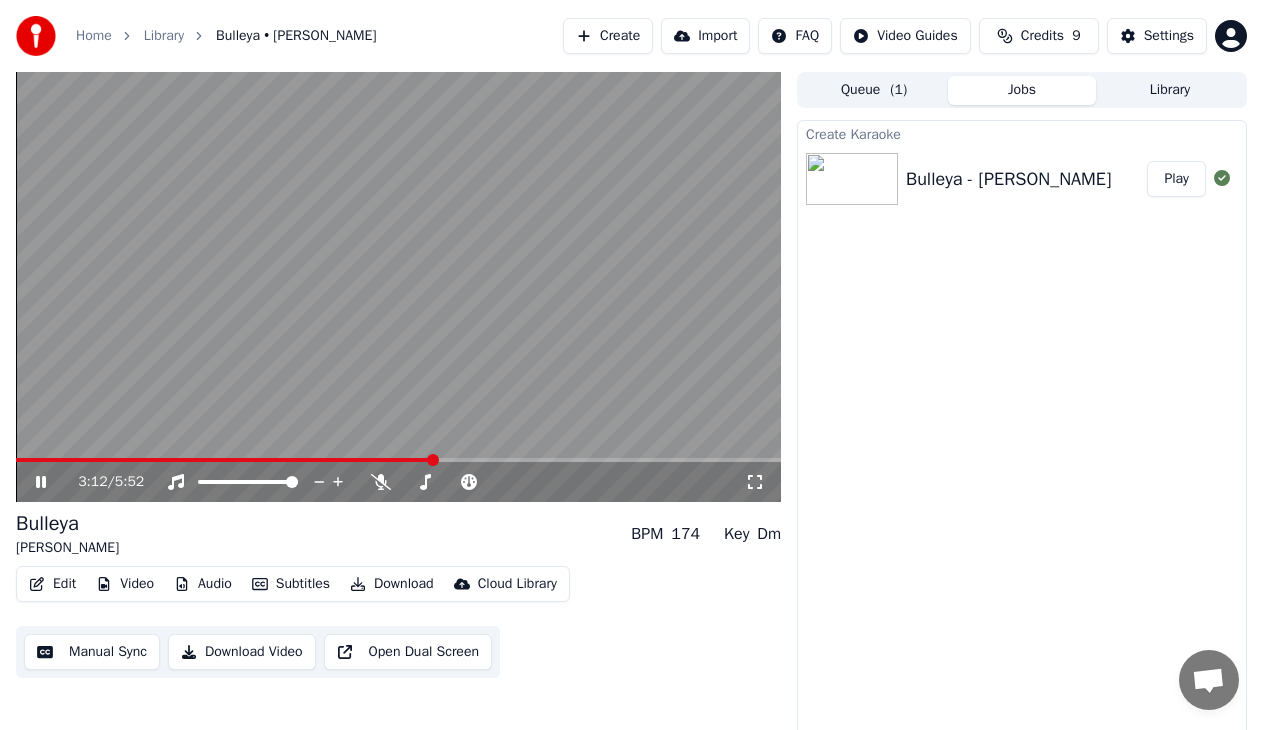 click at bounding box center (398, 460) 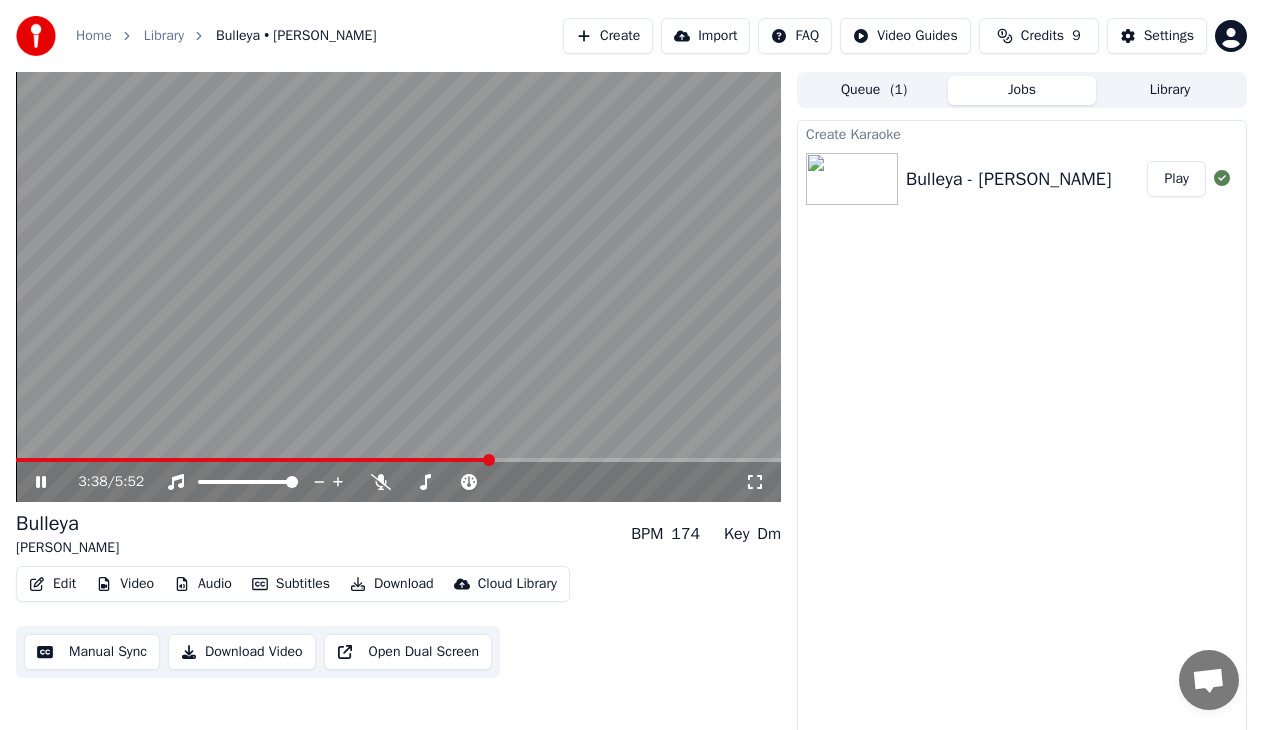 click at bounding box center (398, 287) 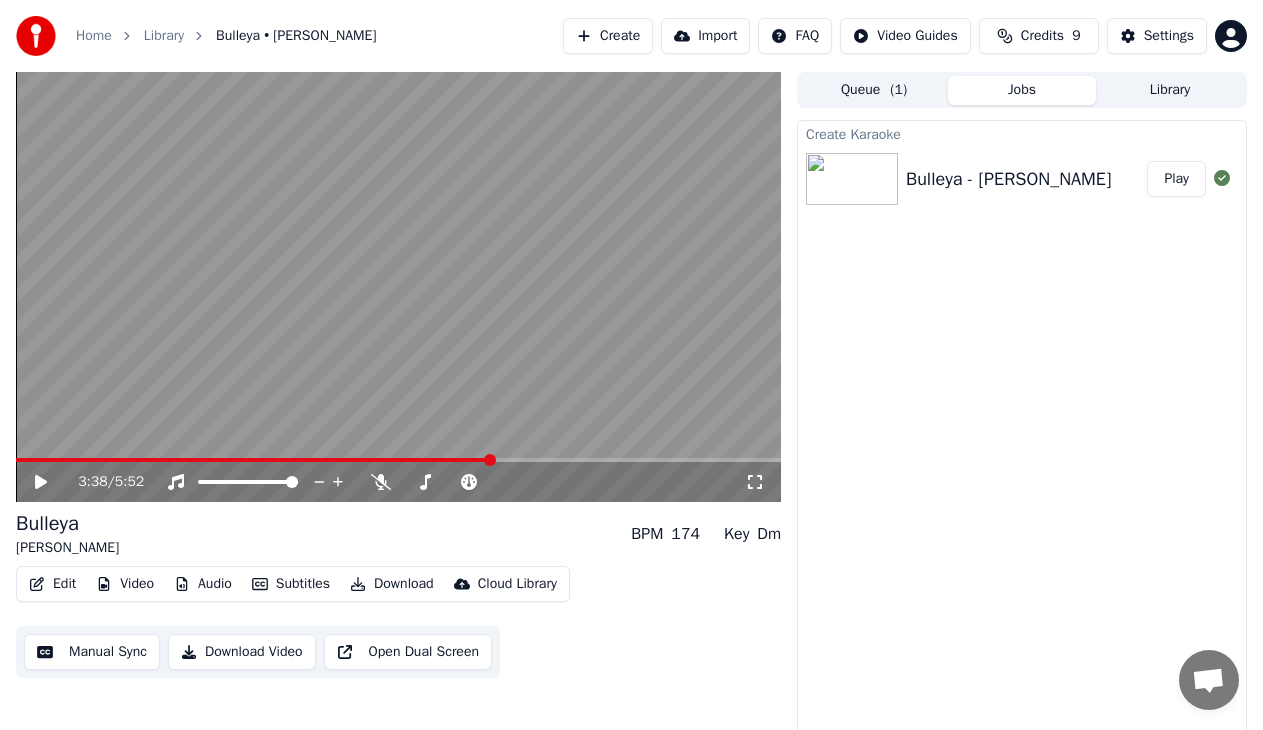 click at bounding box center (398, 460) 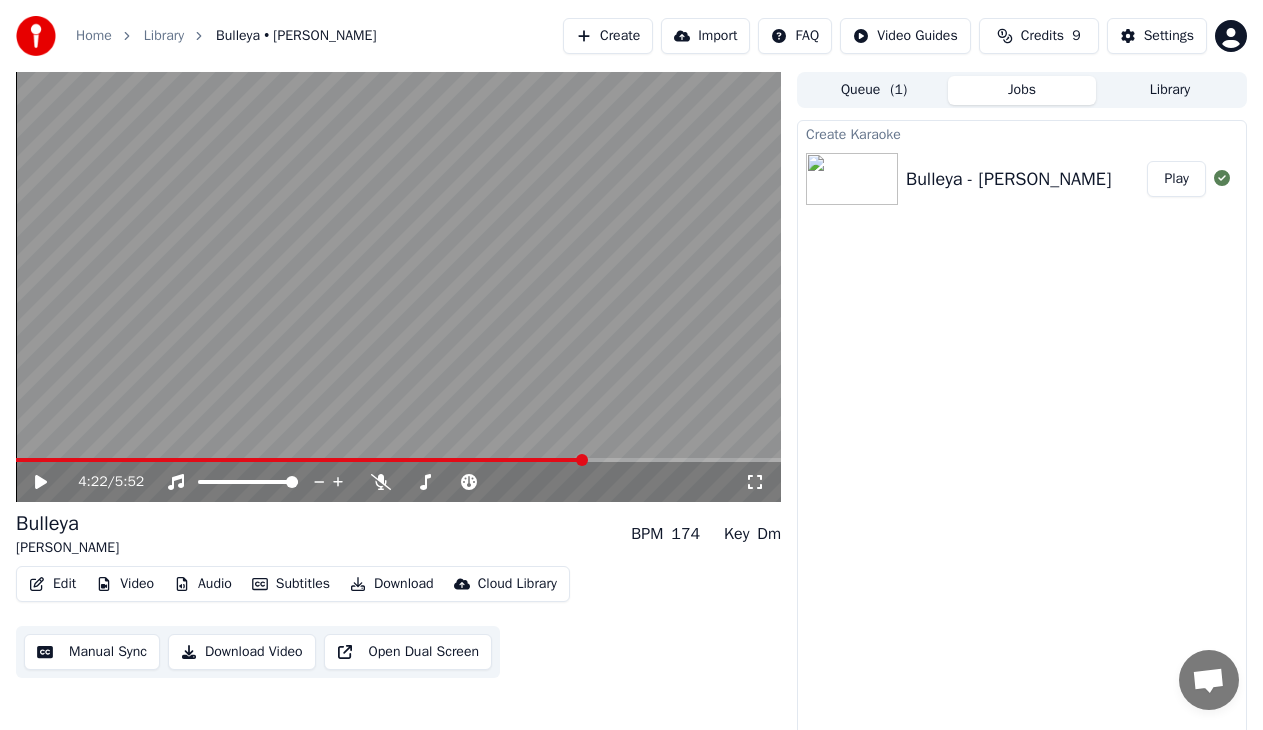 click at bounding box center [398, 460] 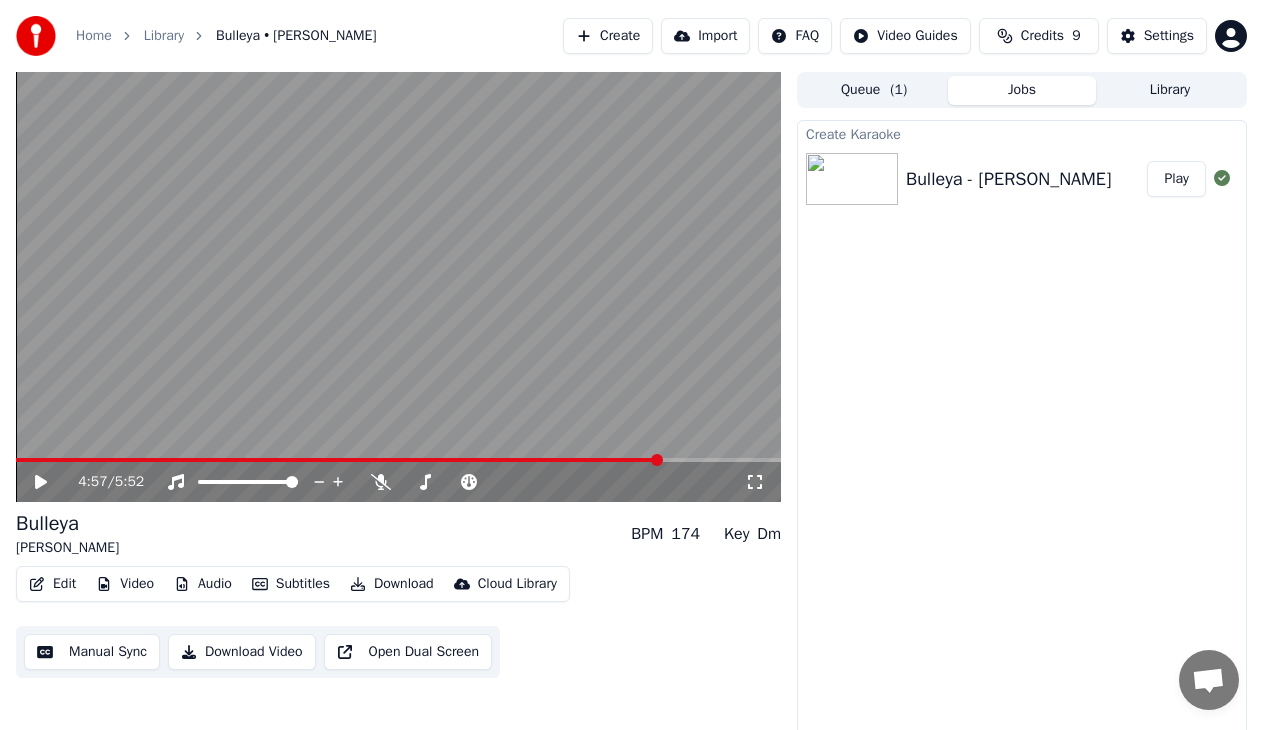 click on "4:57  /  5:52" at bounding box center [398, 482] 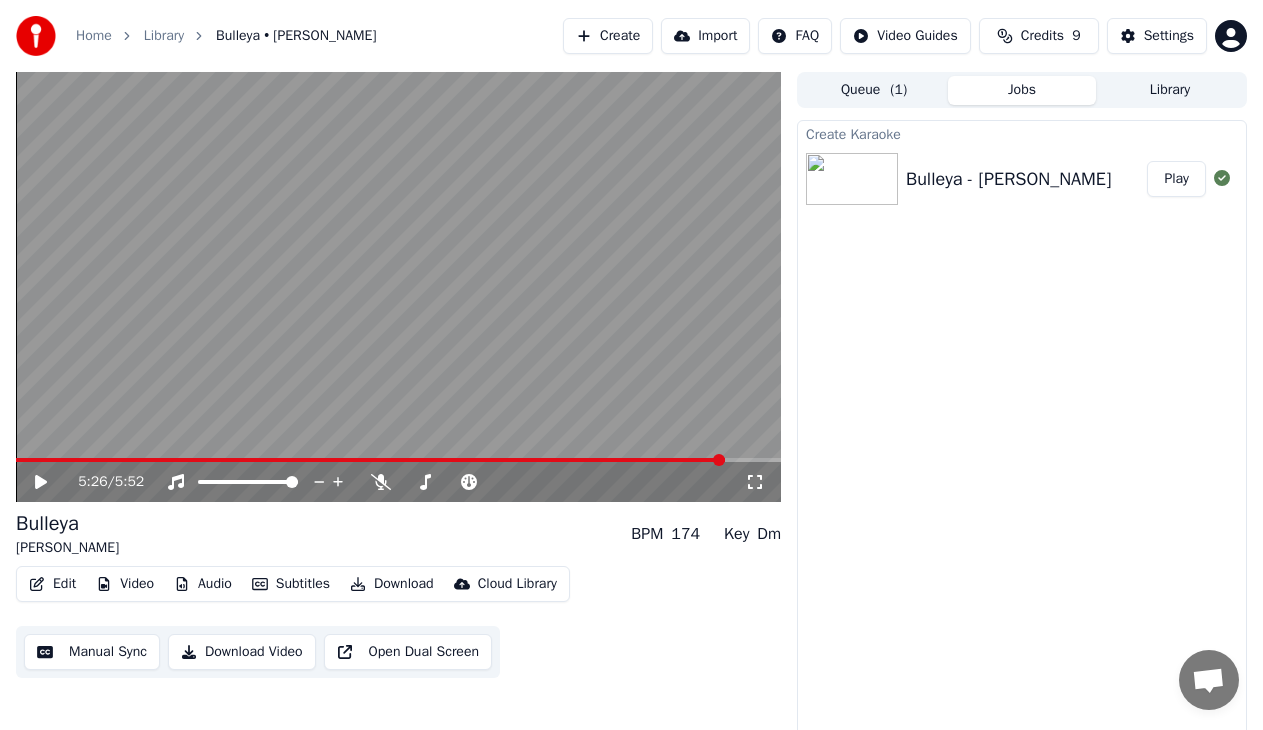 click at bounding box center [398, 460] 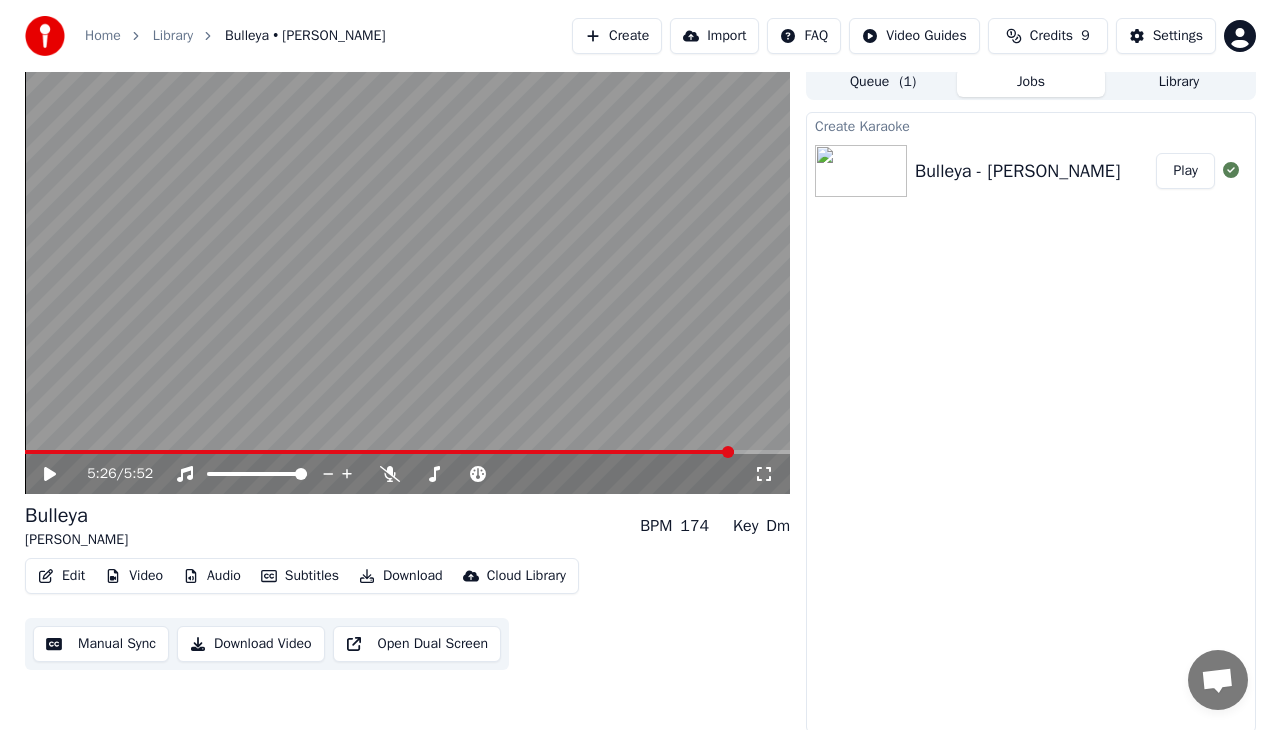 scroll, scrollTop: 10, scrollLeft: 0, axis: vertical 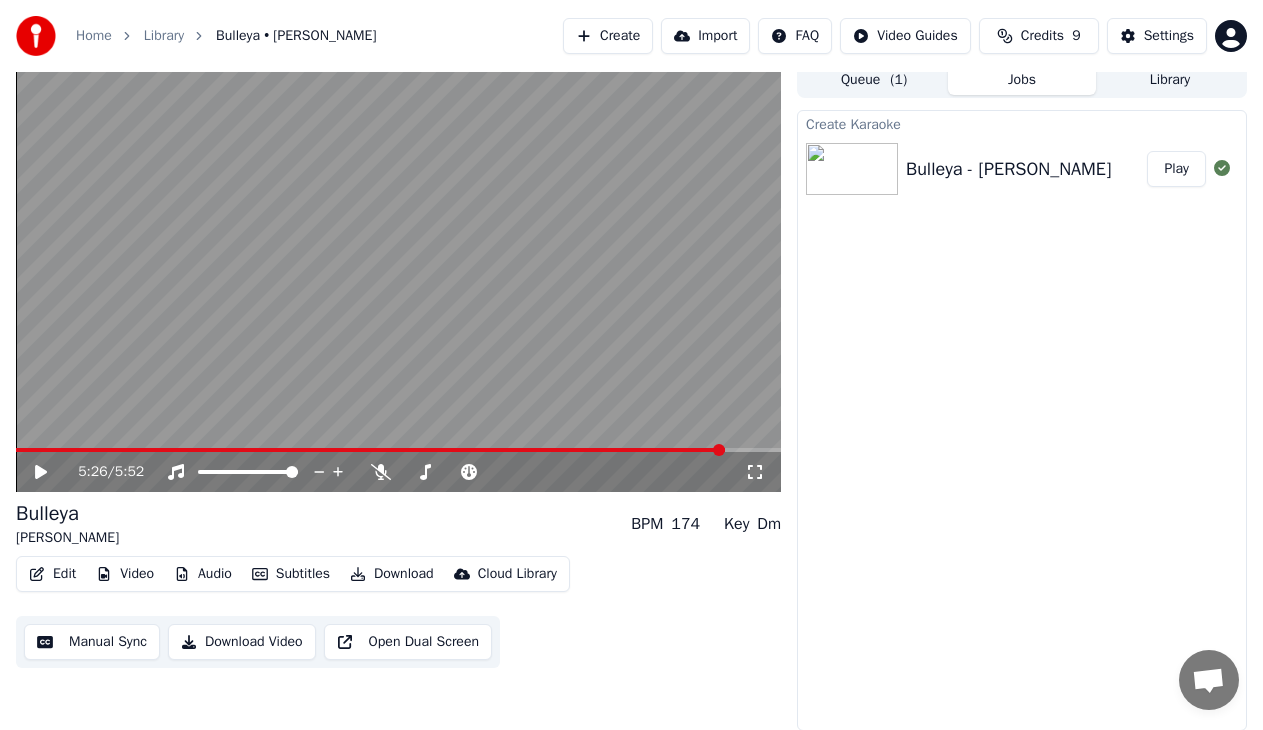 click on "Download Video" at bounding box center [242, 642] 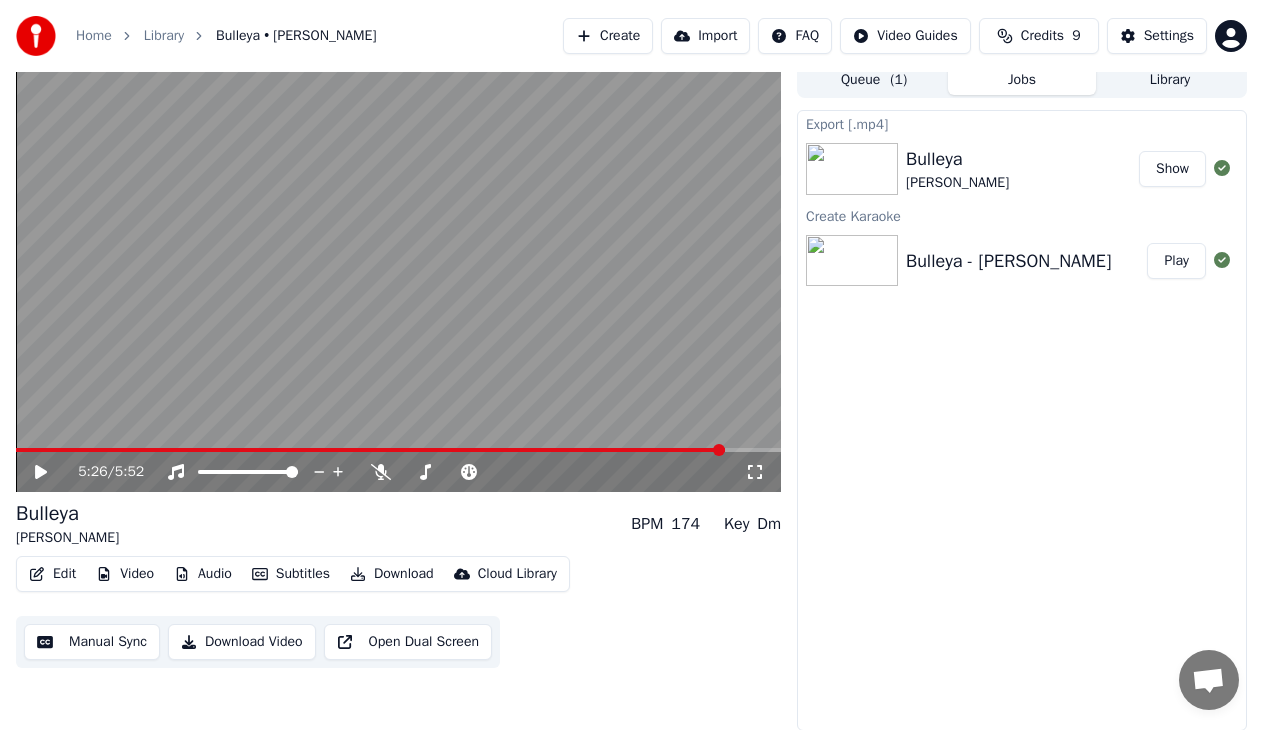 click on "Show" at bounding box center [1172, 169] 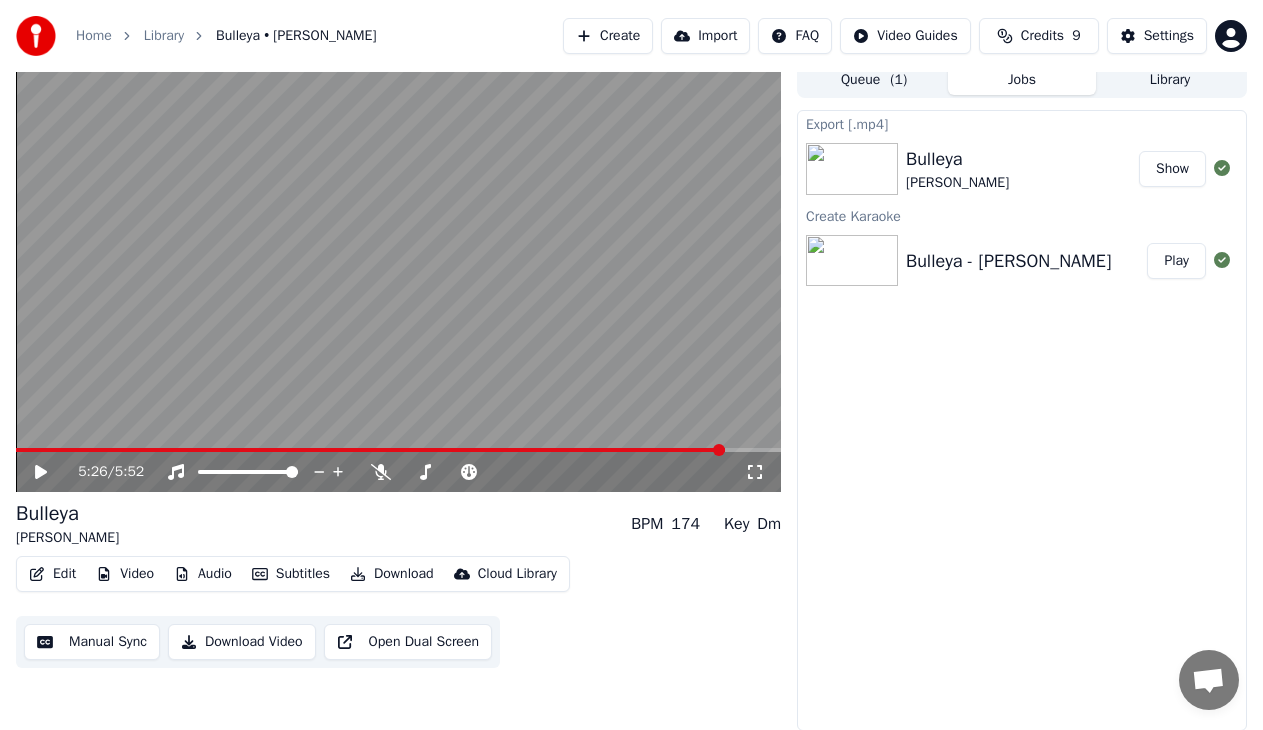 click on "Bulleya - [PERSON_NAME]" at bounding box center [1008, 261] 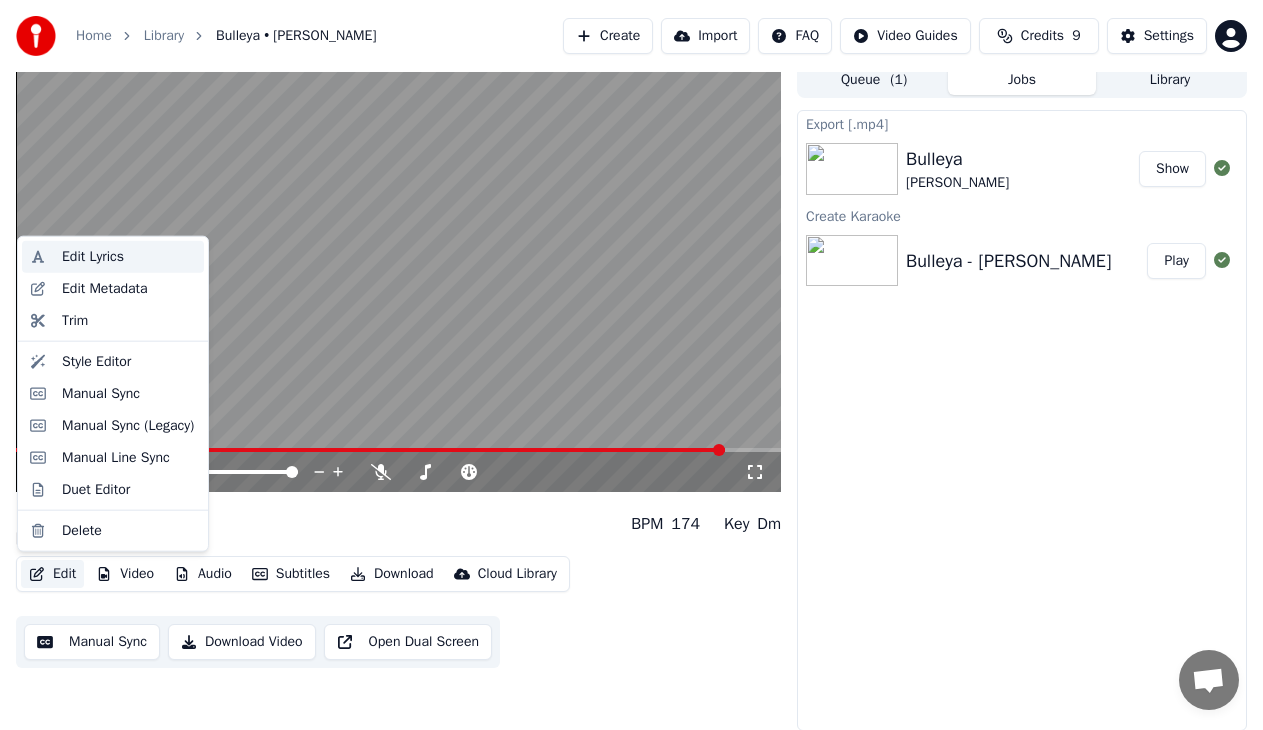 click on "Edit Lyrics" at bounding box center [93, 257] 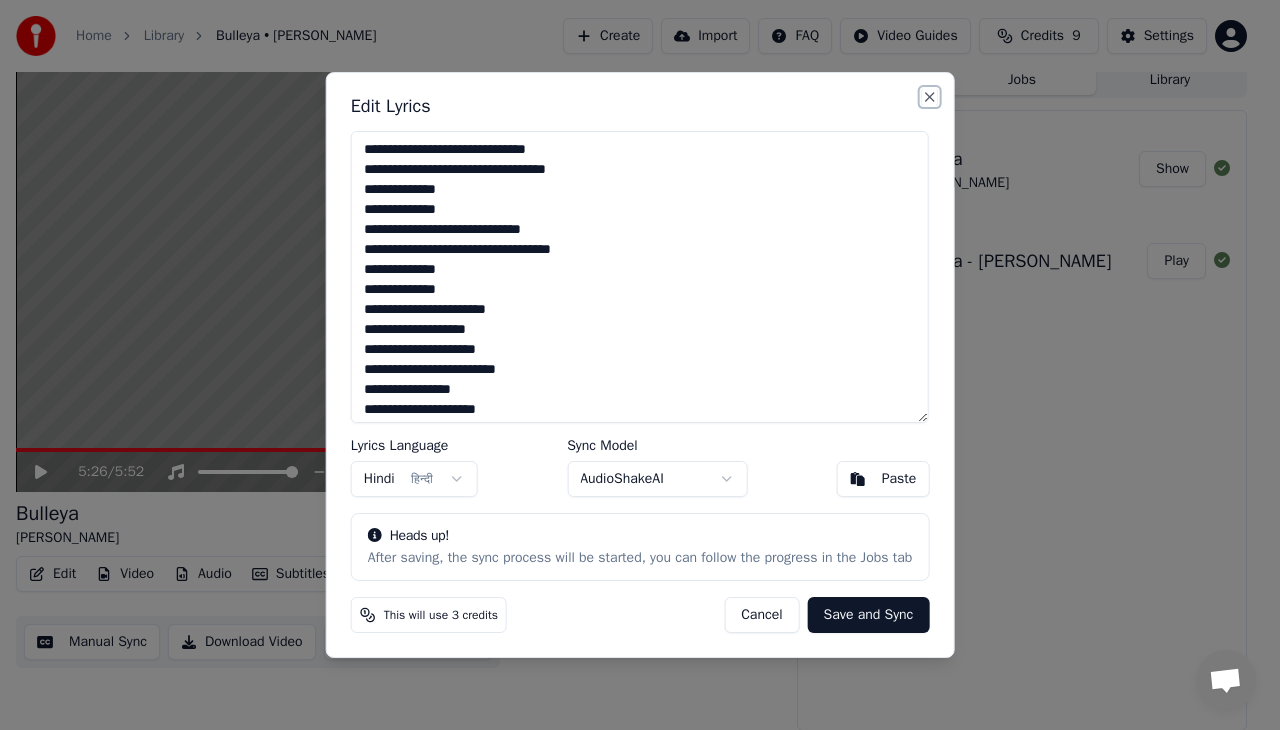 click on "Close" at bounding box center [929, 97] 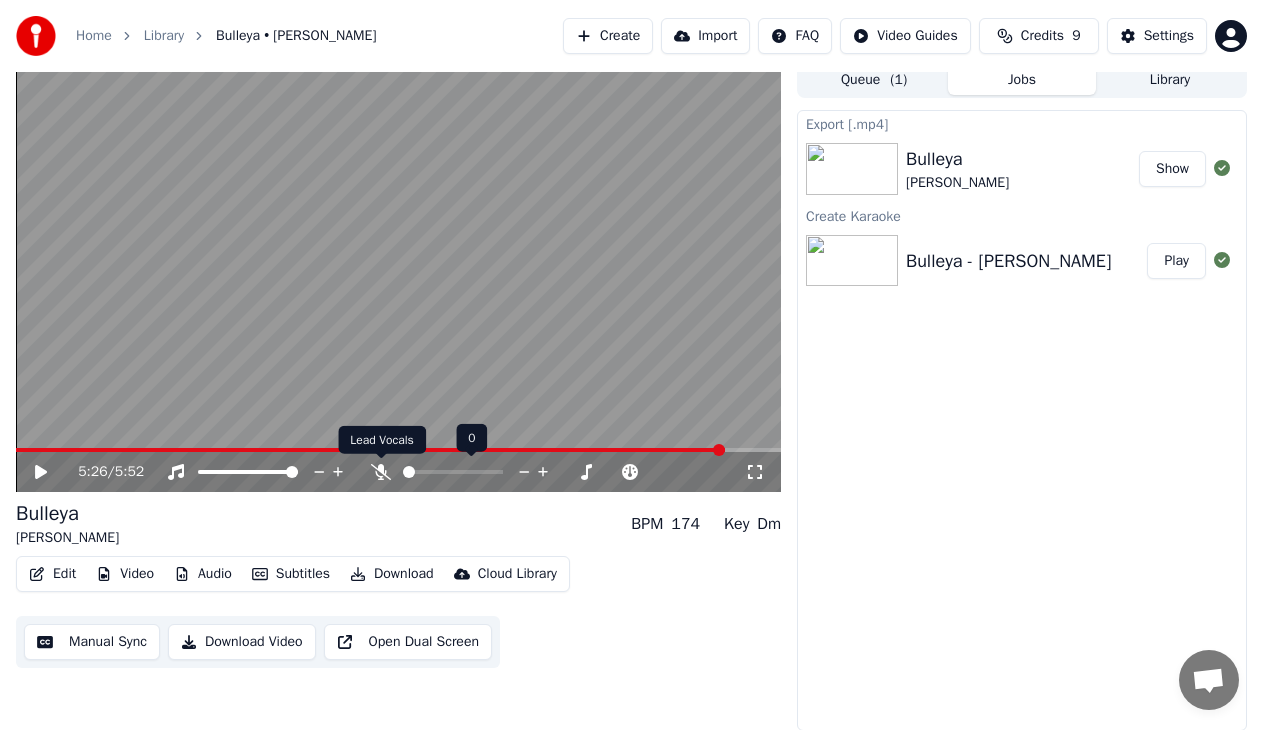 click 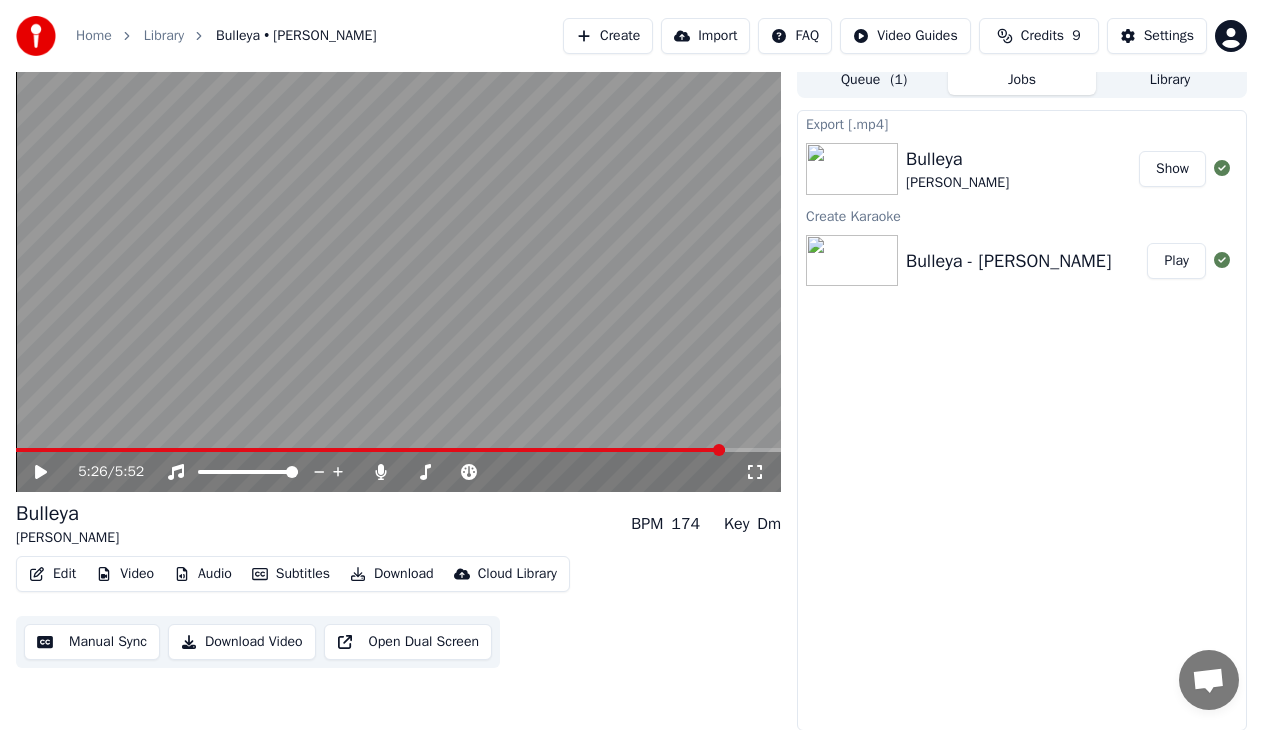 click on "5:26  /  5:52" at bounding box center (398, 472) 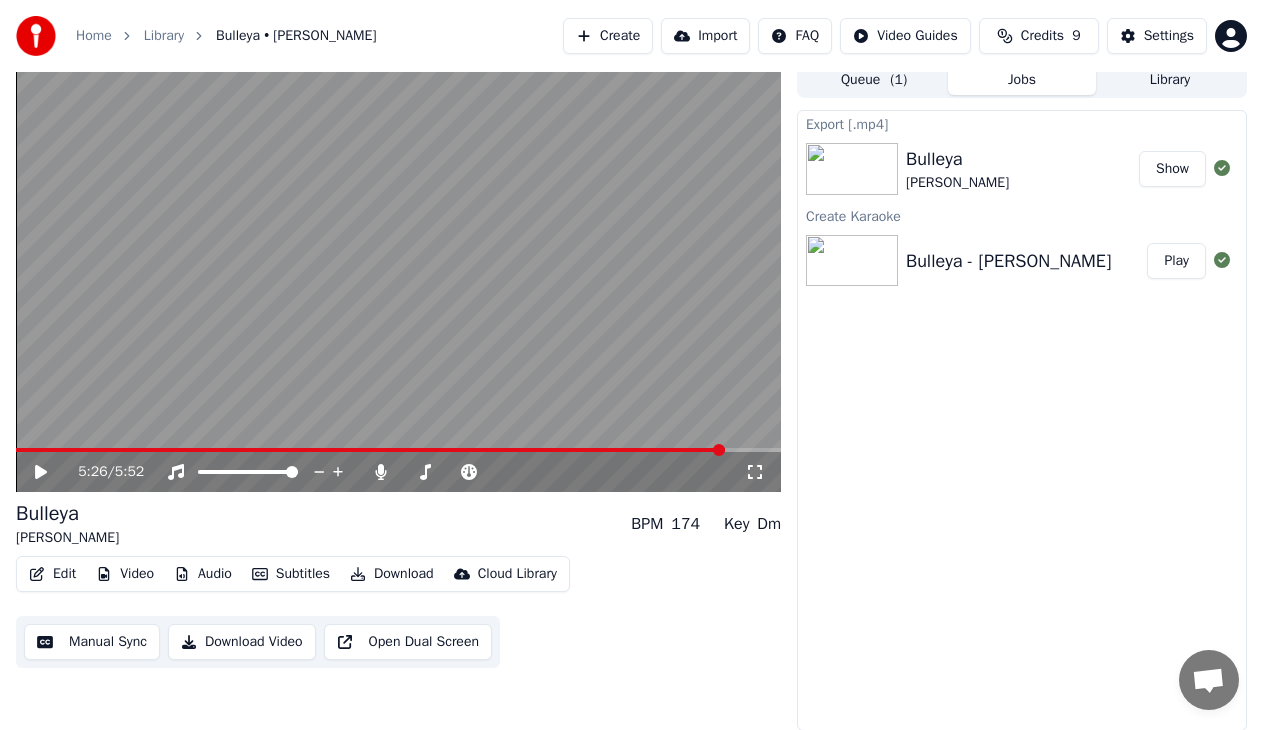 click 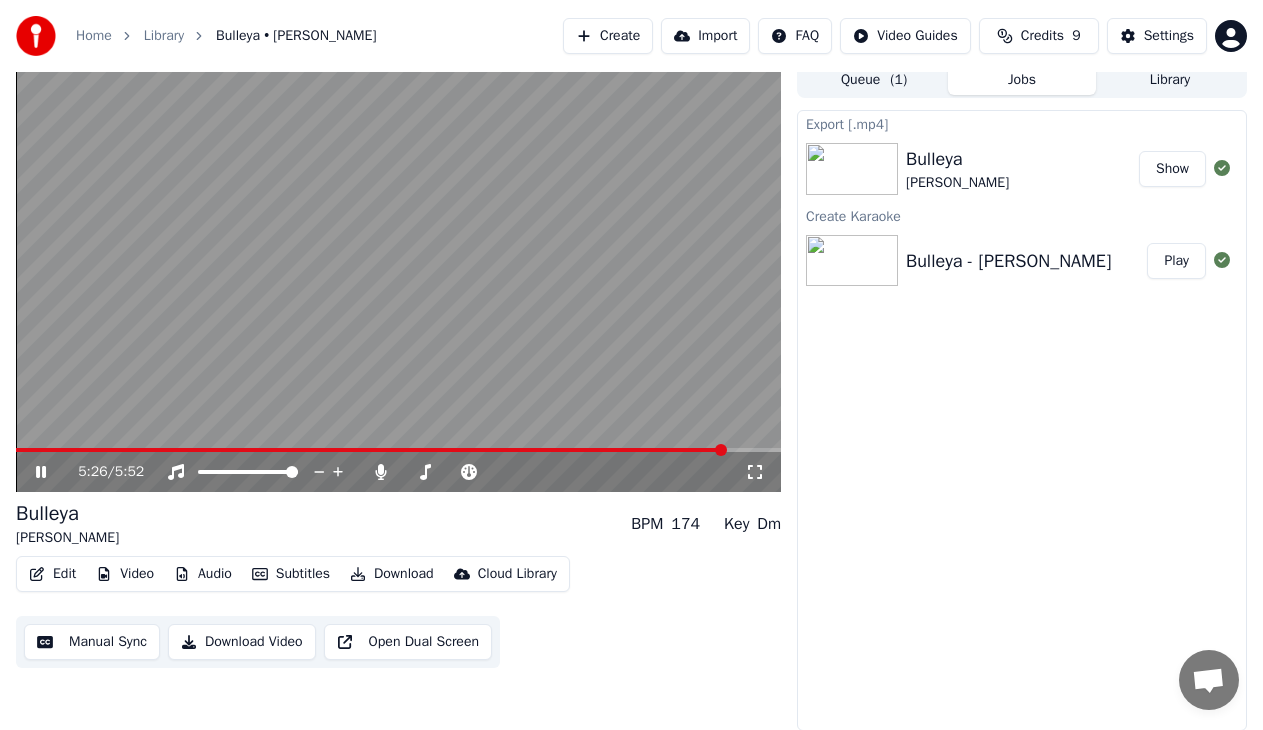 click at bounding box center [371, 450] 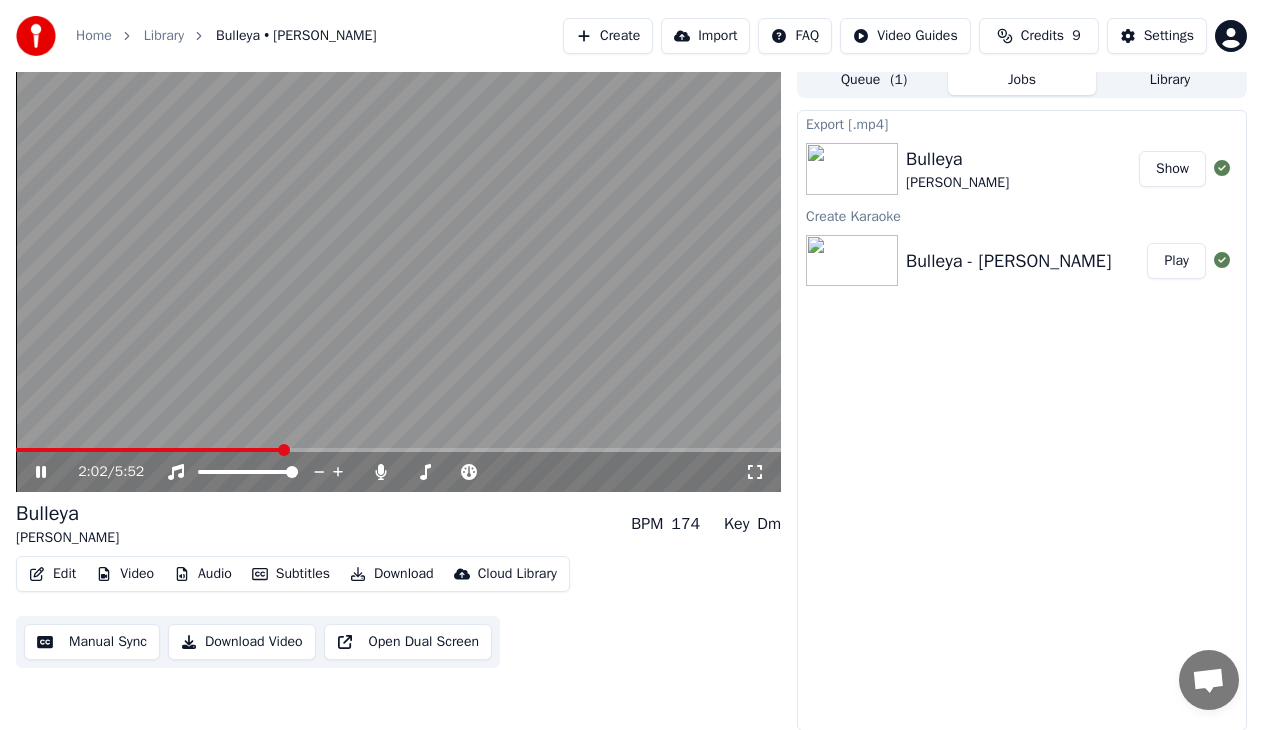 click at bounding box center (149, 450) 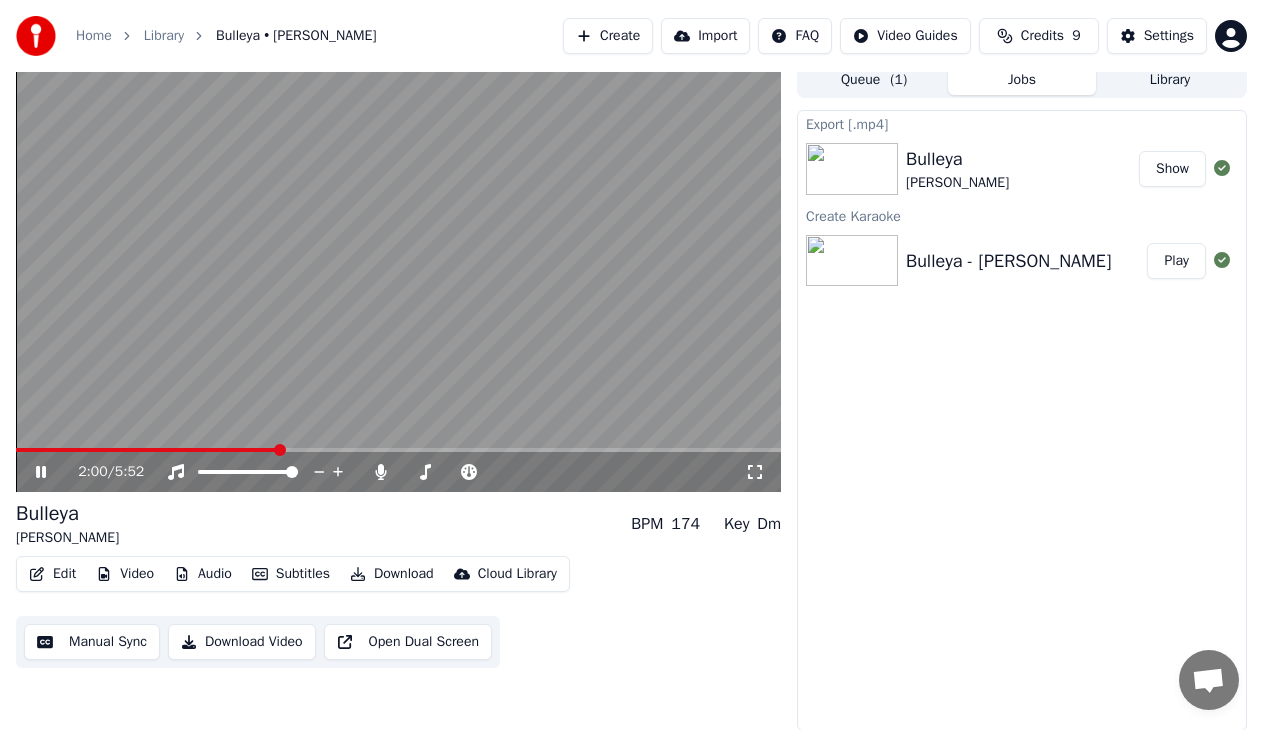 click 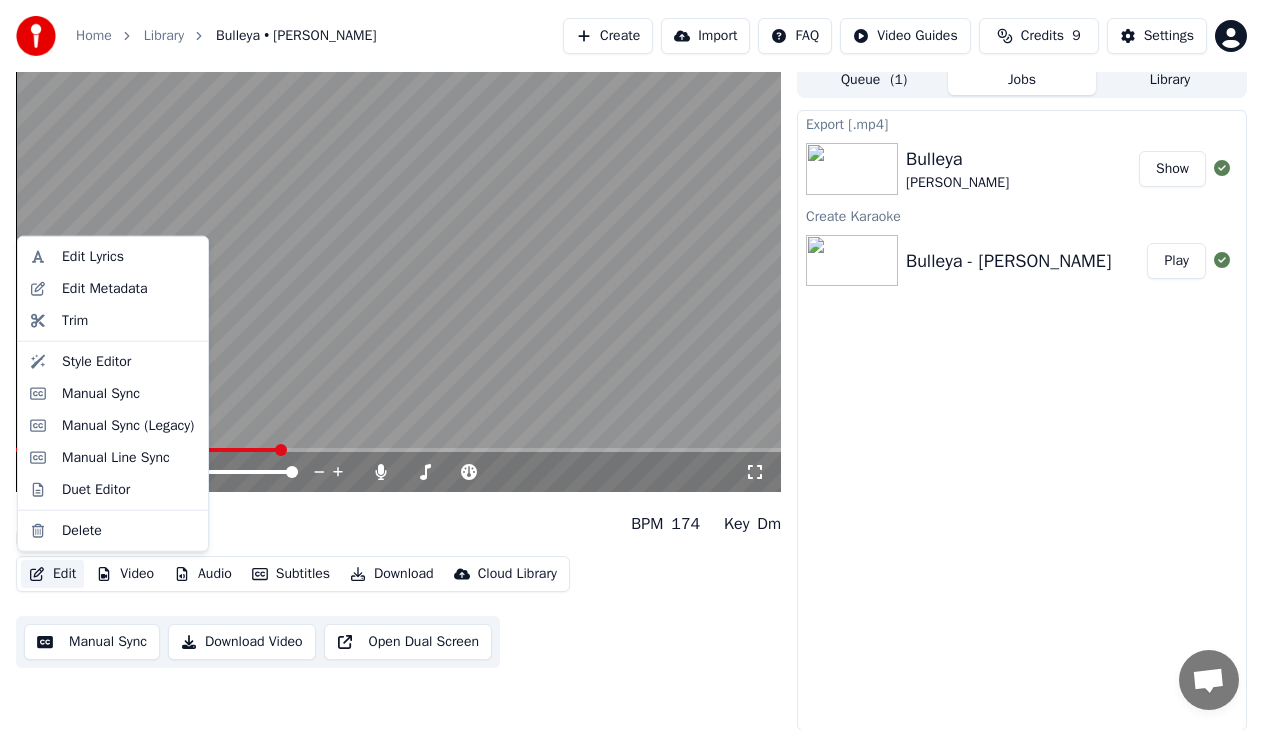 click on "Edit" at bounding box center [52, 574] 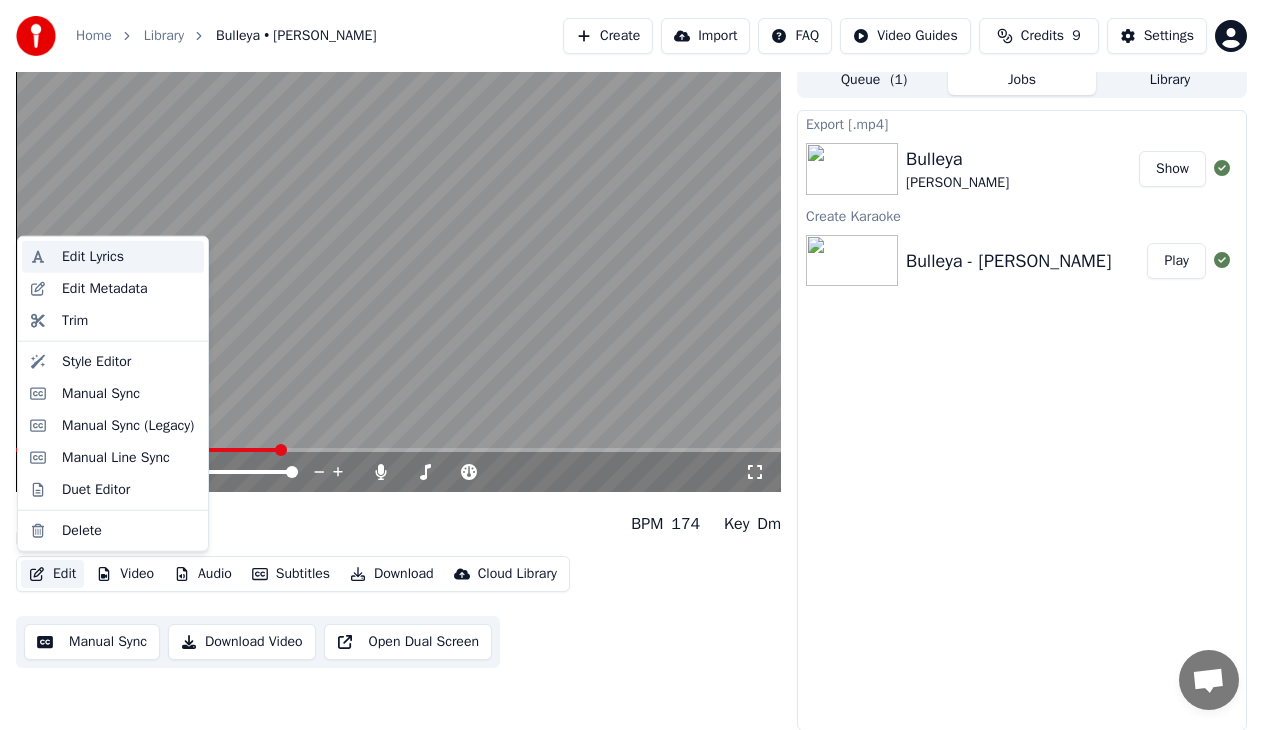 click on "Edit Lyrics" at bounding box center (93, 257) 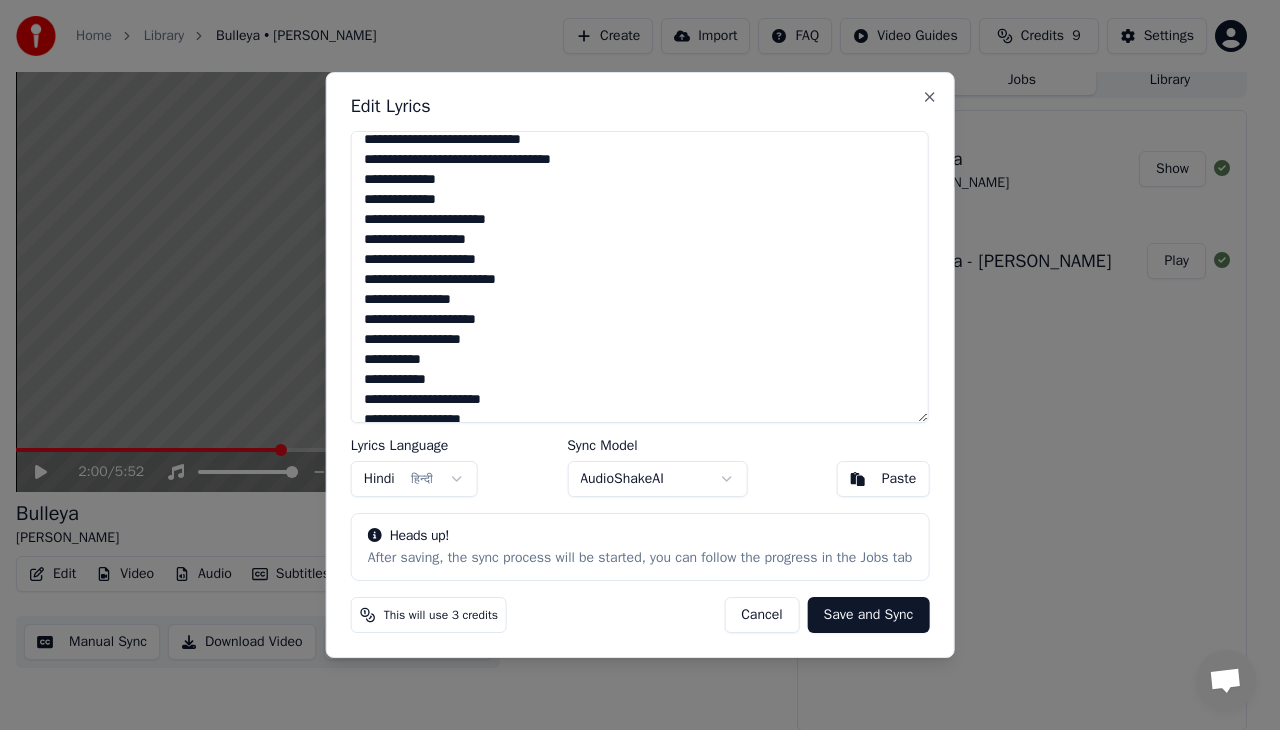 scroll, scrollTop: 100, scrollLeft: 0, axis: vertical 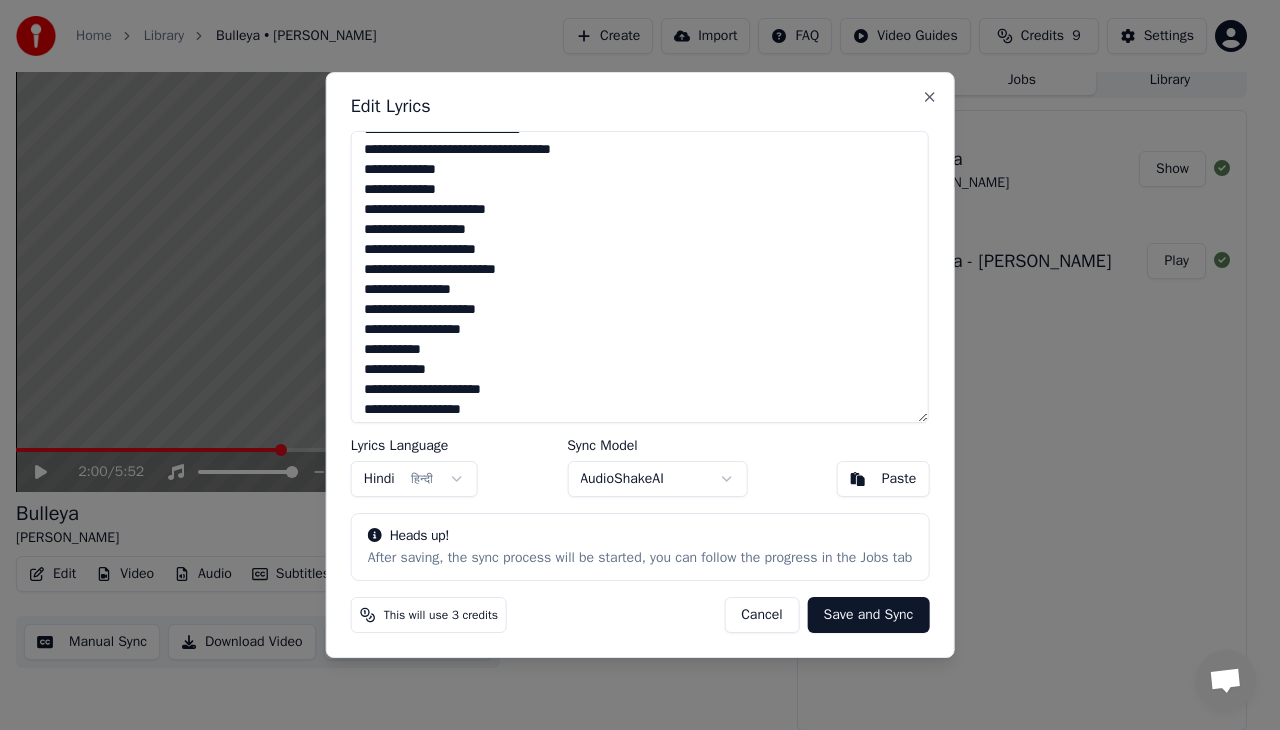click at bounding box center [640, 277] 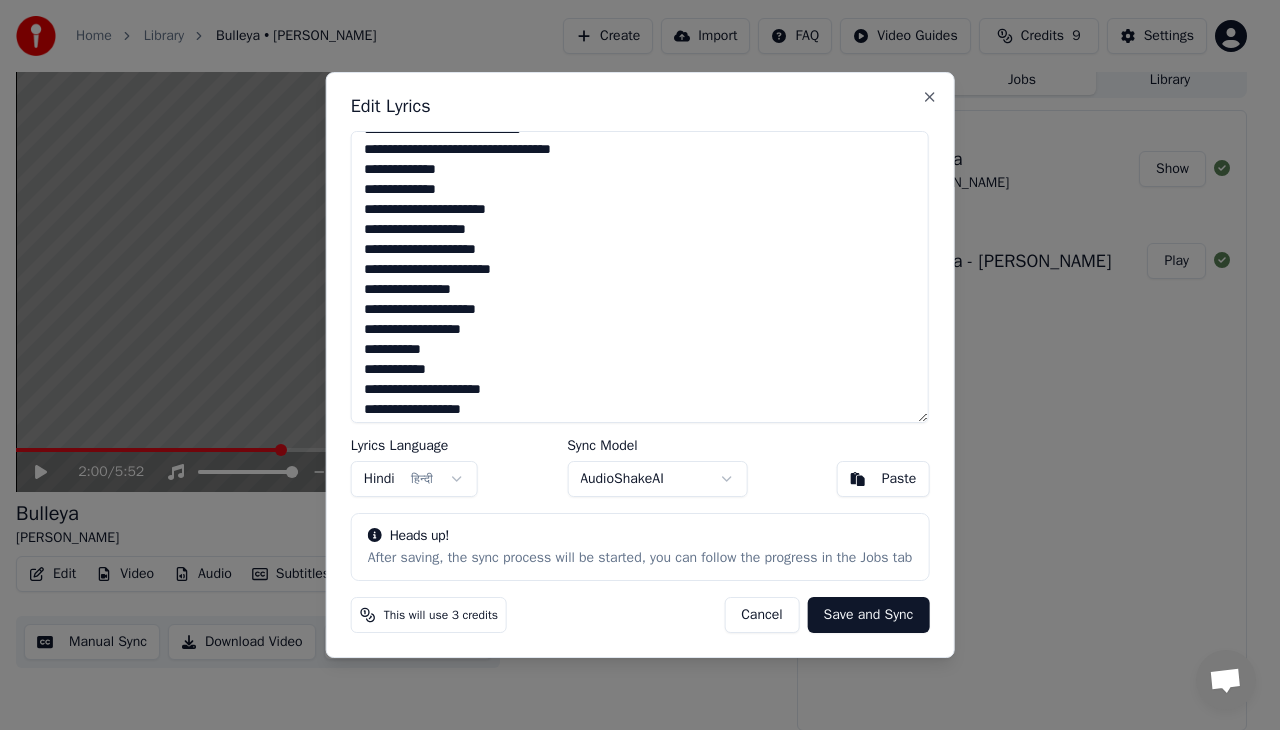 click at bounding box center (640, 277) 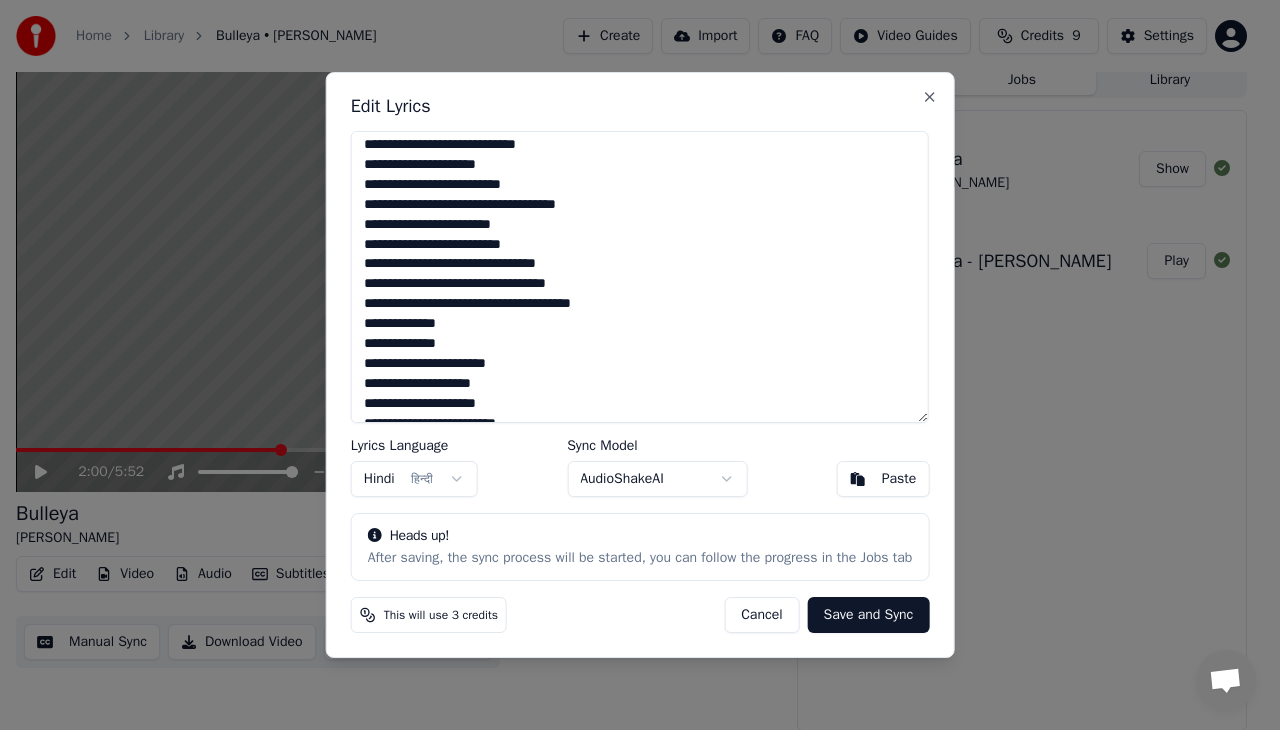 scroll, scrollTop: 548, scrollLeft: 0, axis: vertical 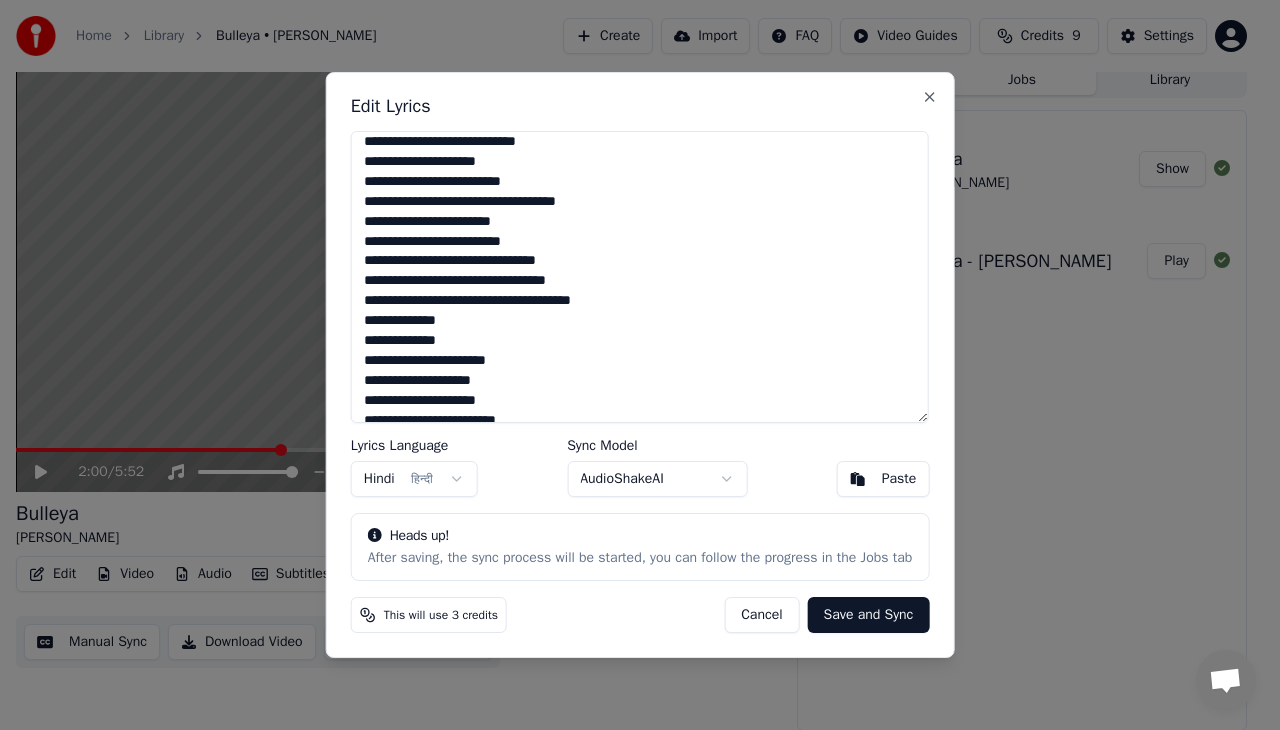 type on "**********" 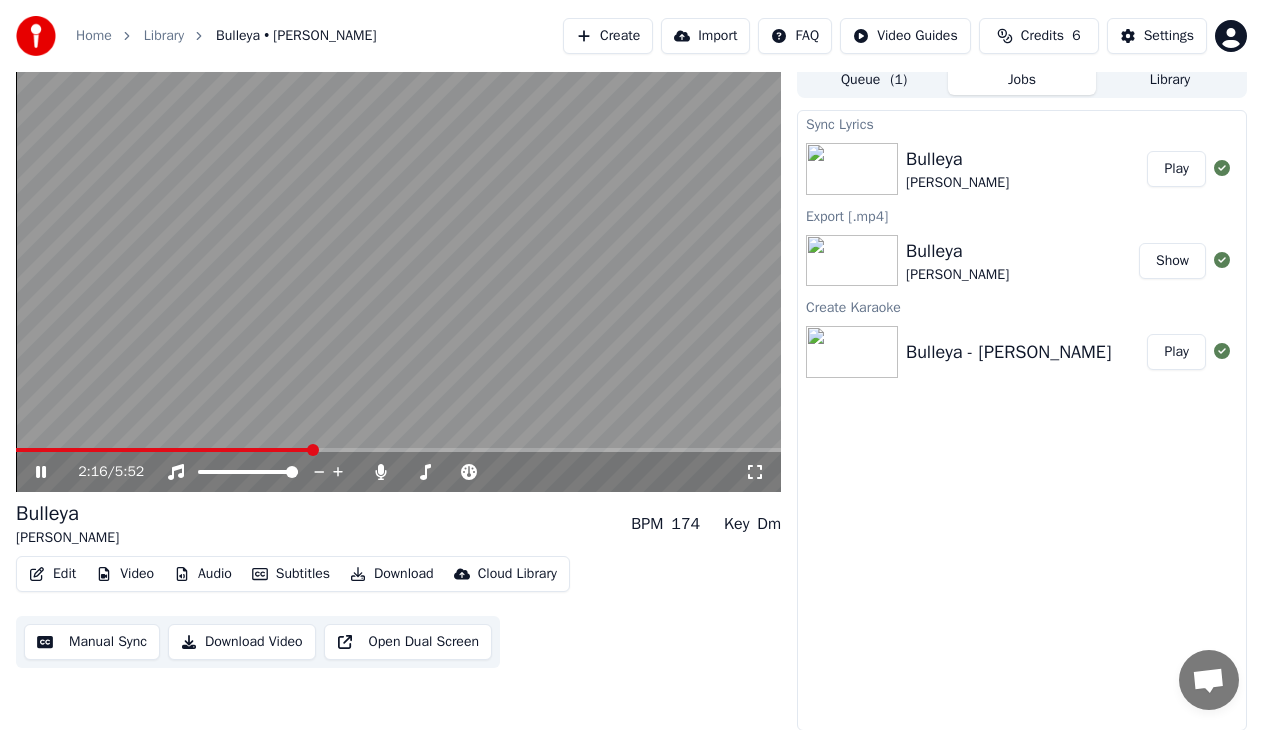 click at bounding box center [164, 450] 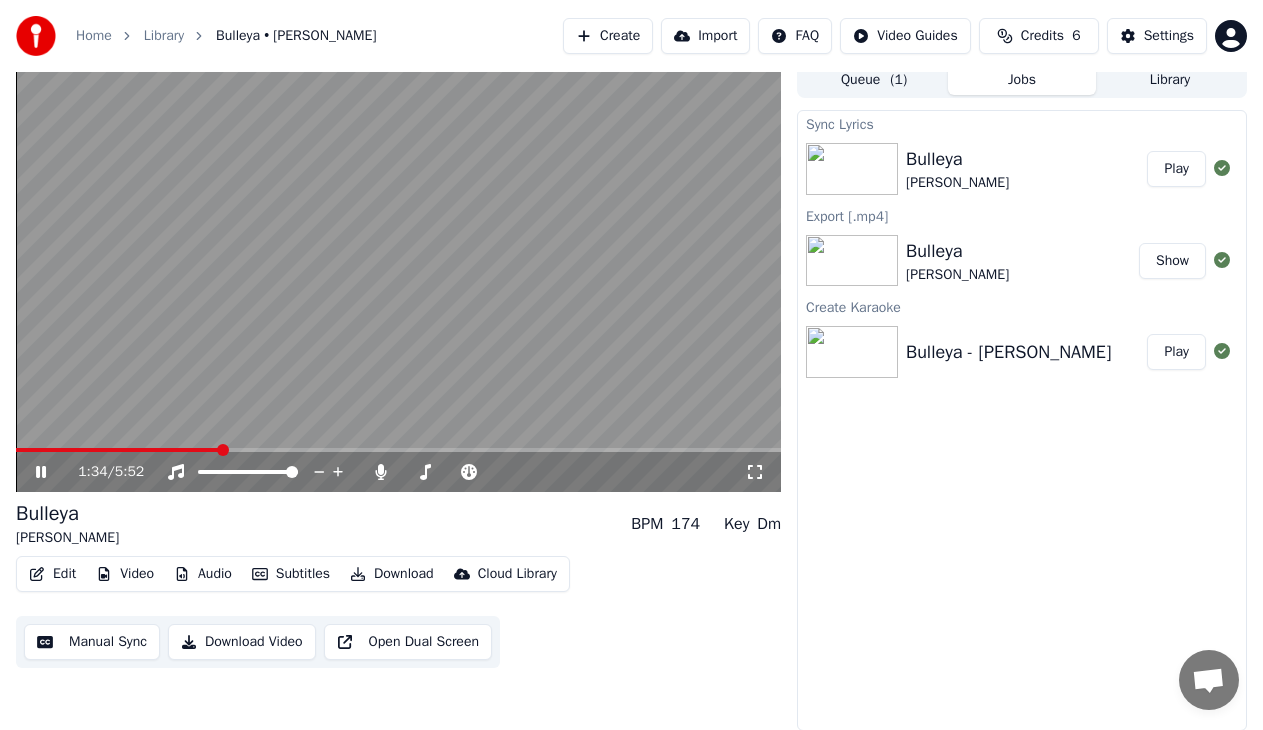 click at bounding box center [118, 450] 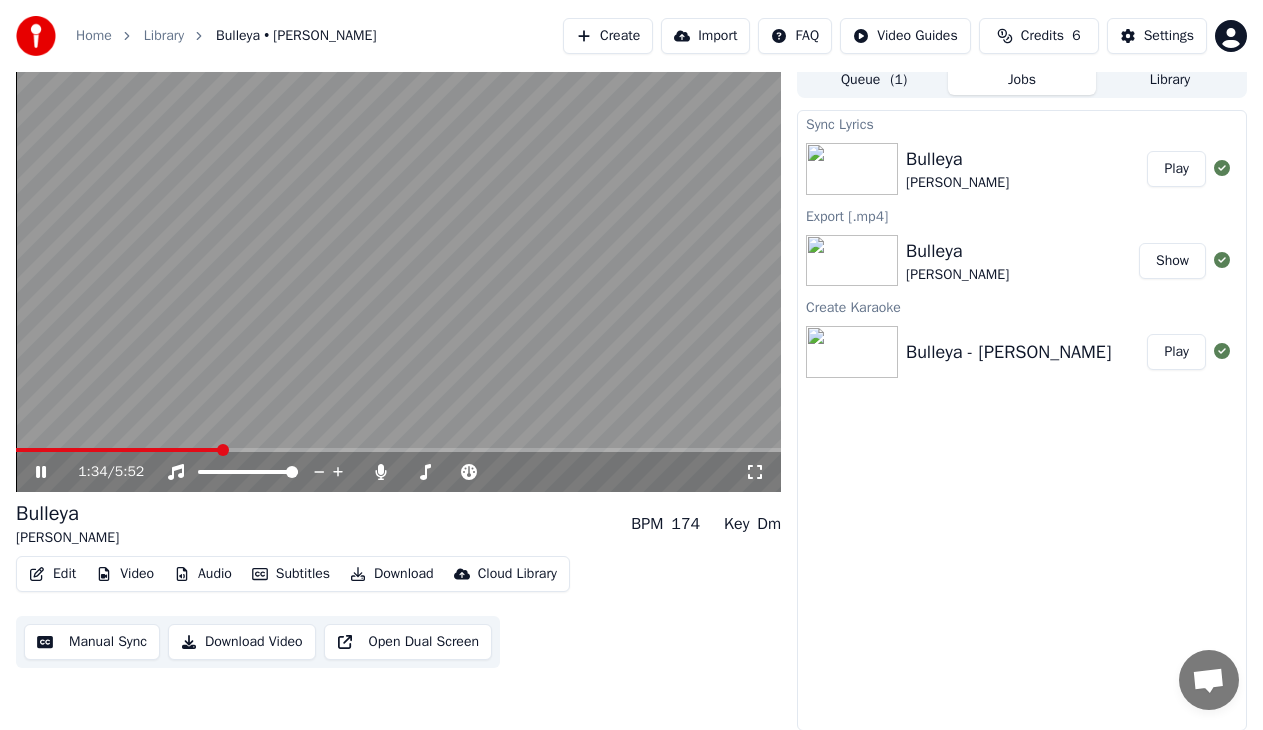 click at bounding box center [118, 450] 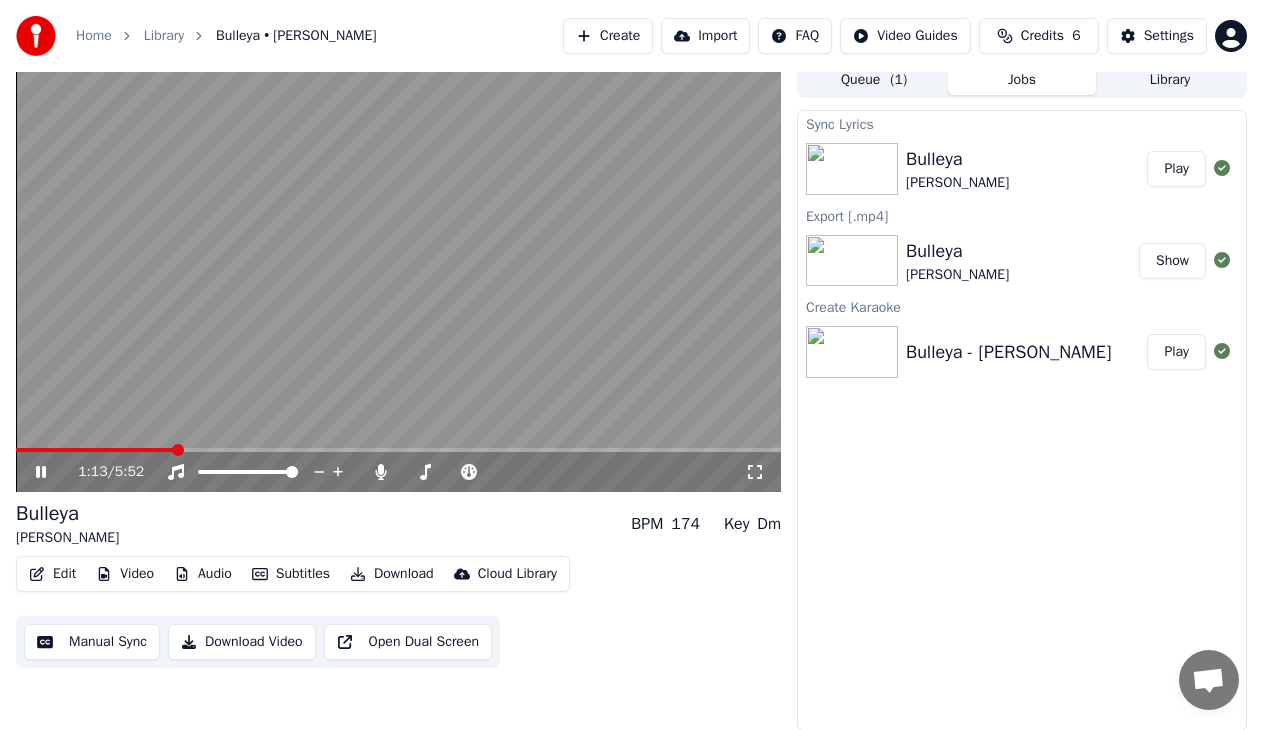 click at bounding box center (398, 277) 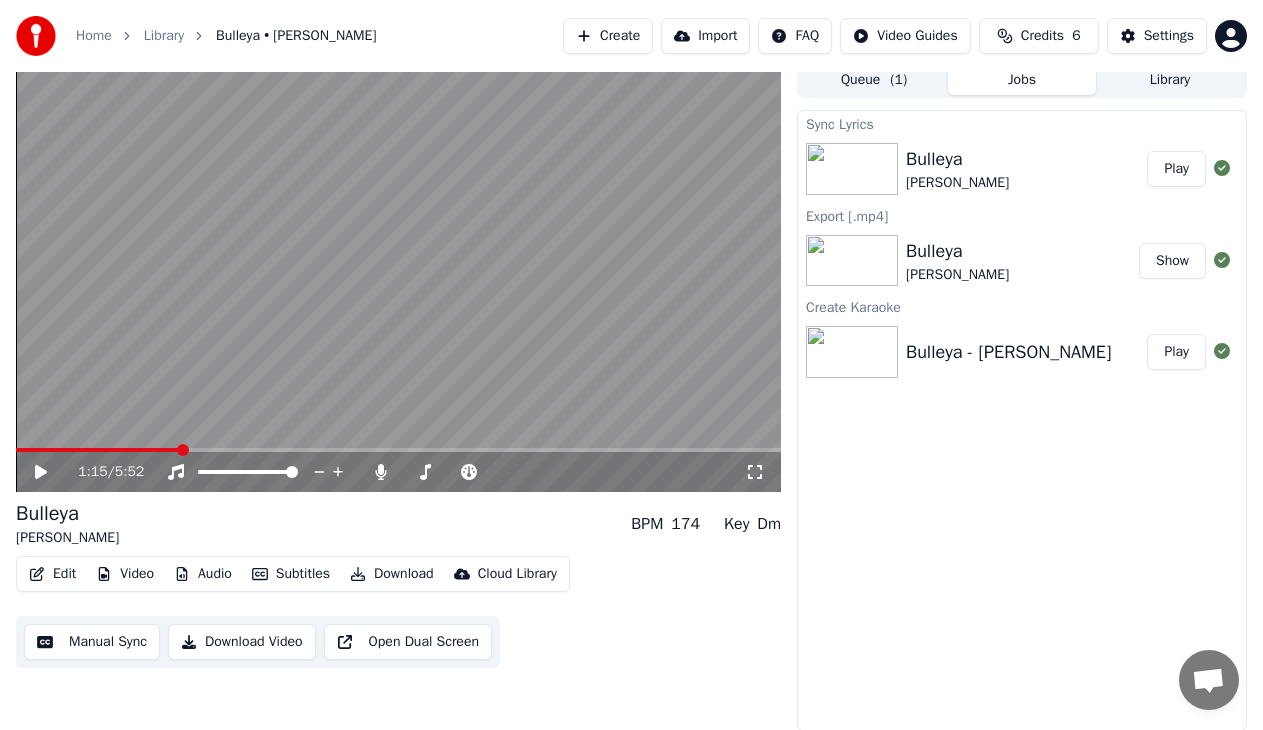 click at bounding box center (97, 450) 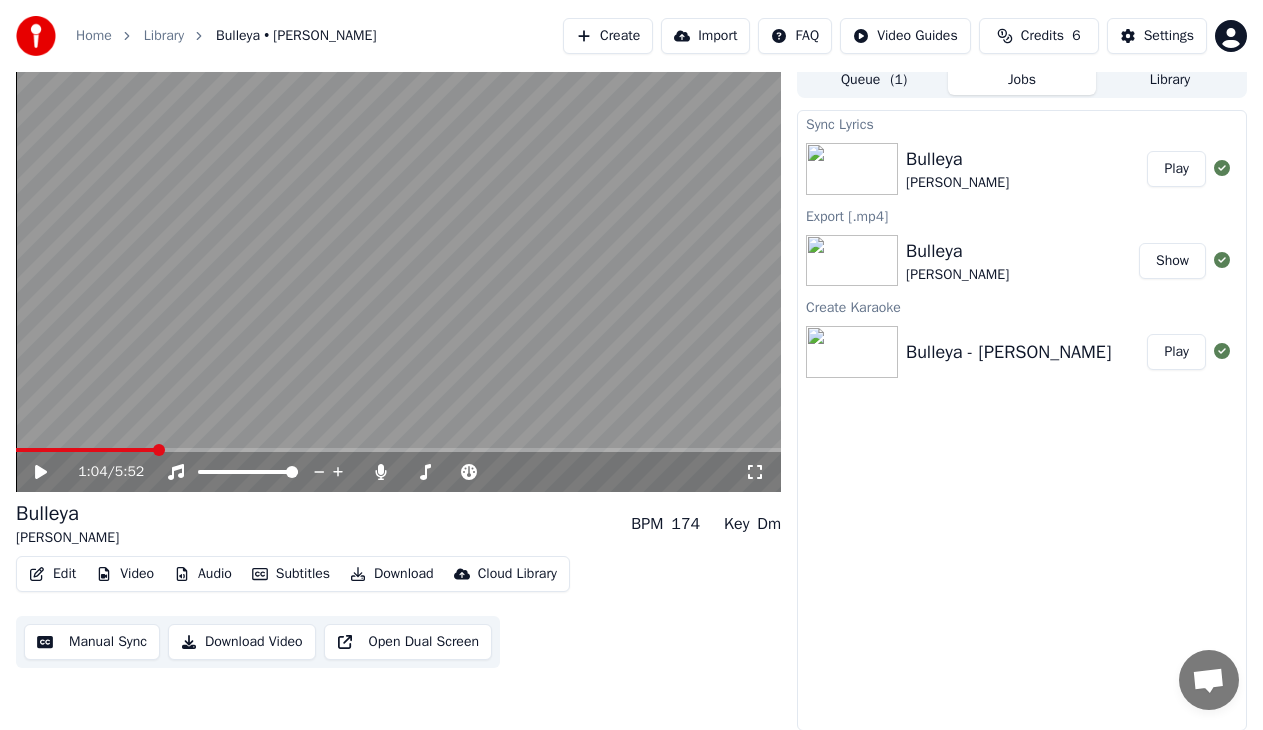 click at bounding box center (398, 277) 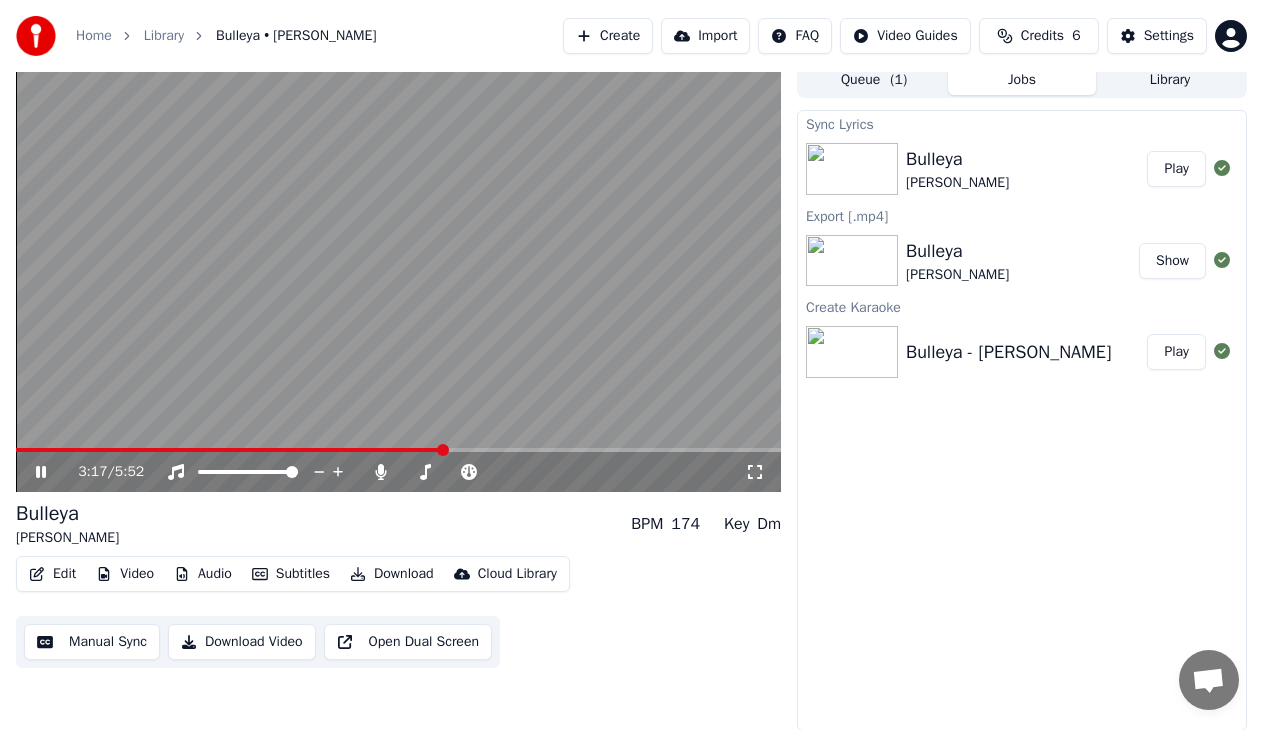 click 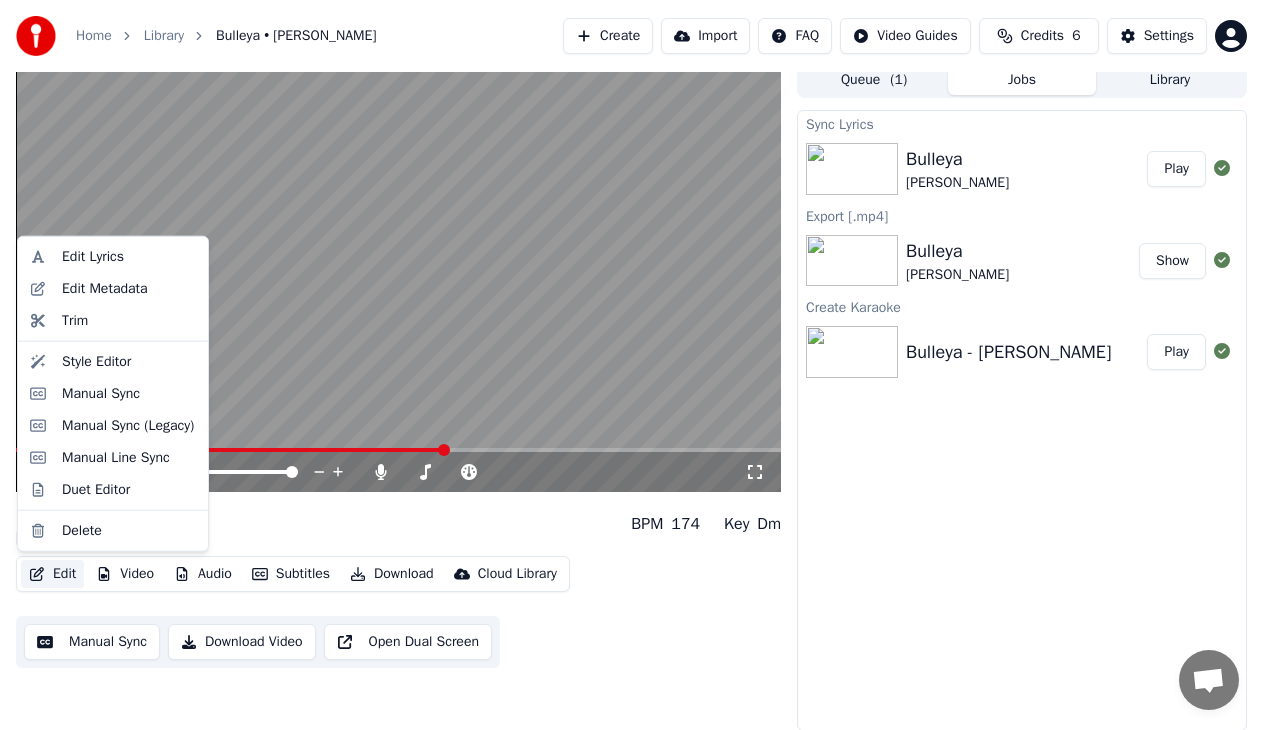 click on "Edit" at bounding box center (52, 574) 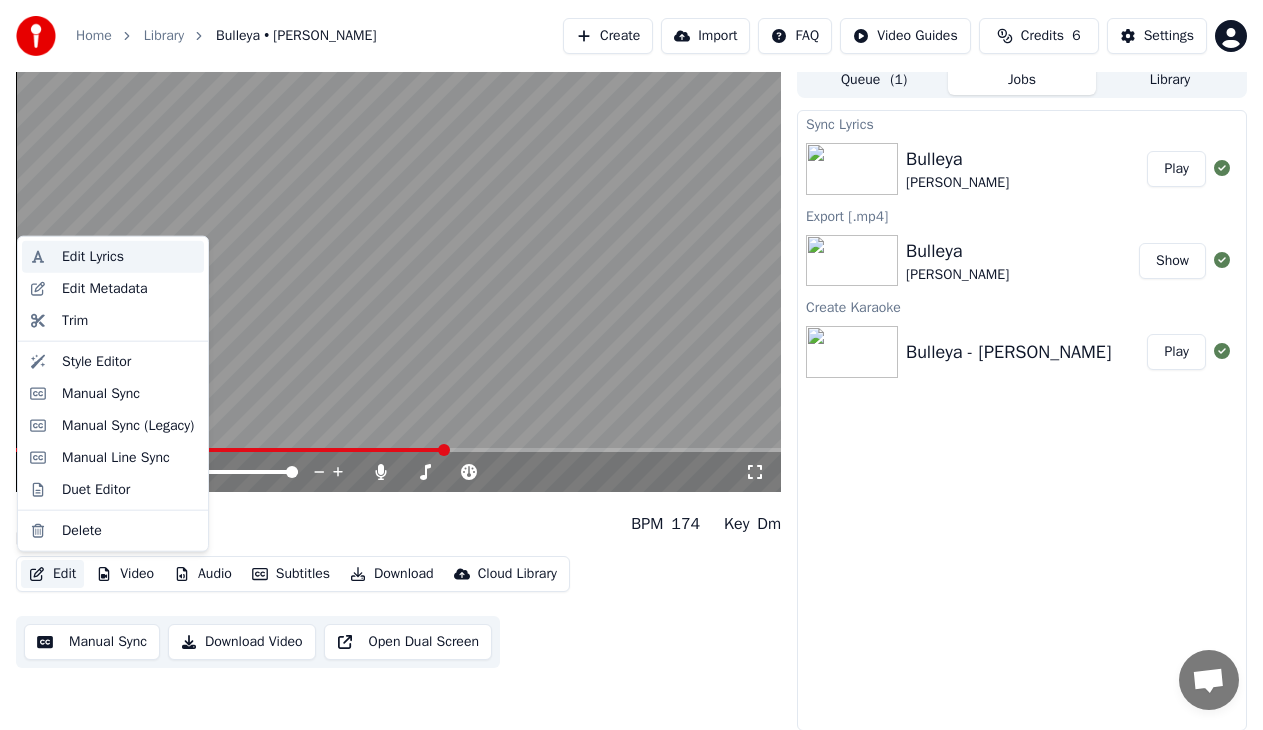 click on "Edit Lyrics" at bounding box center [93, 257] 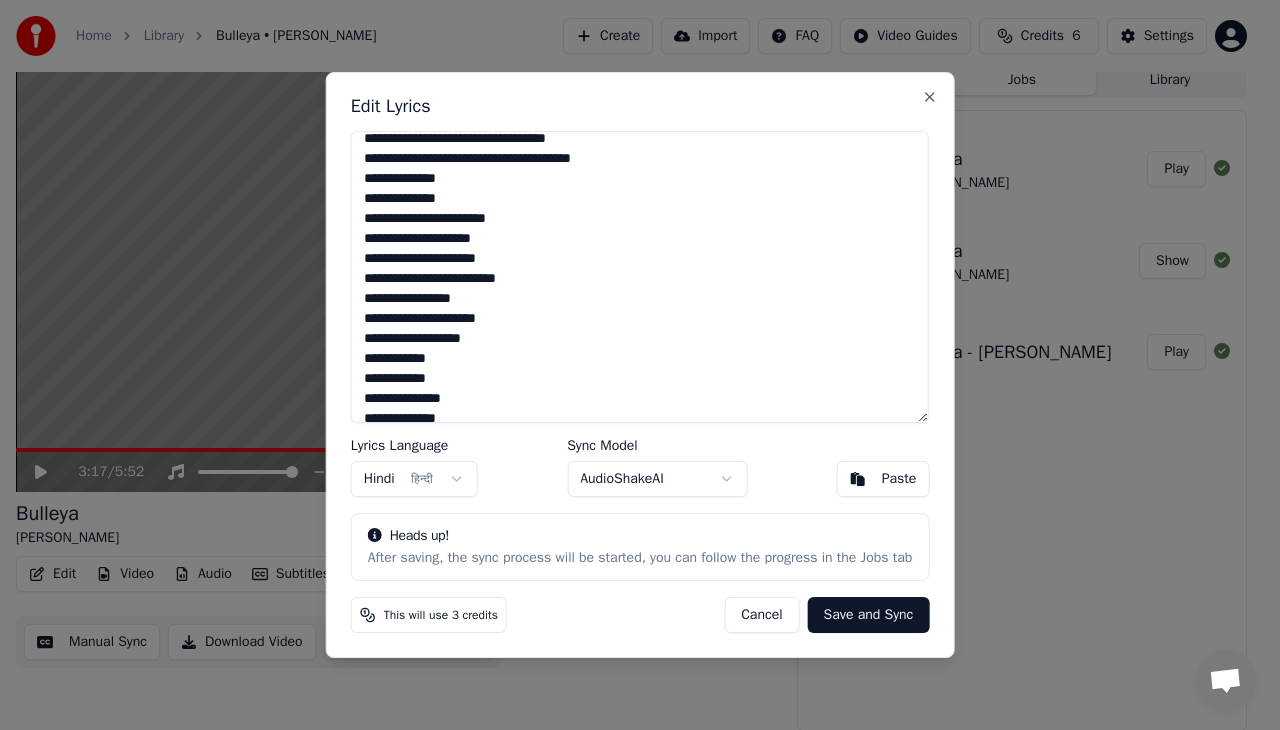 scroll, scrollTop: 700, scrollLeft: 0, axis: vertical 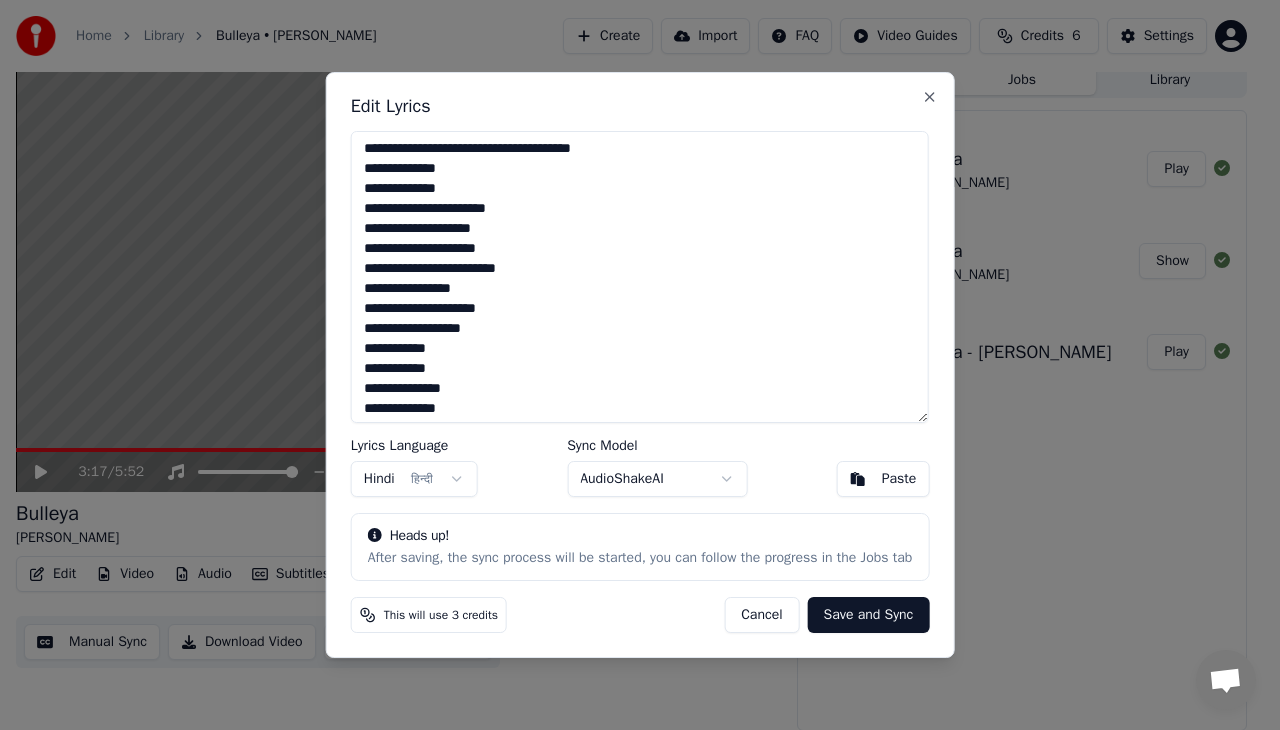 click at bounding box center [640, 277] 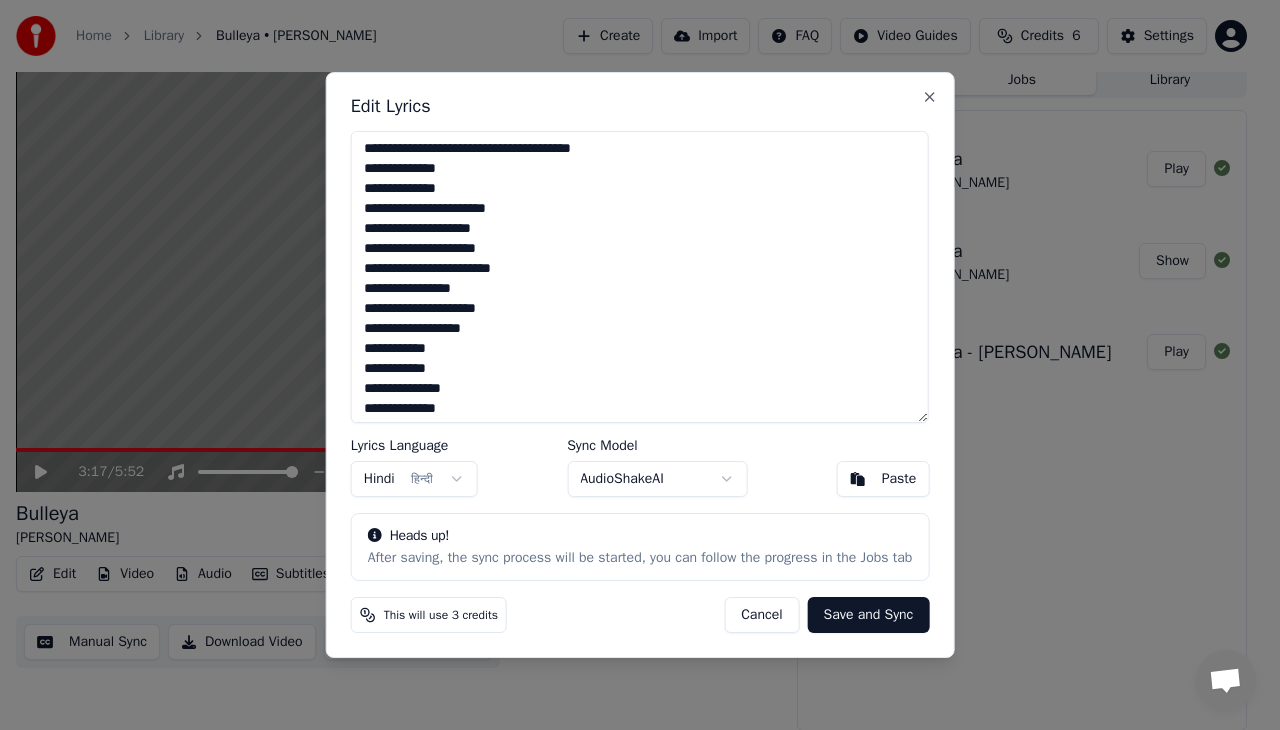 click at bounding box center [640, 277] 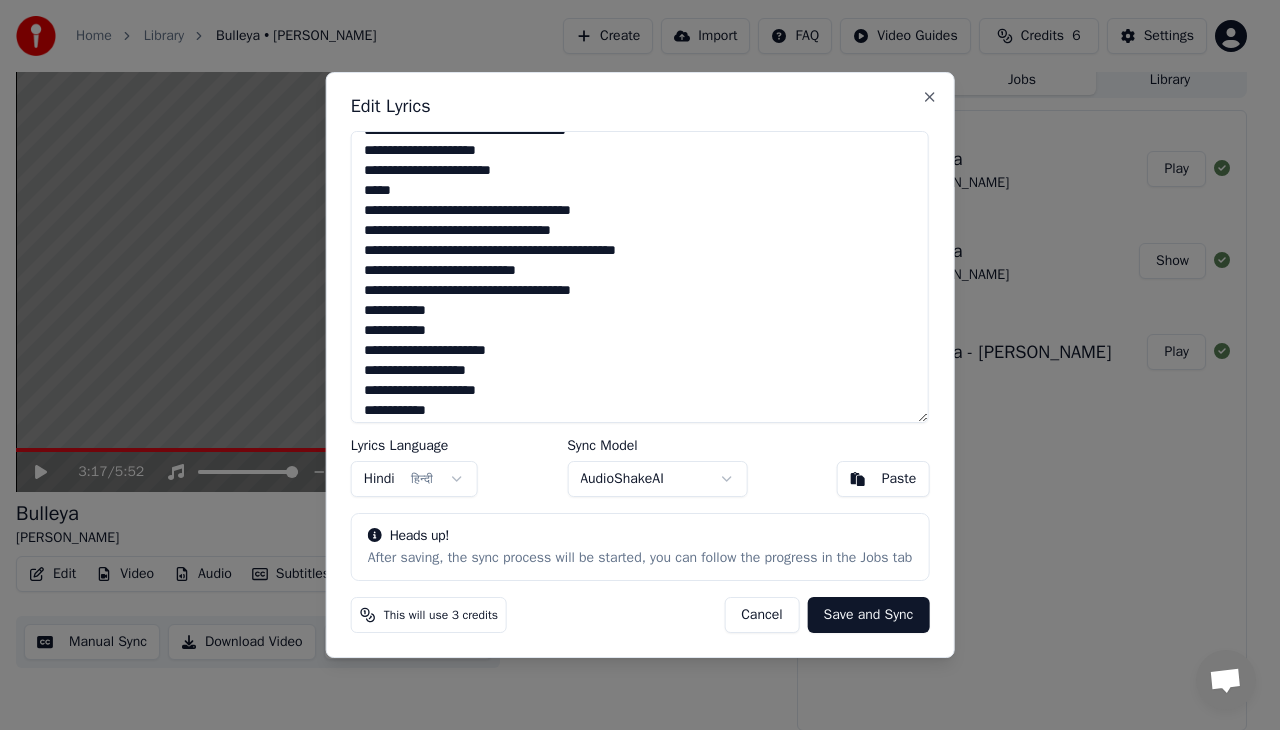 scroll, scrollTop: 1048, scrollLeft: 0, axis: vertical 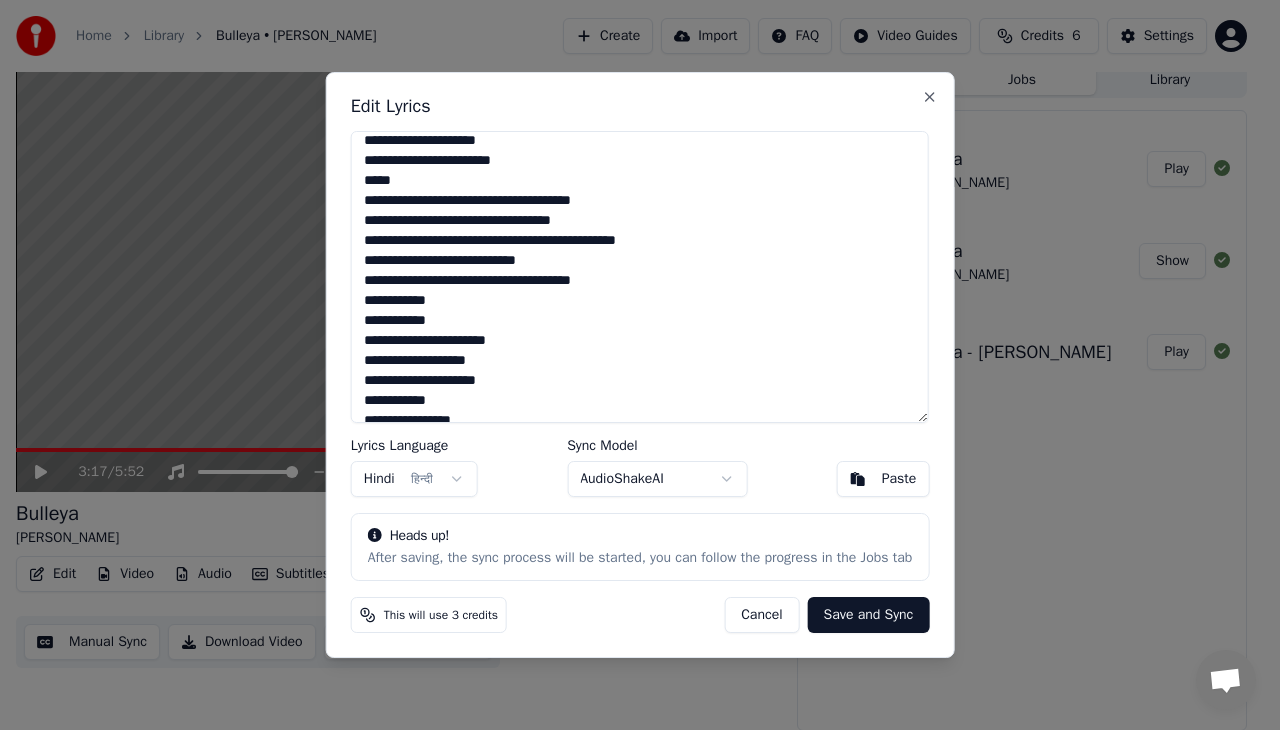 type on "**********" 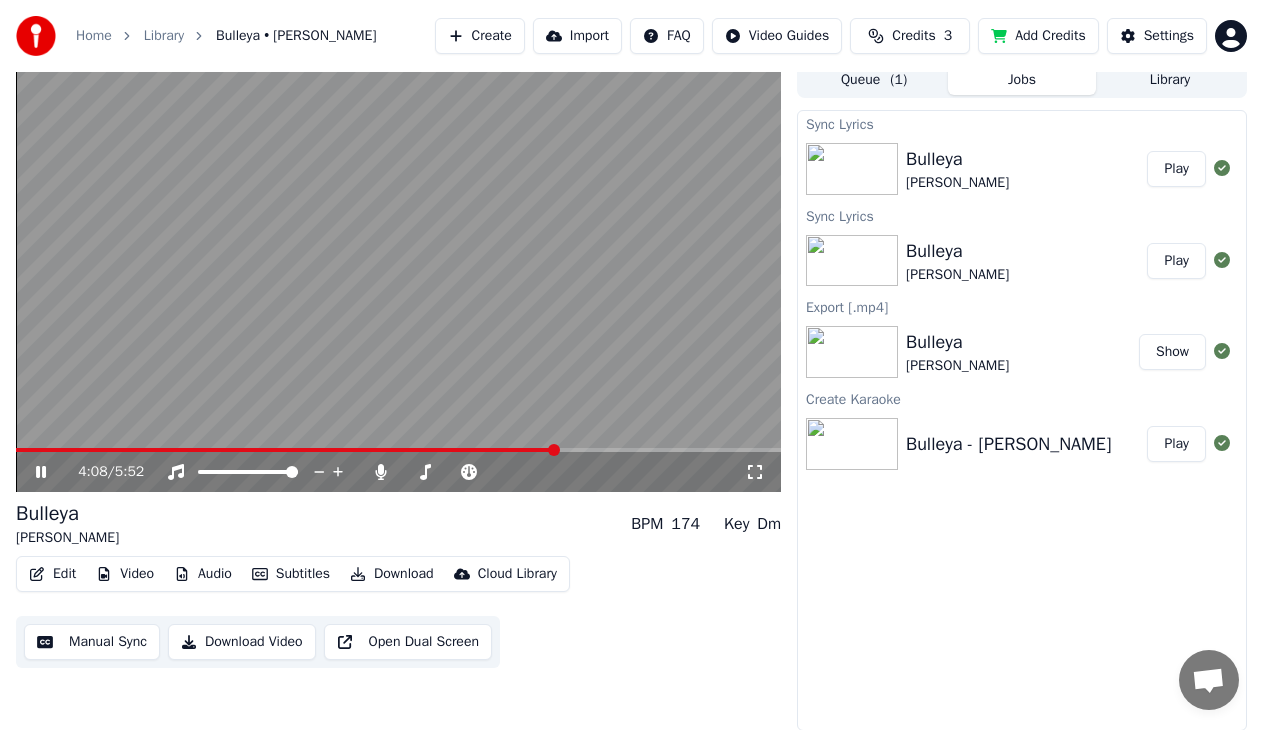 click at bounding box center (286, 450) 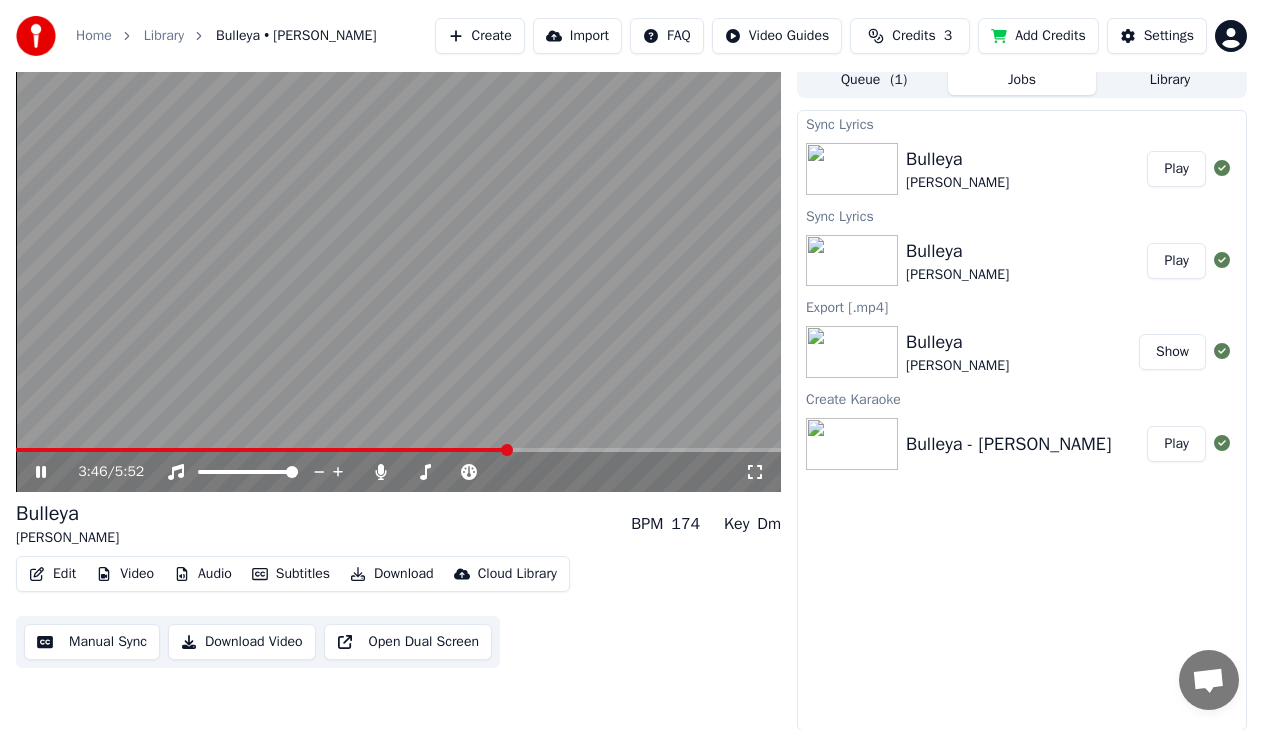 click at bounding box center (262, 450) 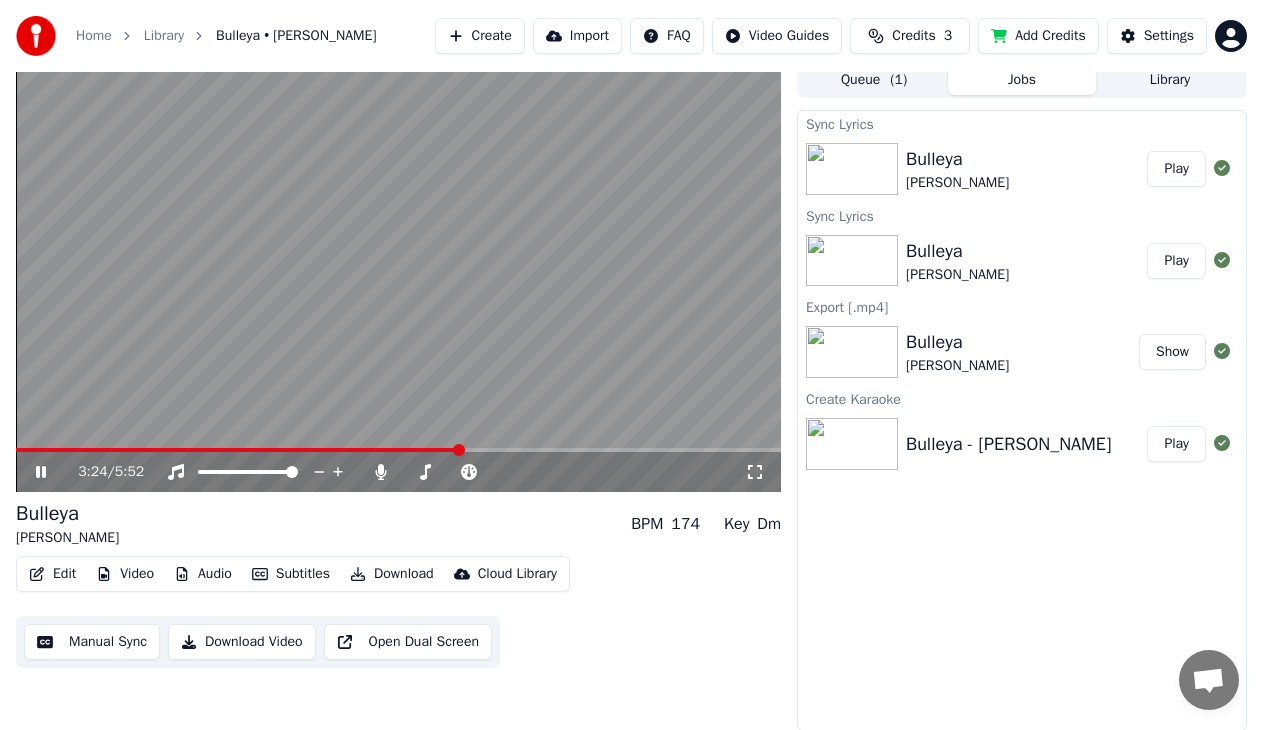 click at bounding box center [238, 450] 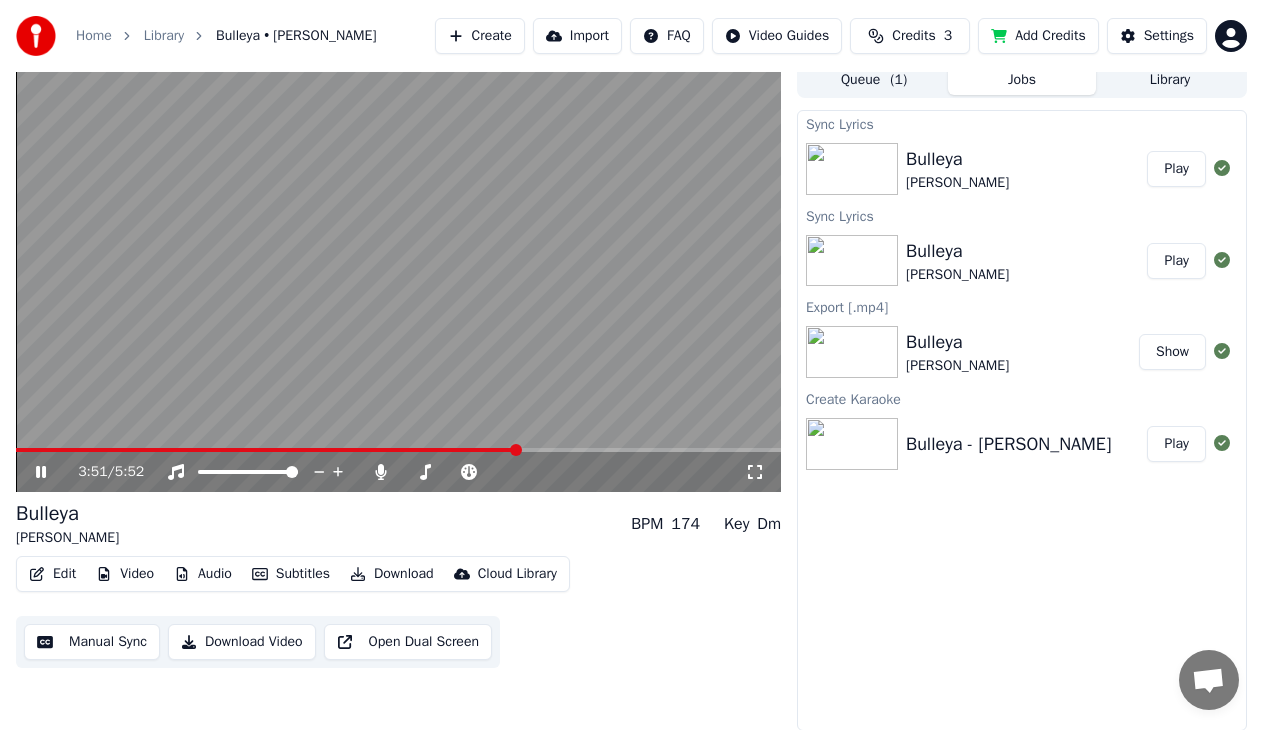 click at bounding box center (398, 450) 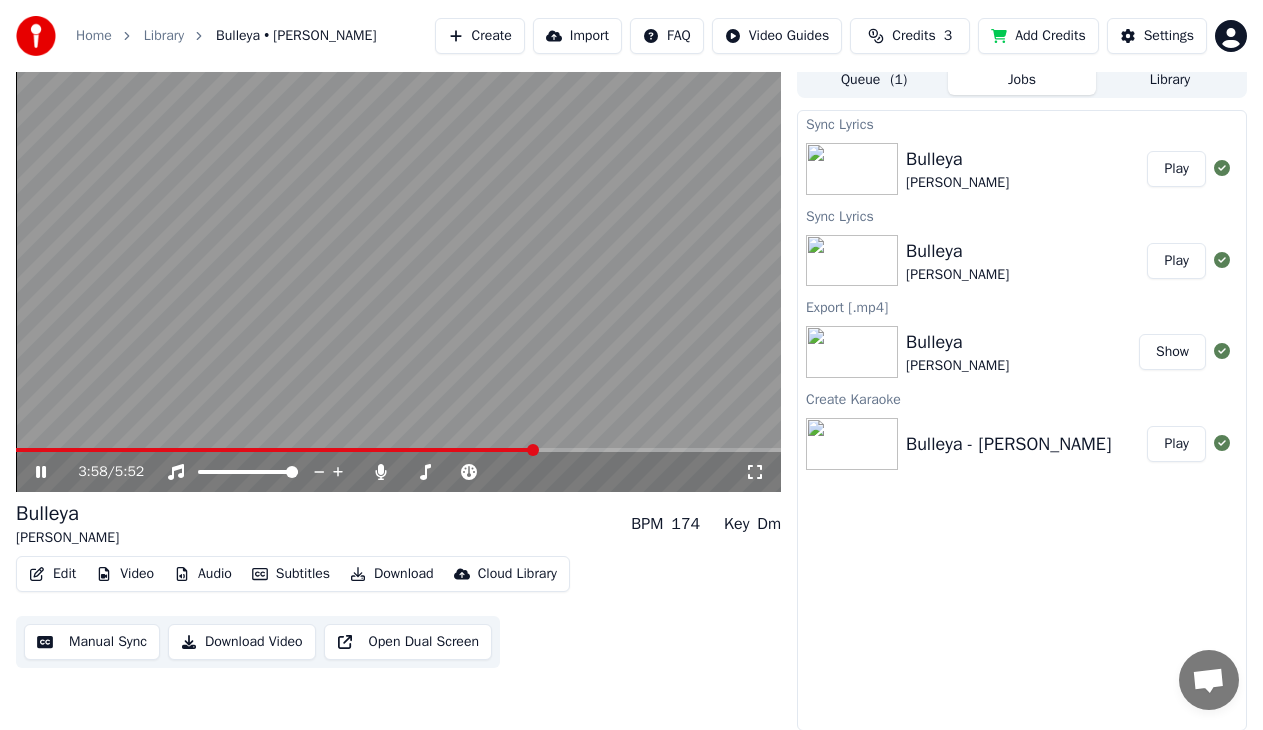 click at bounding box center (398, 450) 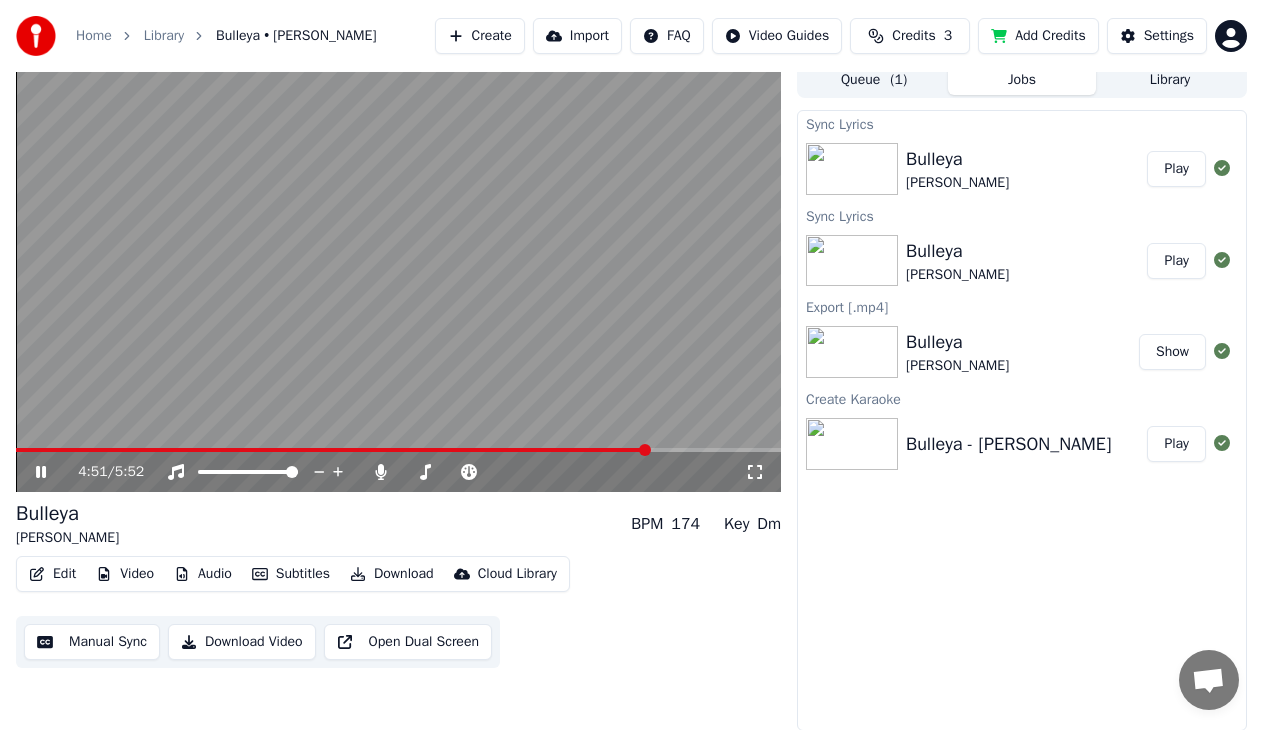 click at bounding box center [398, 450] 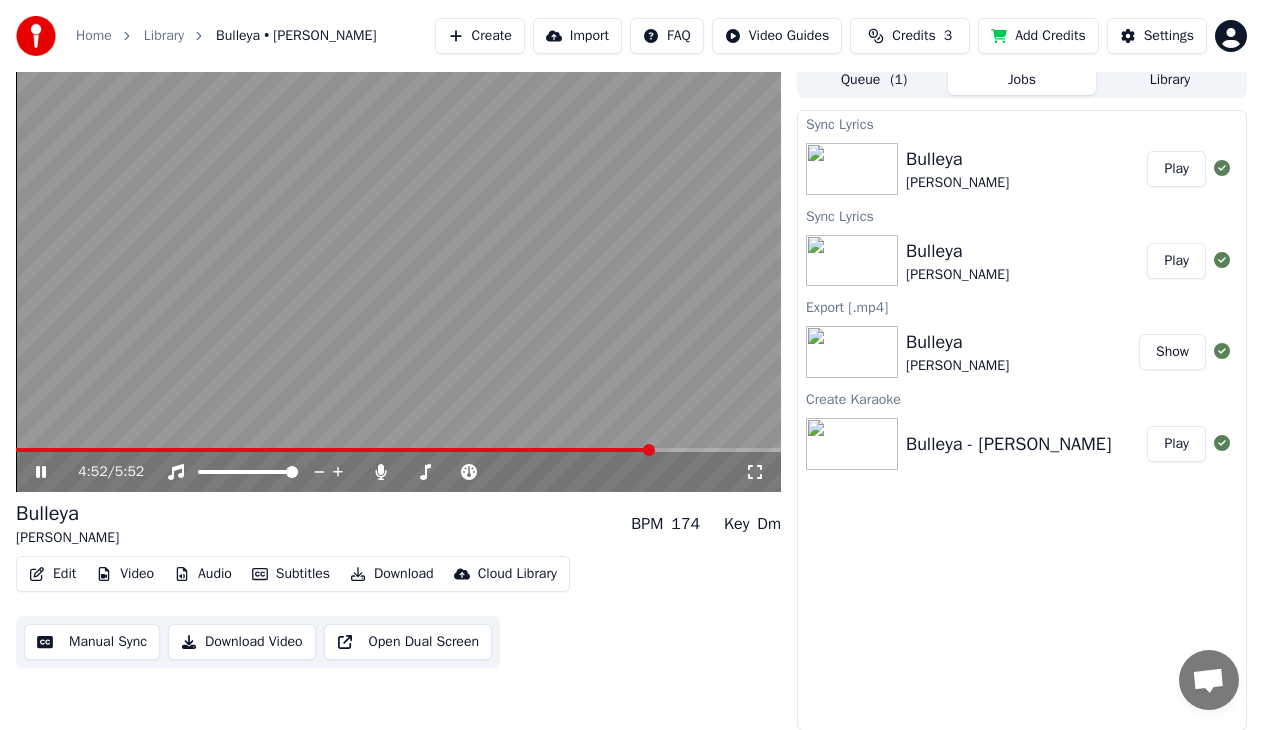 click at bounding box center [334, 450] 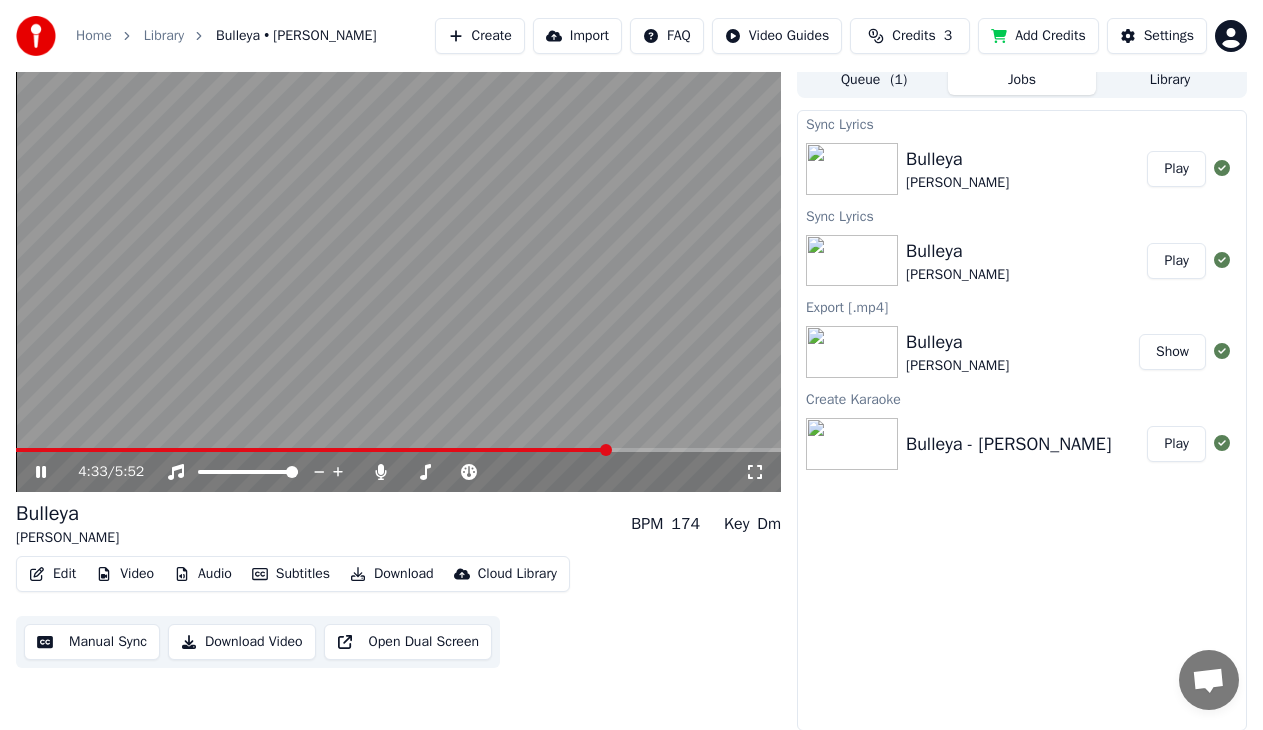 click at bounding box center (312, 450) 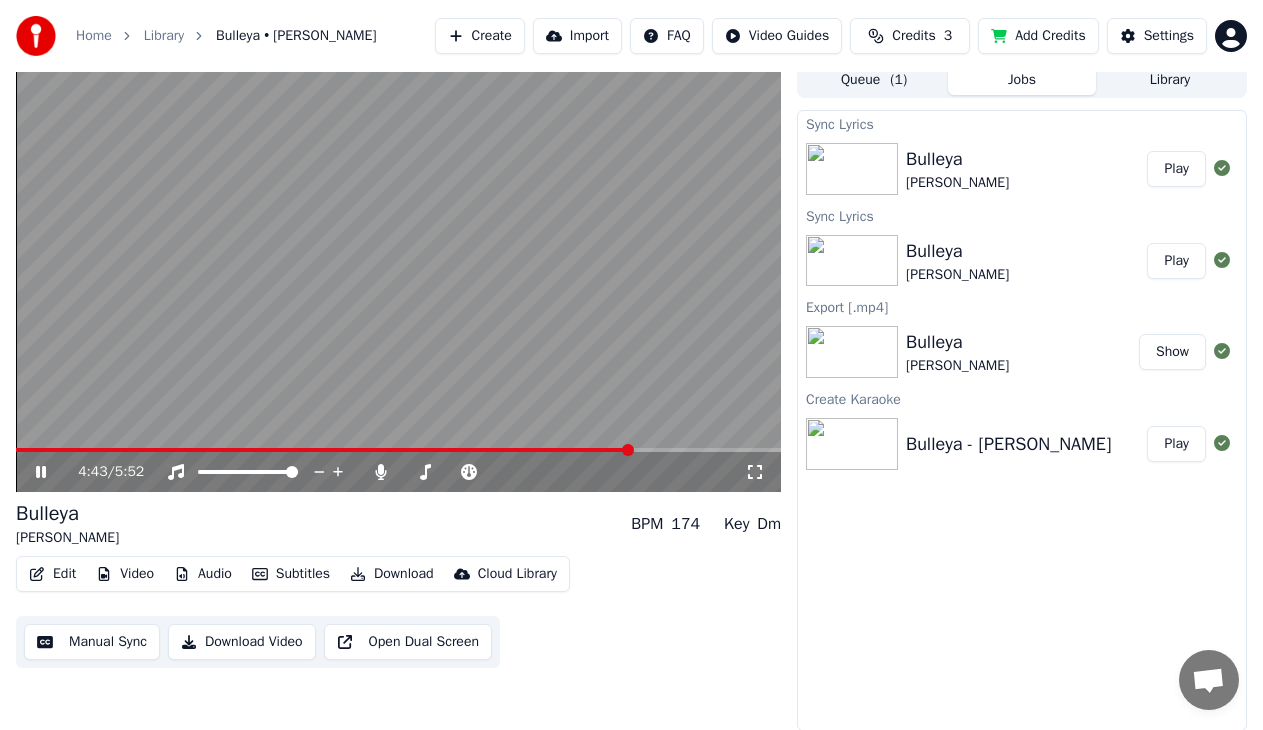 click at bounding box center [398, 277] 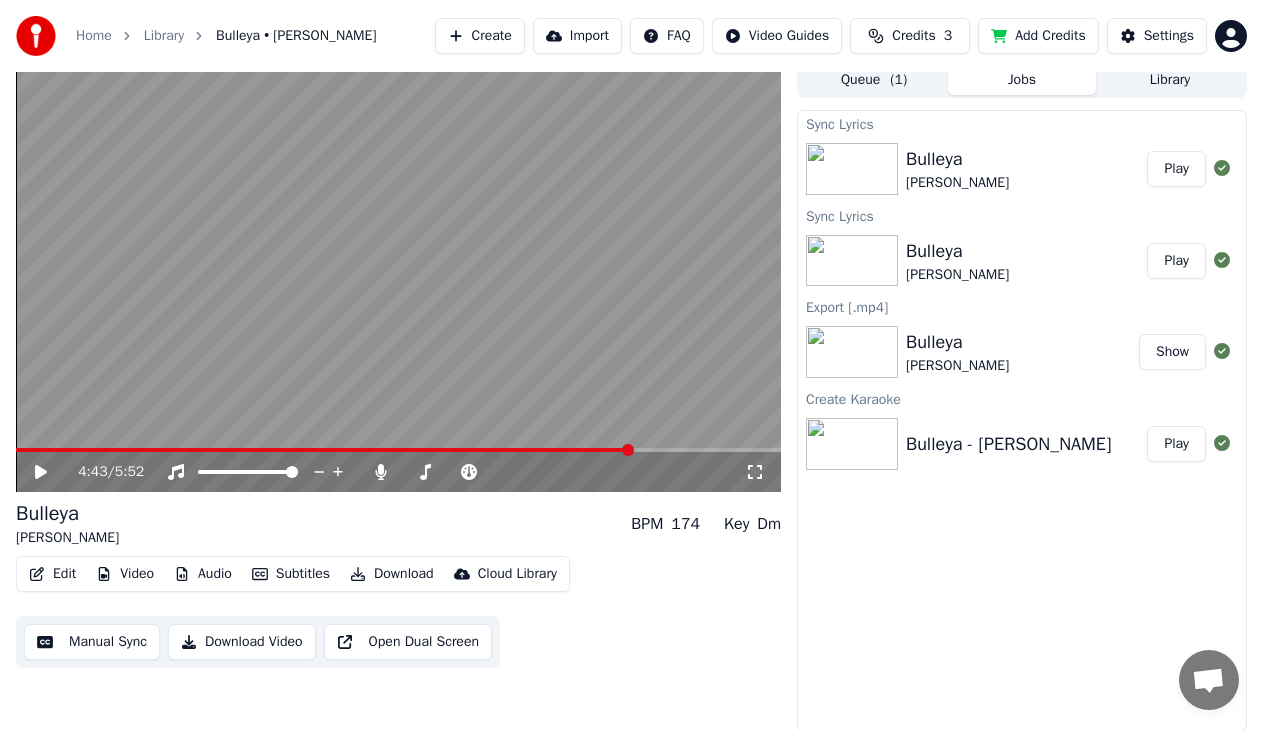 click on "4:43  /  5:52" at bounding box center [398, 472] 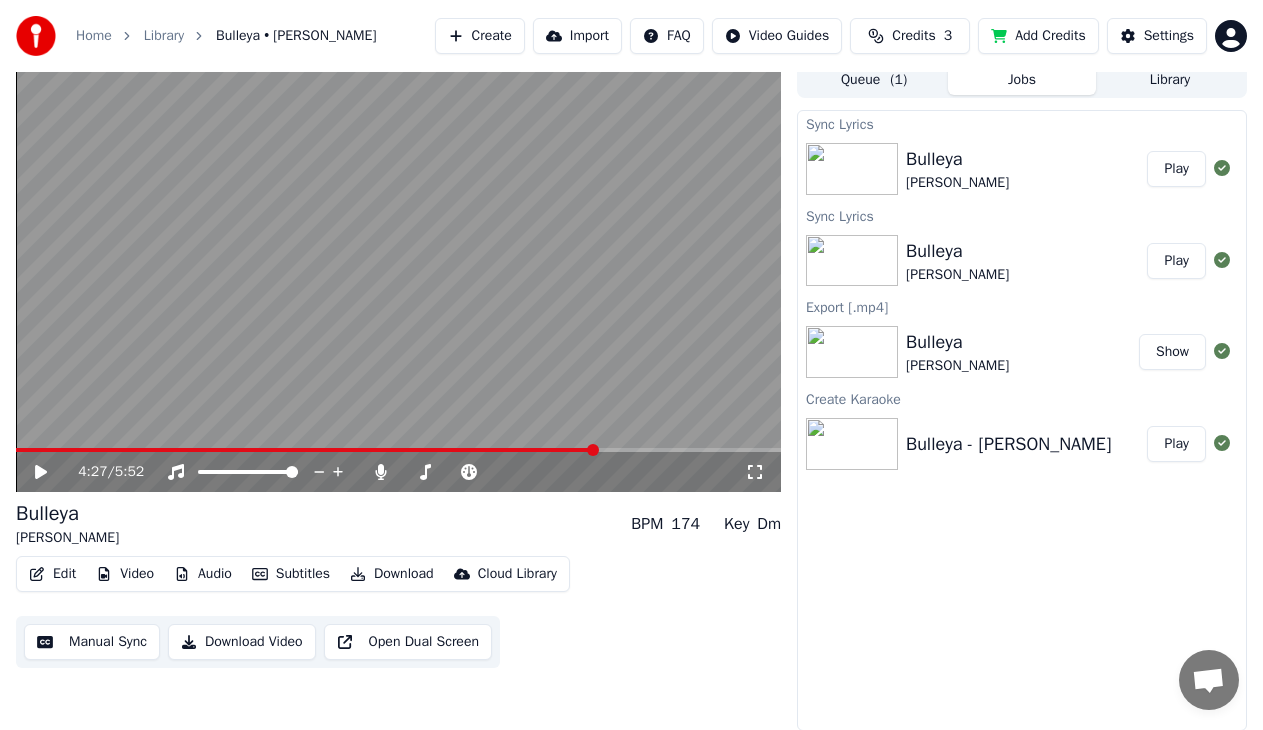 click at bounding box center [306, 450] 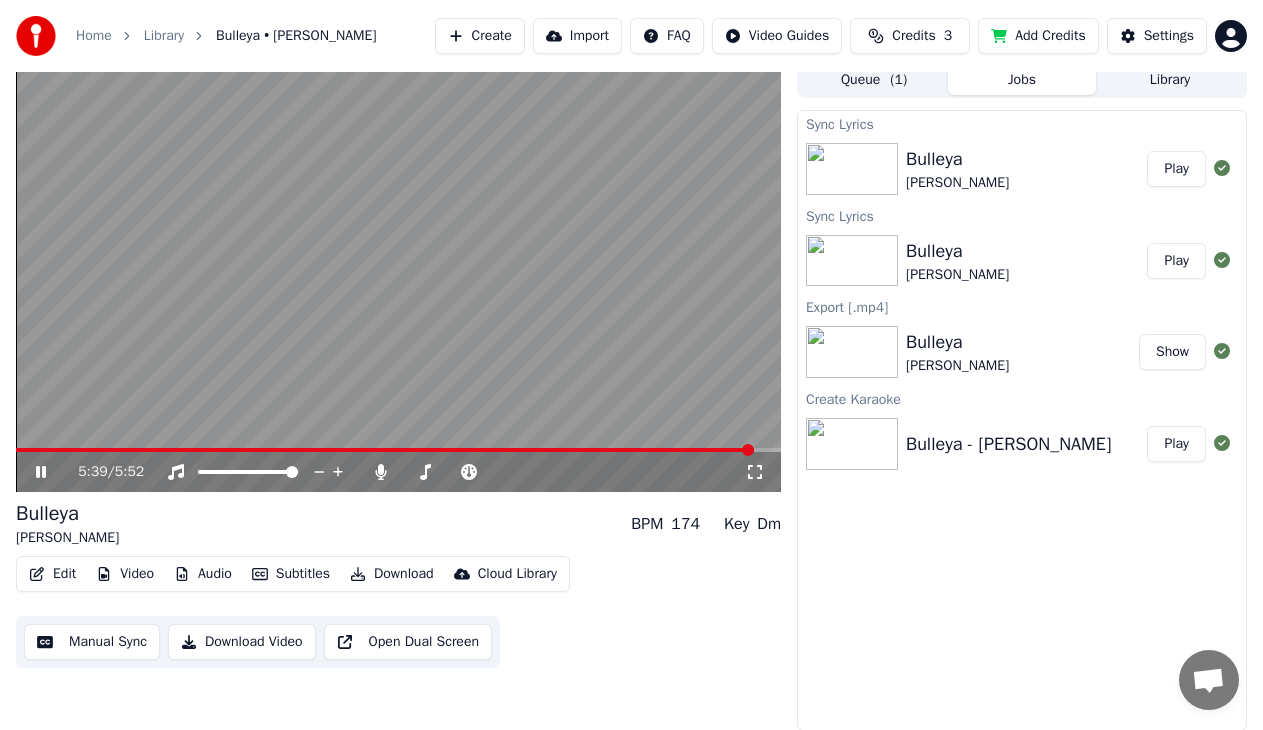 click at bounding box center (398, 277) 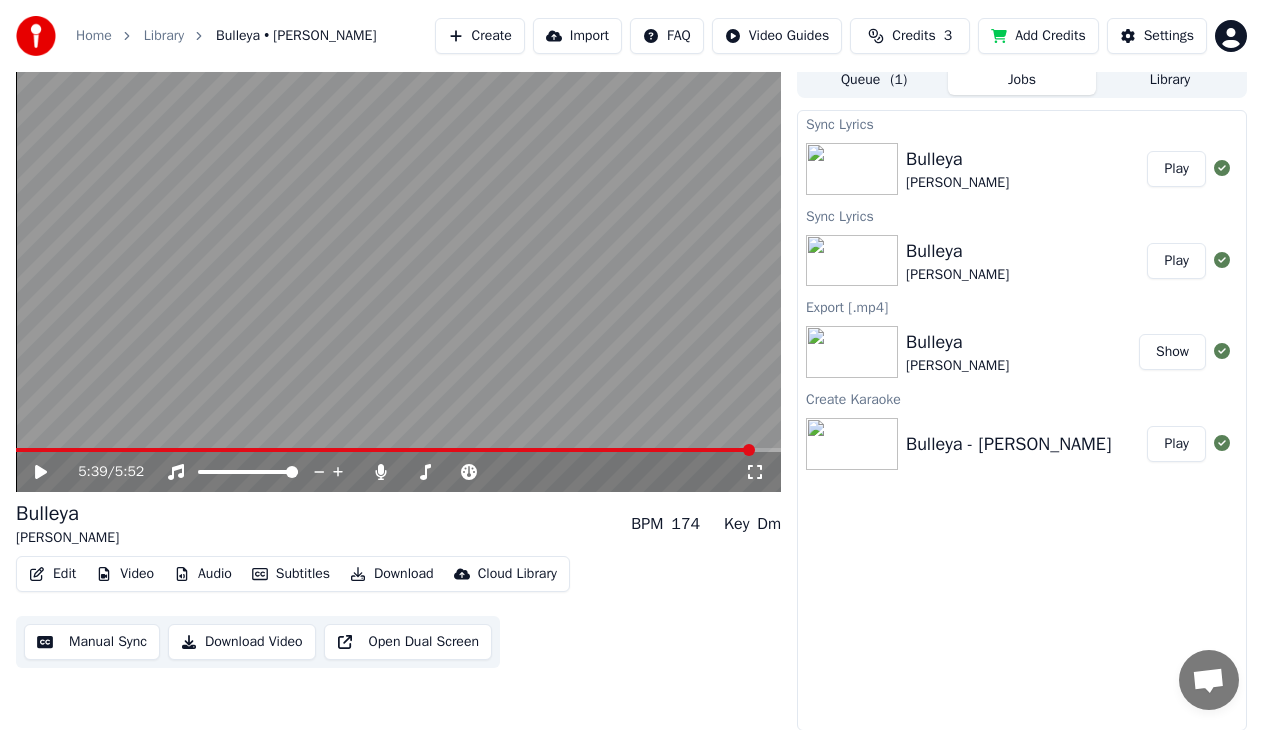 click on "Edit" at bounding box center (52, 574) 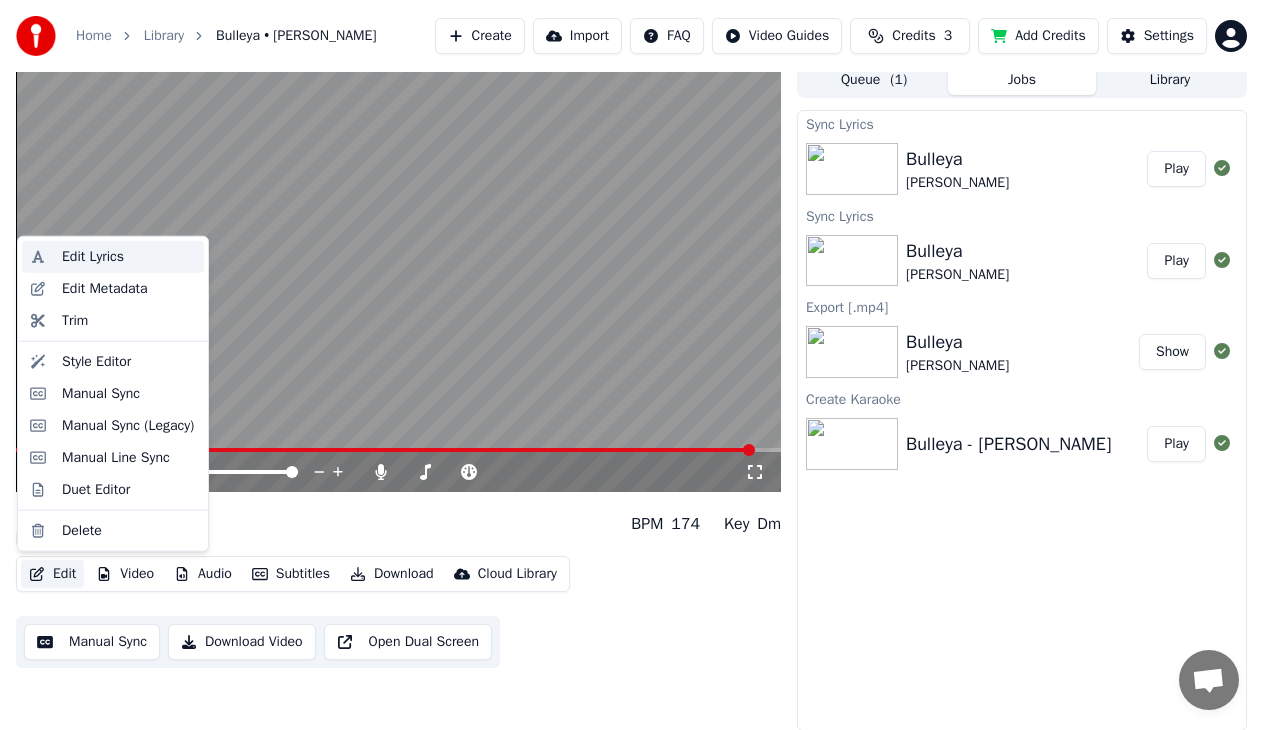 click on "Edit Lyrics" at bounding box center [93, 257] 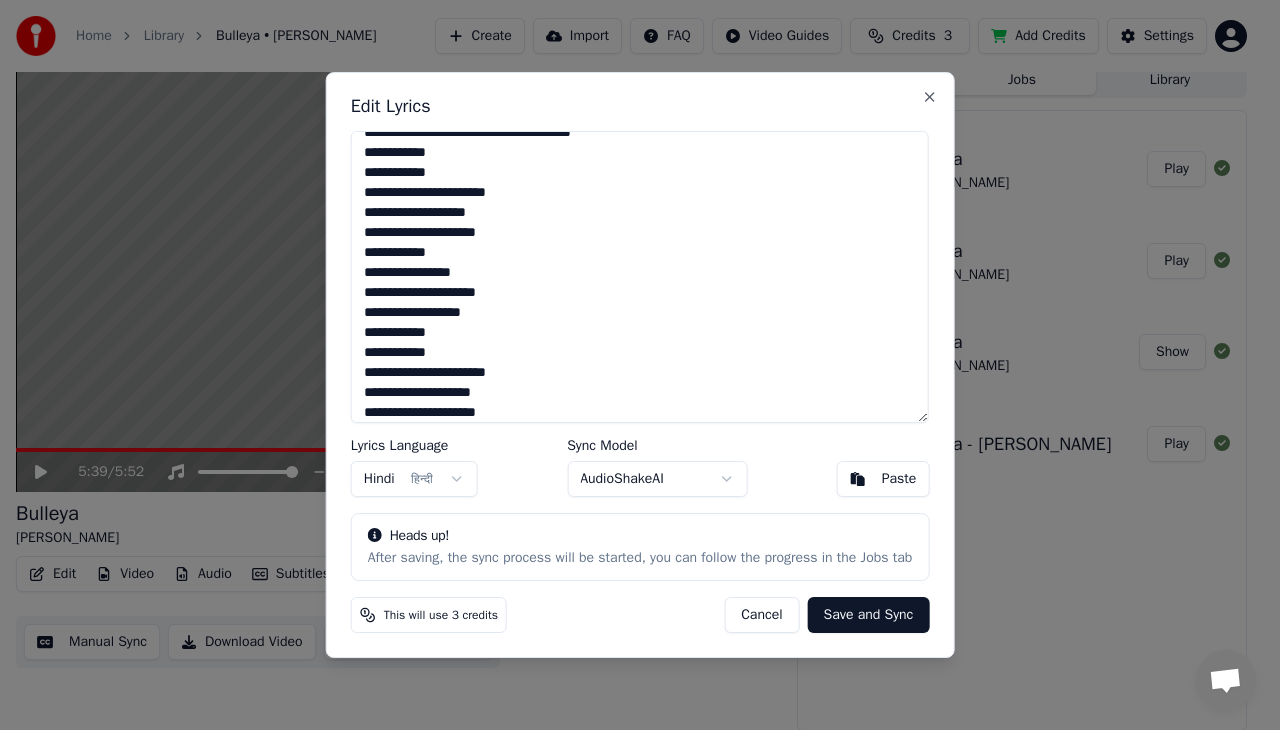 scroll, scrollTop: 1205, scrollLeft: 0, axis: vertical 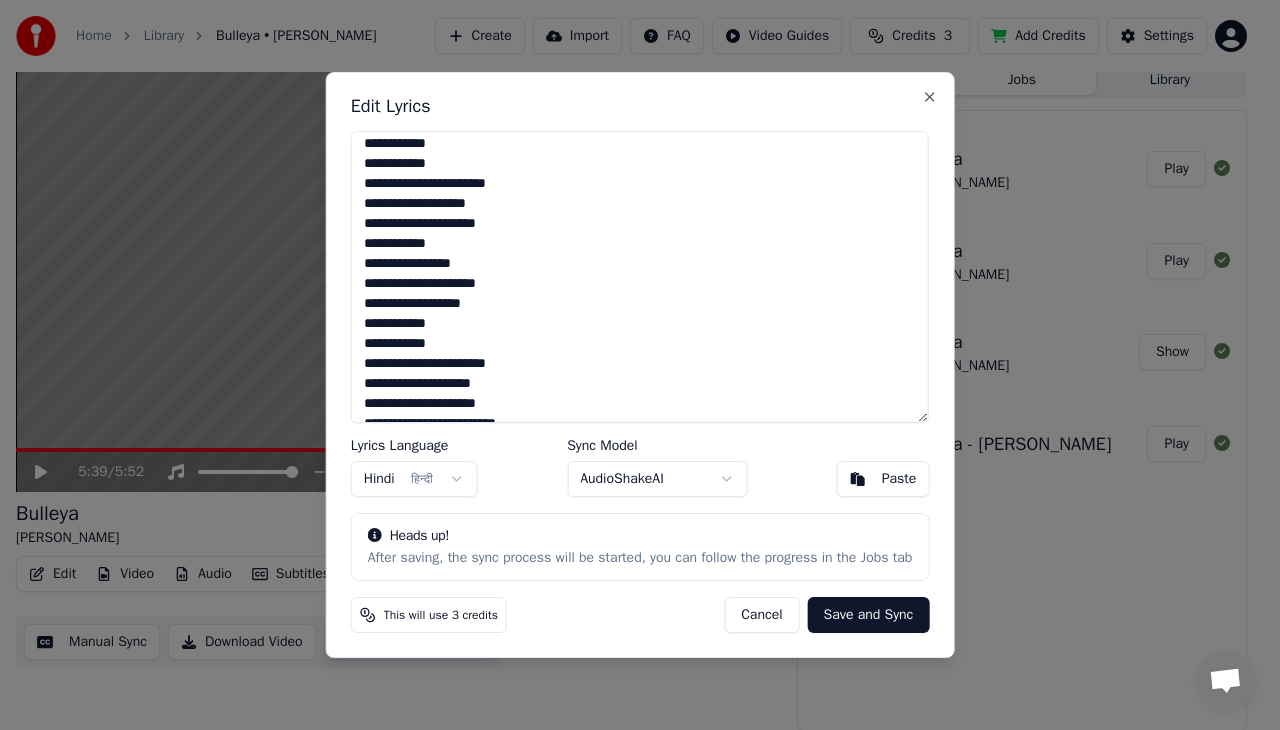 click at bounding box center (640, 277) 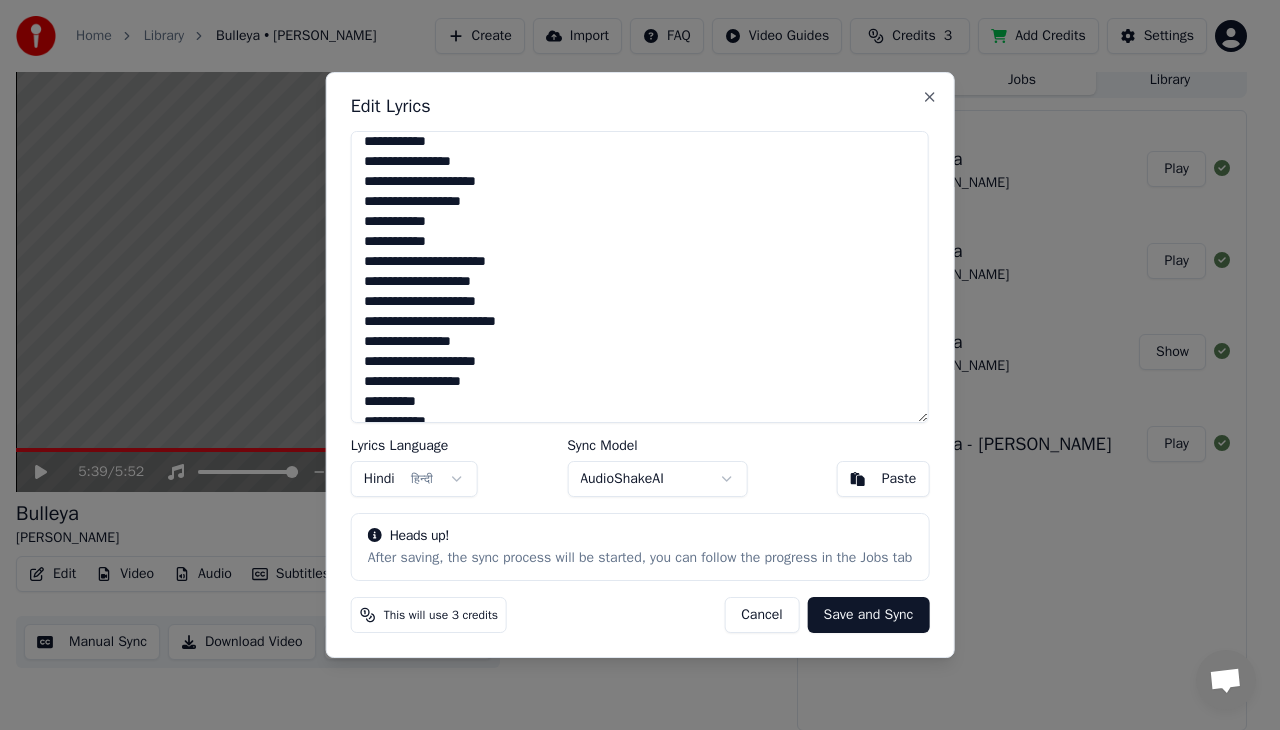 scroll, scrollTop: 1425, scrollLeft: 0, axis: vertical 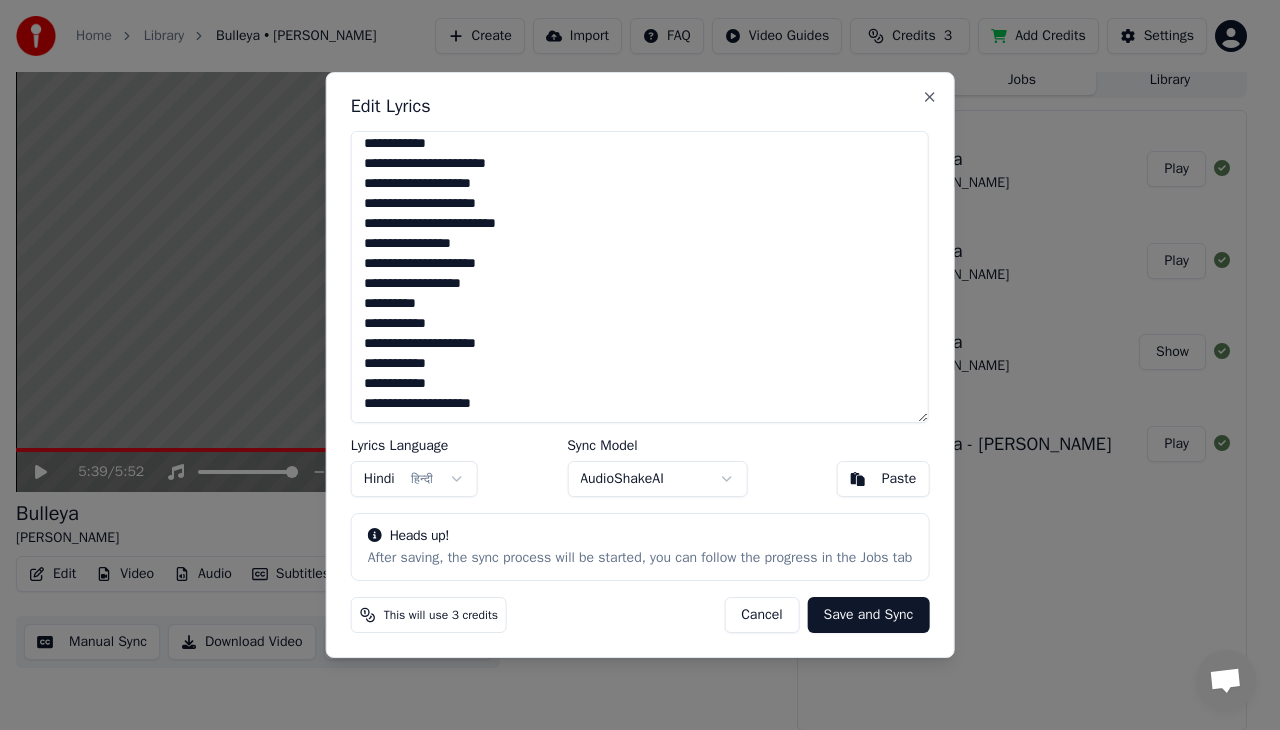click at bounding box center [640, 277] 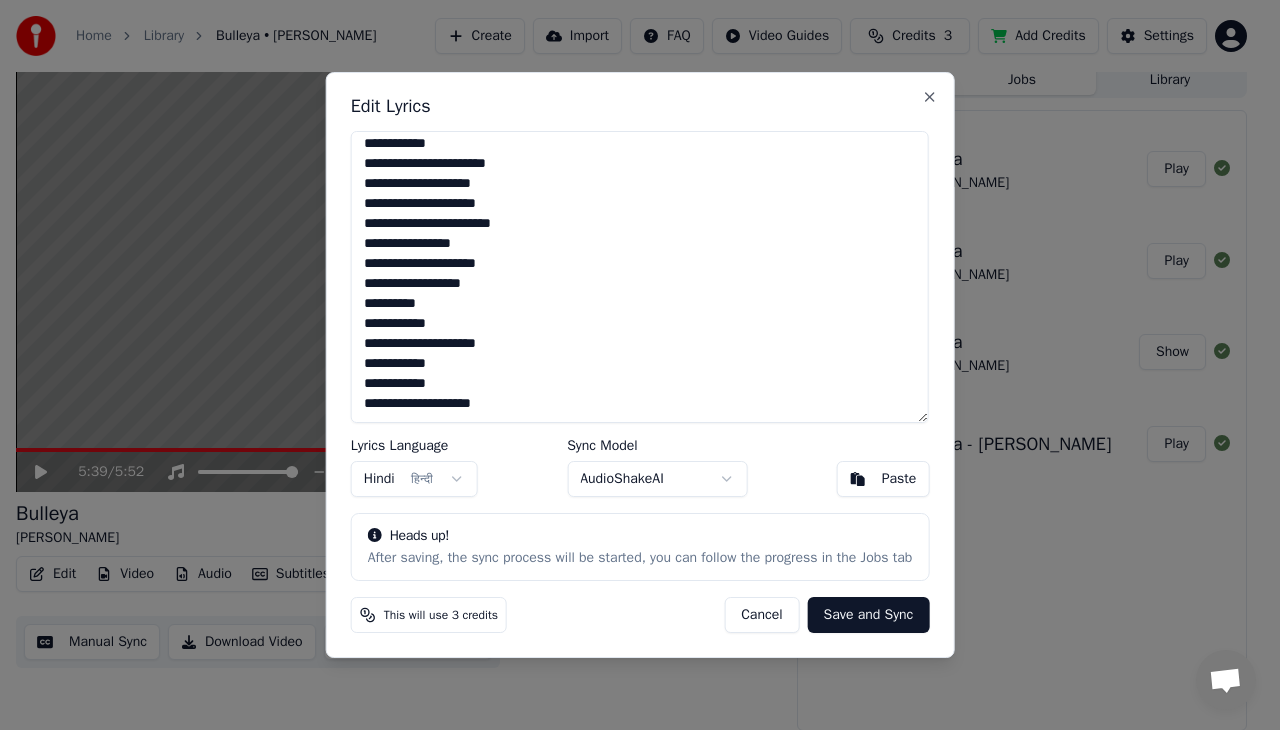 click at bounding box center [640, 277] 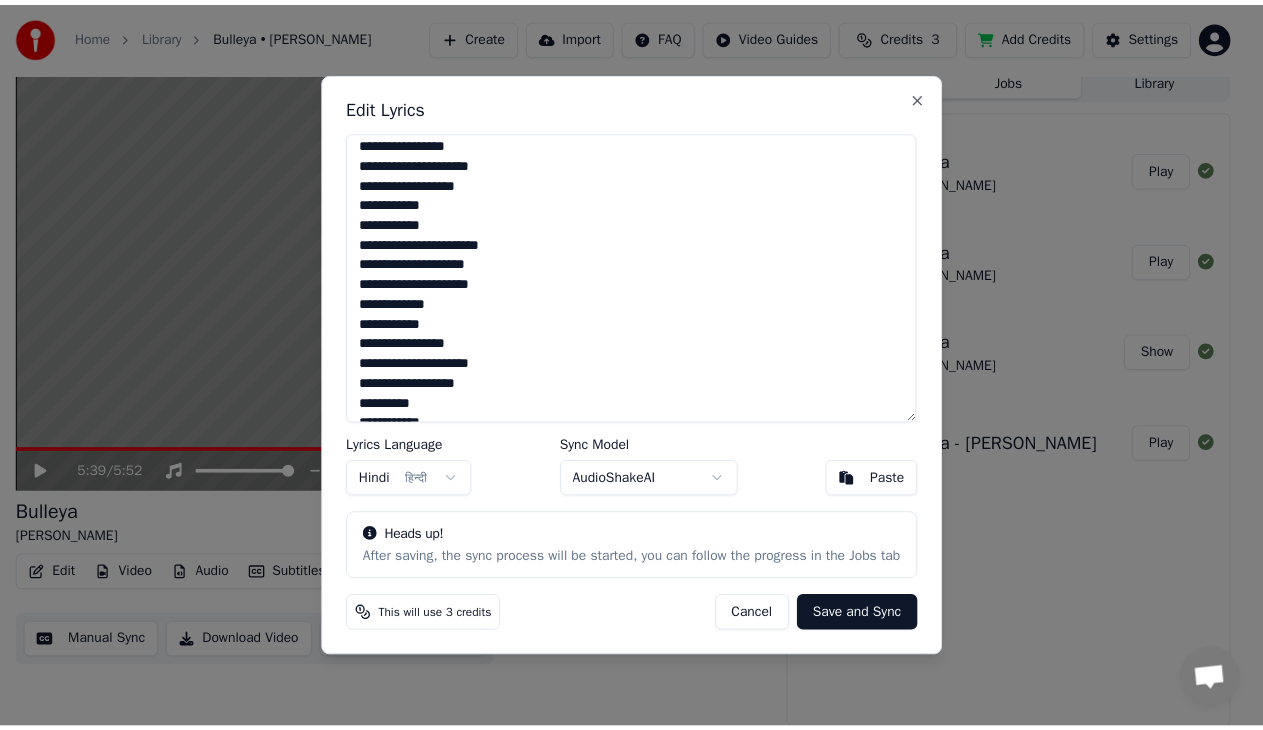 scroll, scrollTop: 1445, scrollLeft: 0, axis: vertical 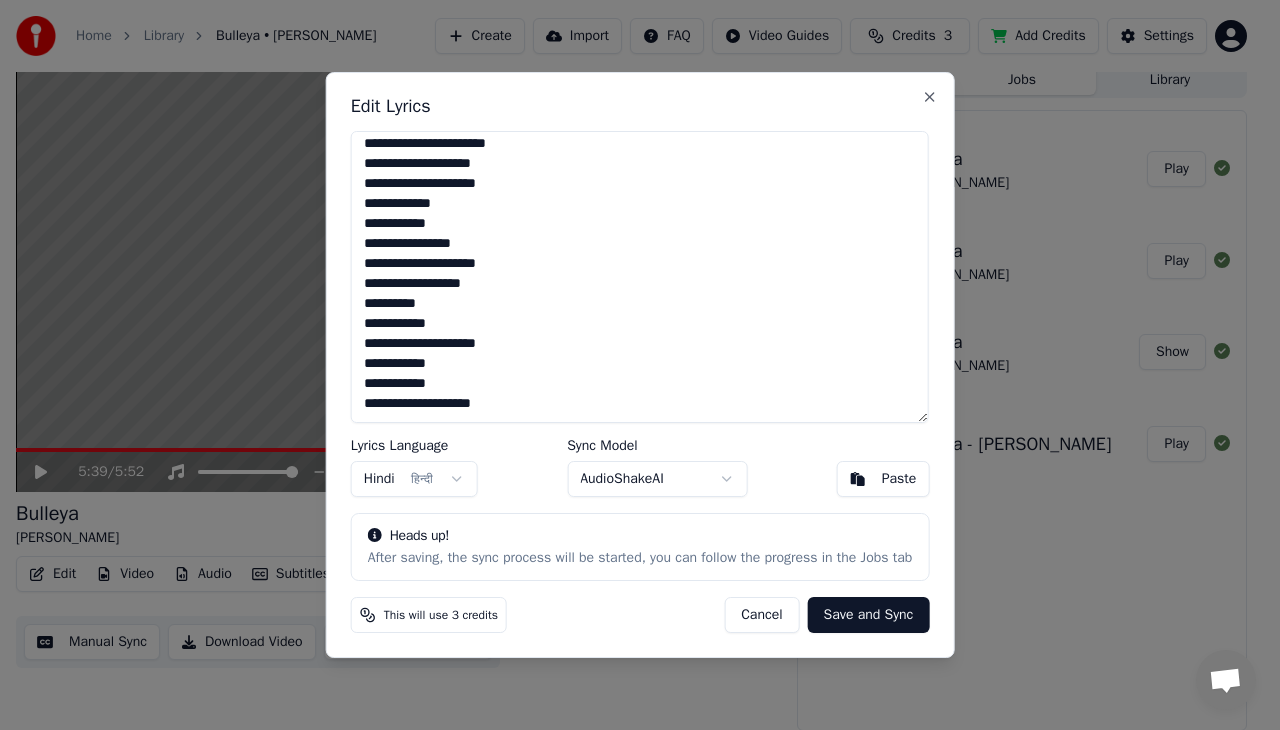 type on "**********" 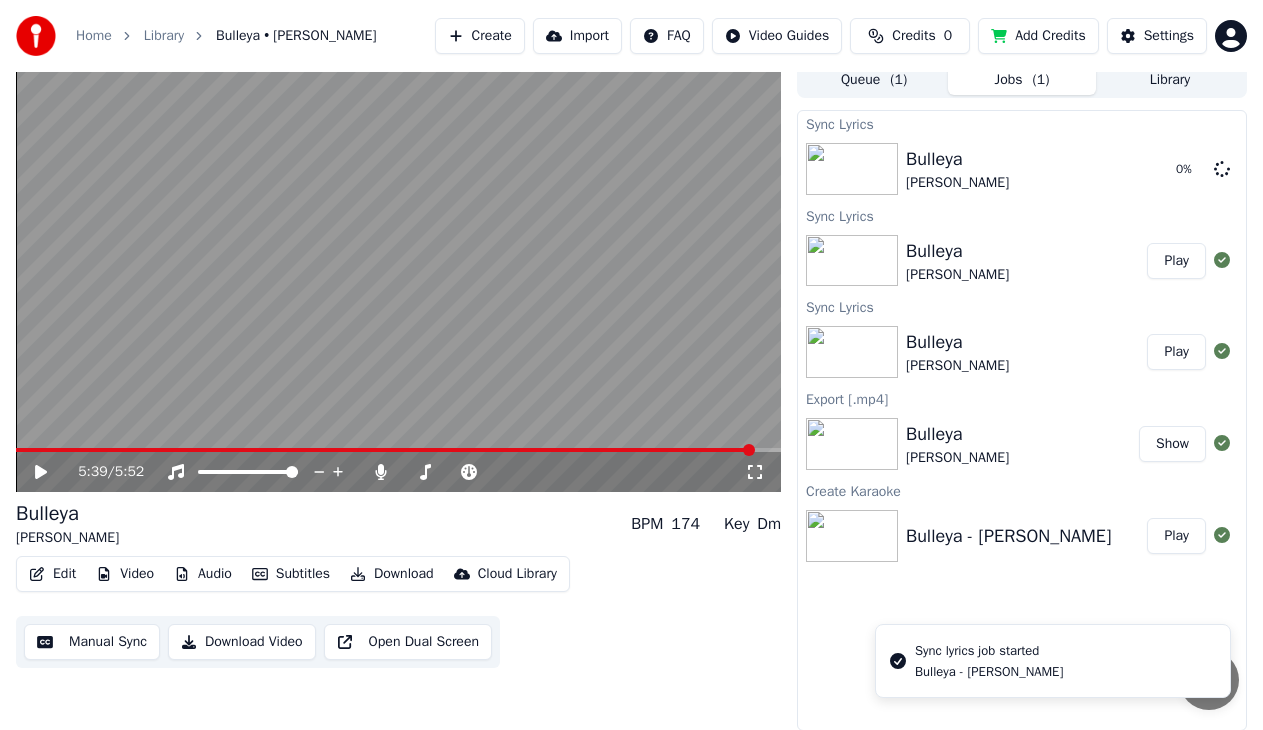 click at bounding box center (385, 450) 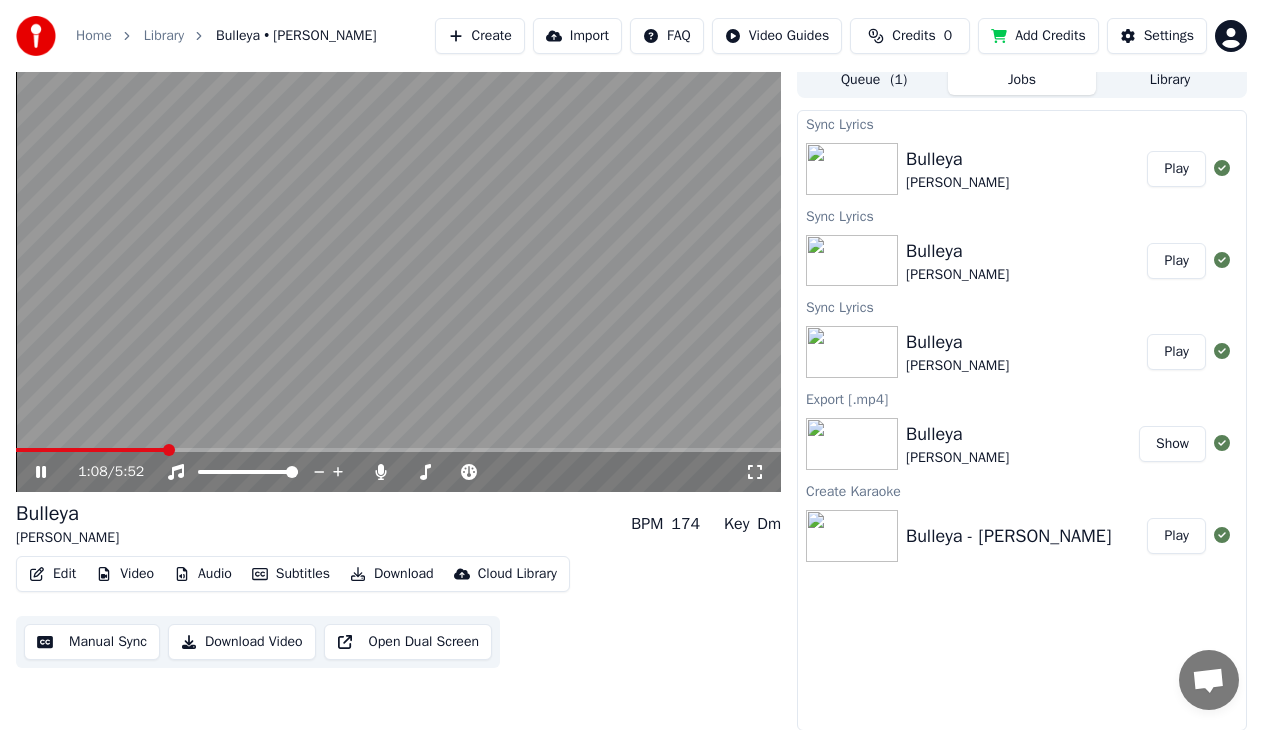 click 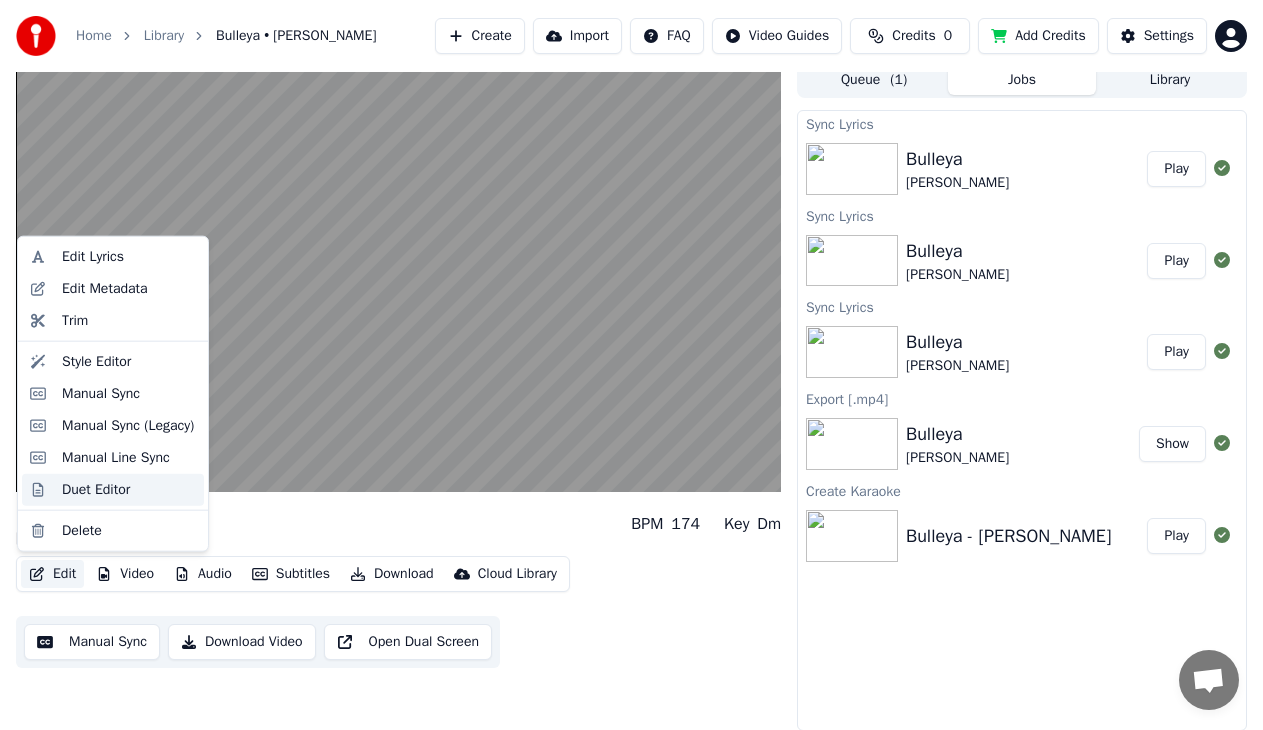 click on "Duet Editor" at bounding box center (96, 490) 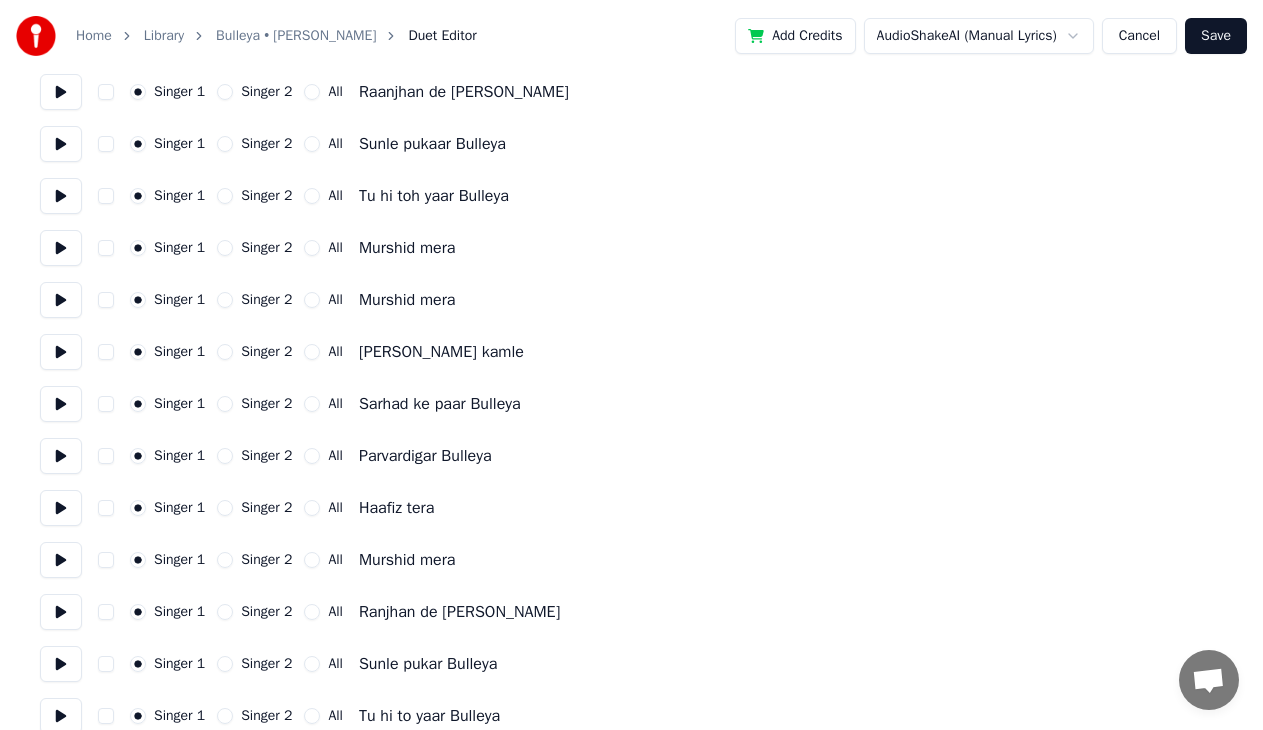 scroll, scrollTop: 600, scrollLeft: 0, axis: vertical 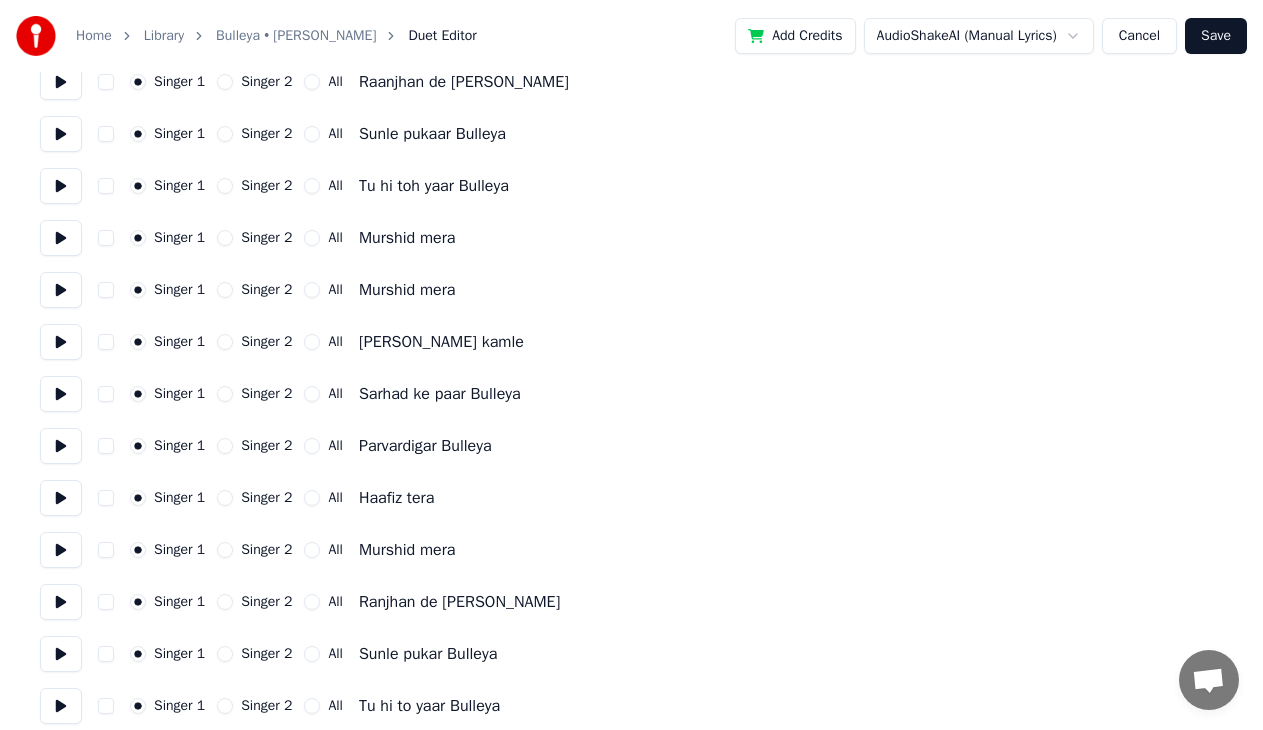 click on "All" at bounding box center (312, 290) 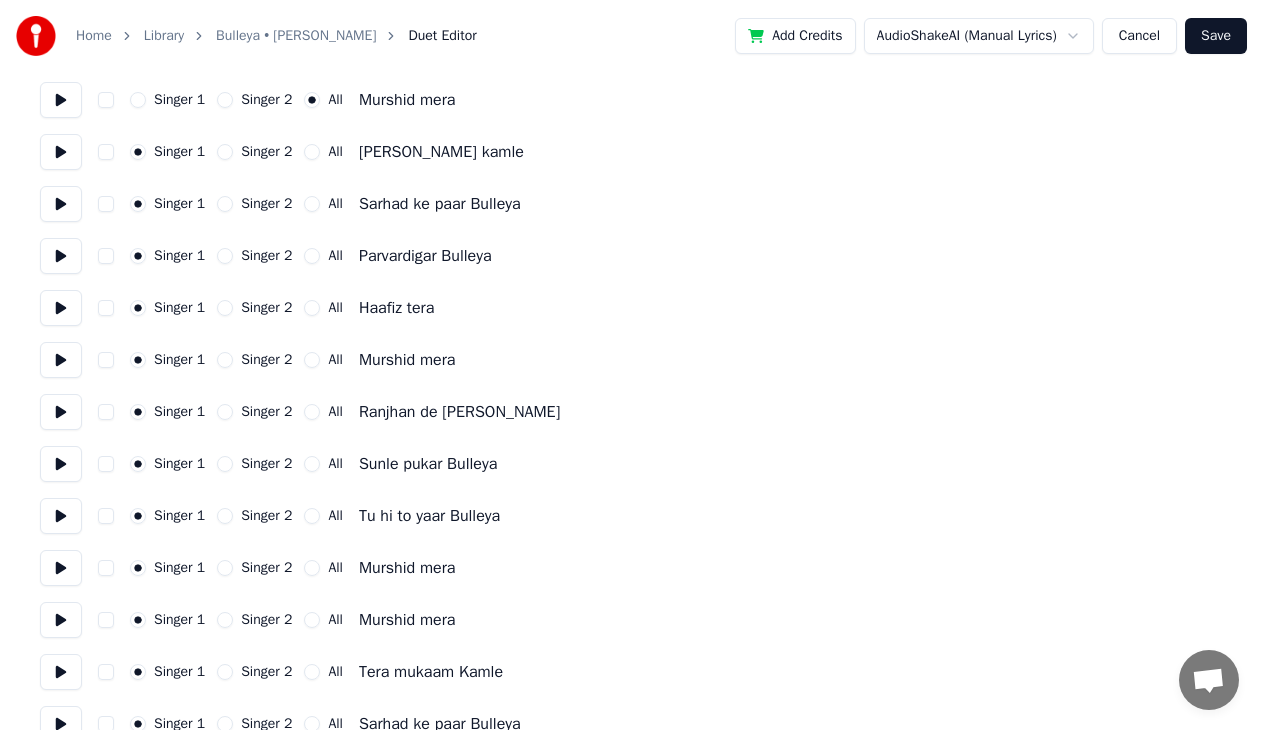scroll, scrollTop: 800, scrollLeft: 0, axis: vertical 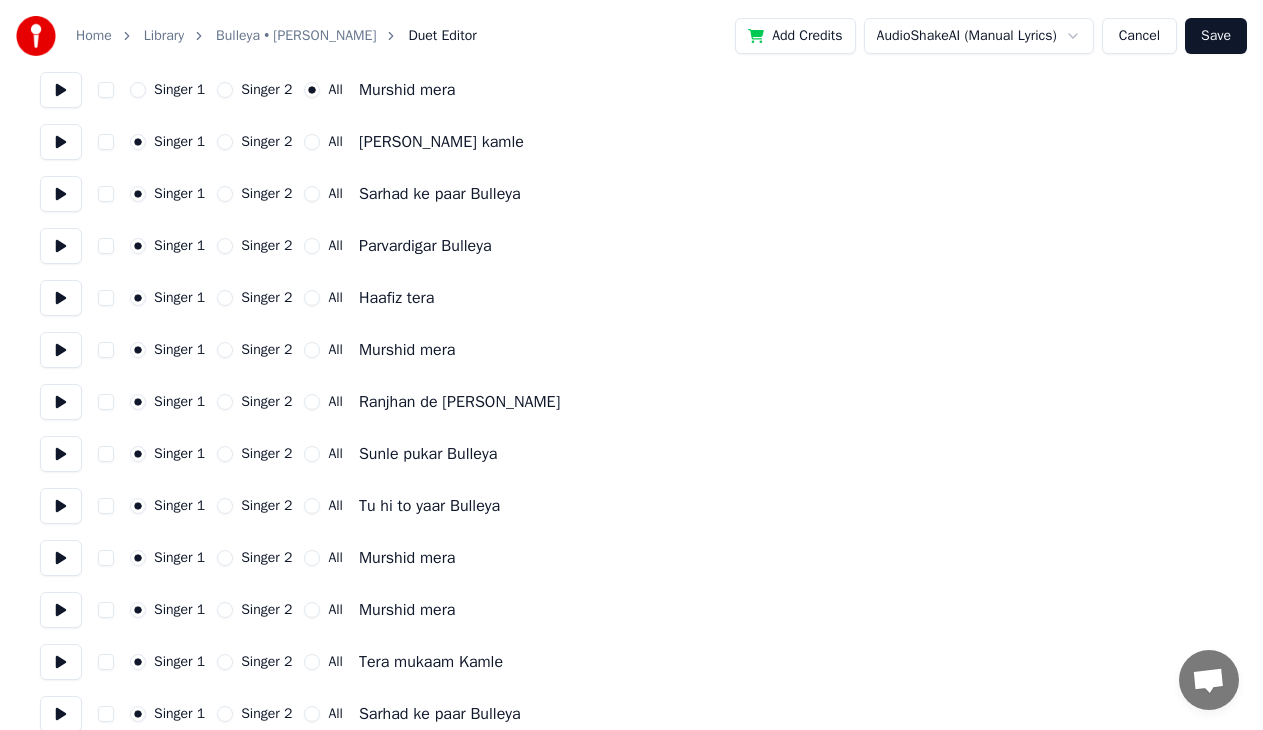 click on "All" at bounding box center (312, 350) 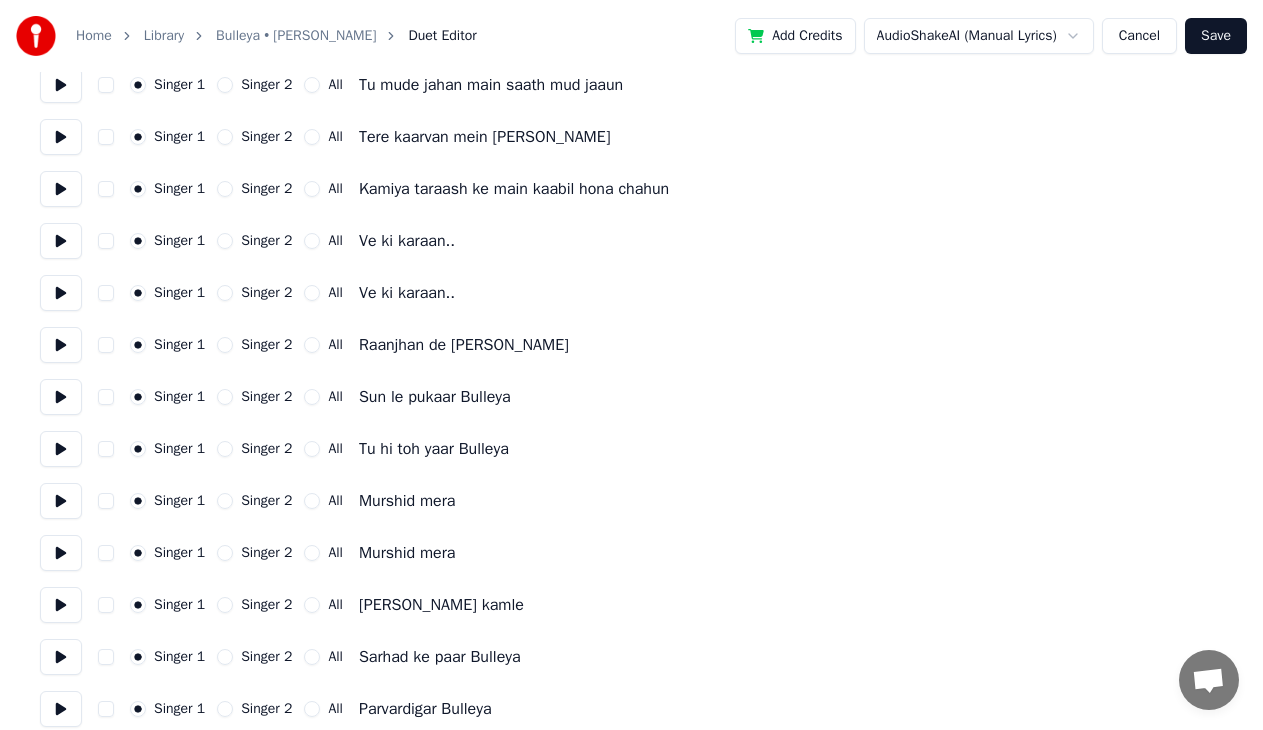 scroll, scrollTop: 1800, scrollLeft: 0, axis: vertical 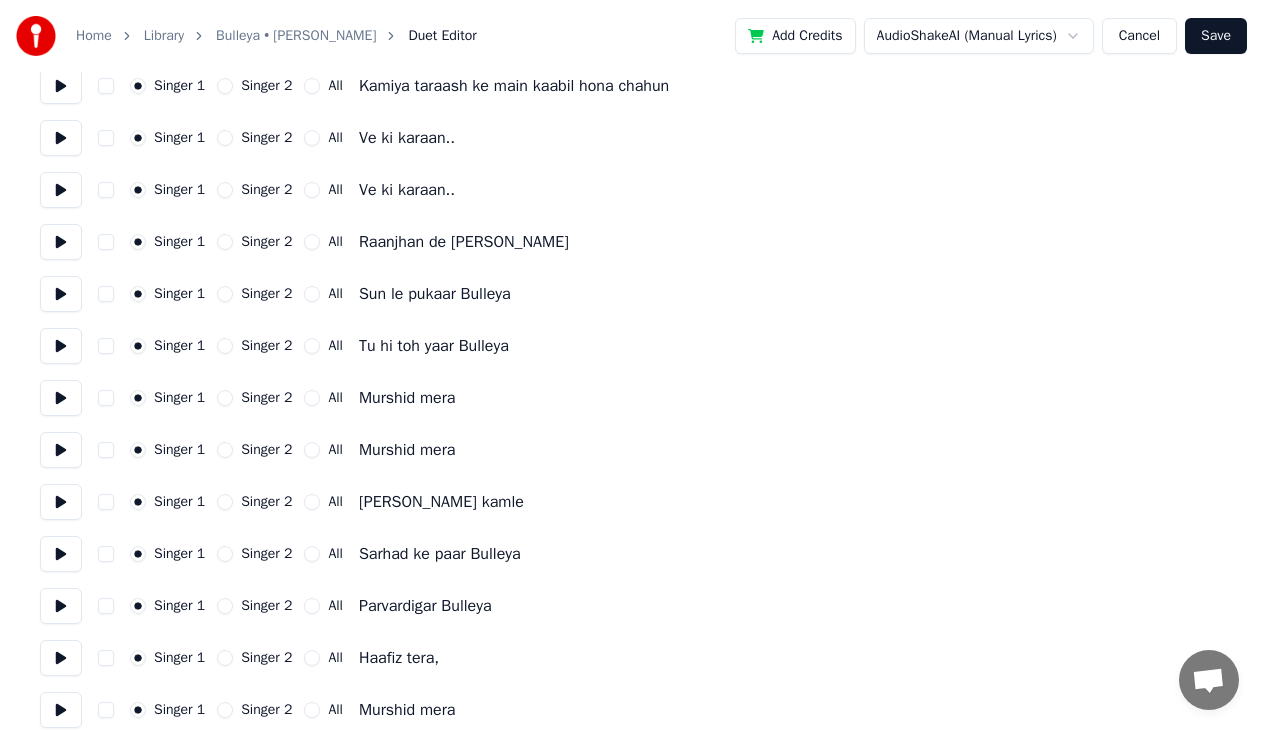 click on "All" at bounding box center [312, 450] 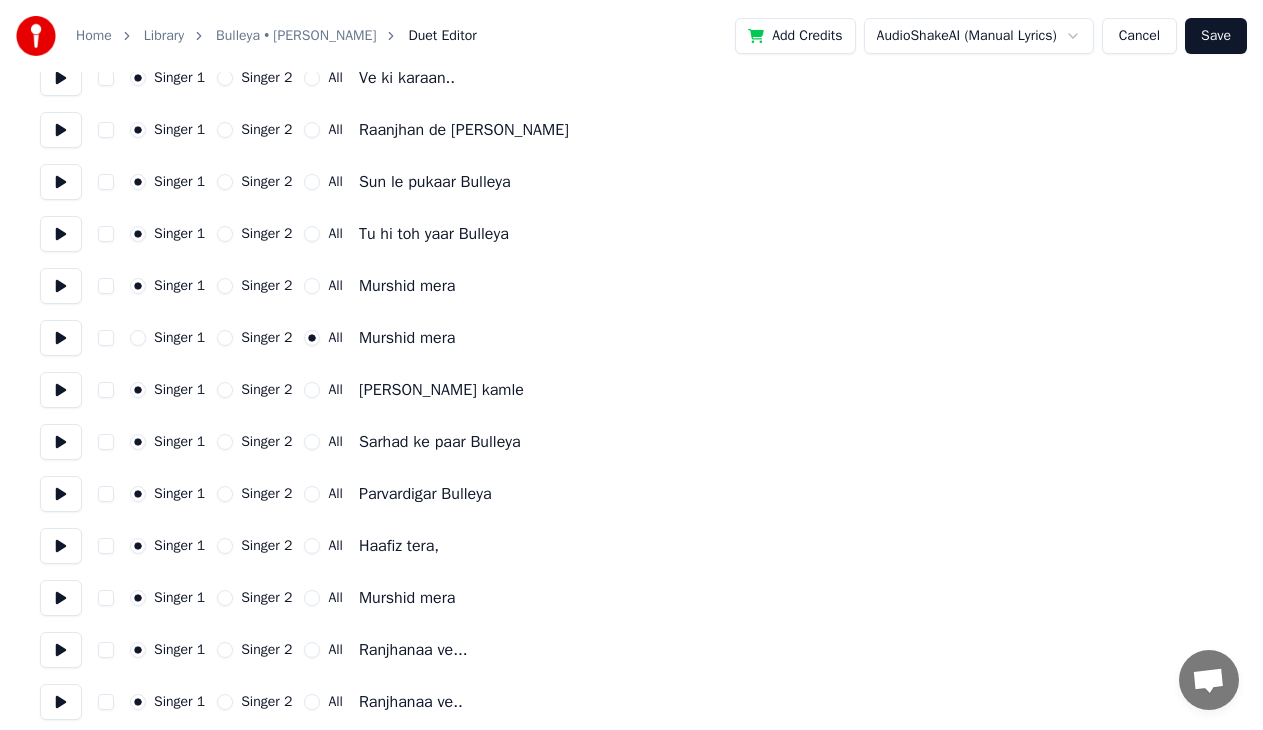 scroll, scrollTop: 2200, scrollLeft: 0, axis: vertical 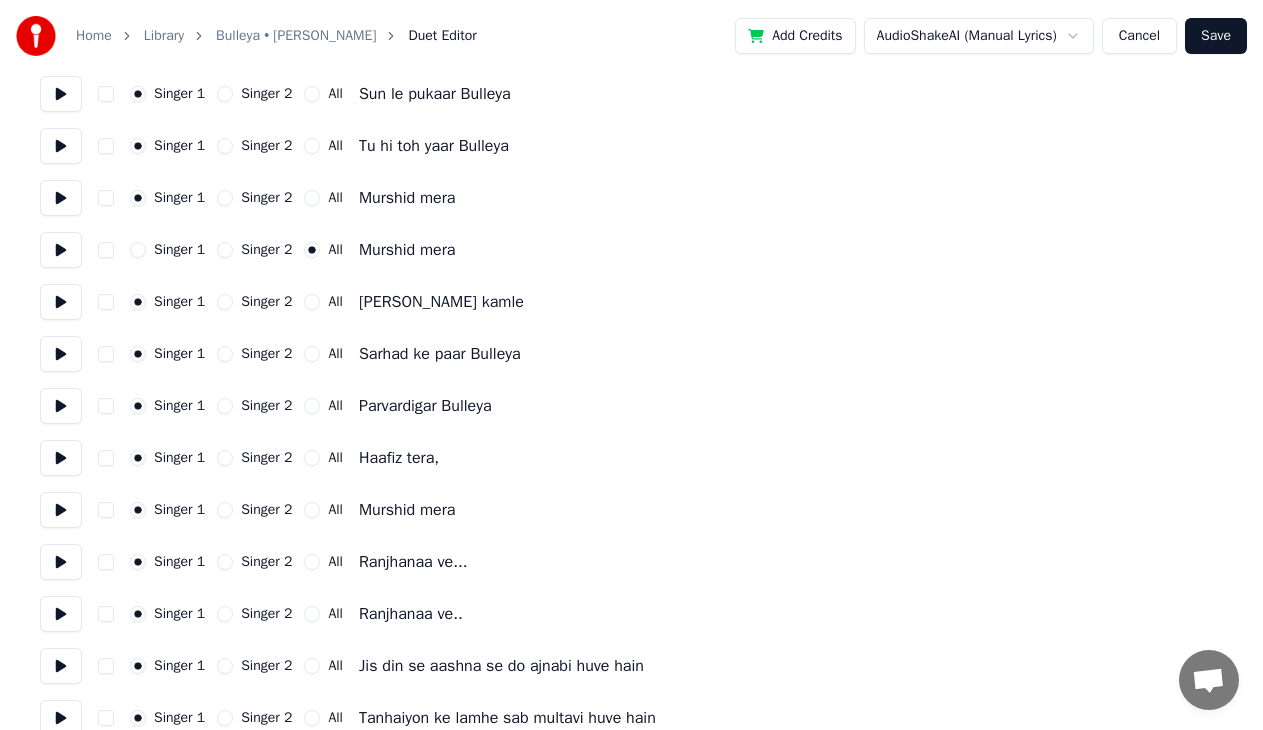 click on "All" at bounding box center (312, 510) 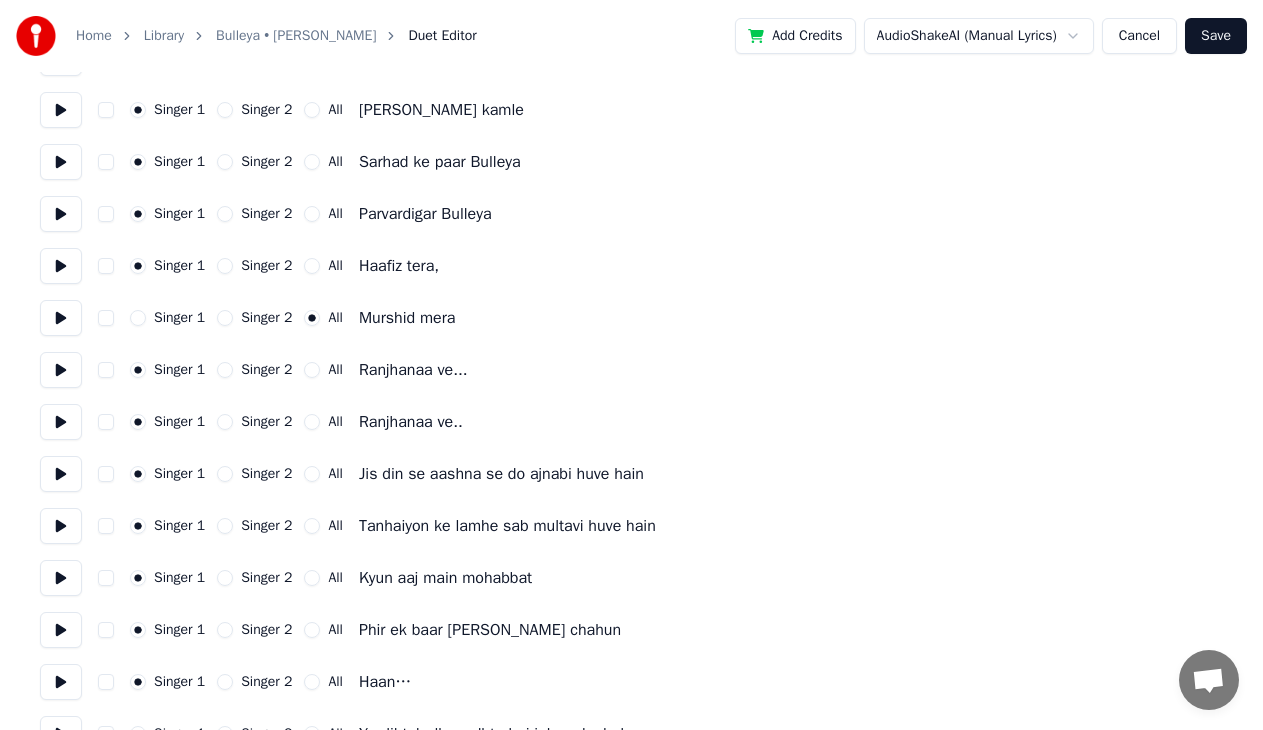 scroll, scrollTop: 2400, scrollLeft: 0, axis: vertical 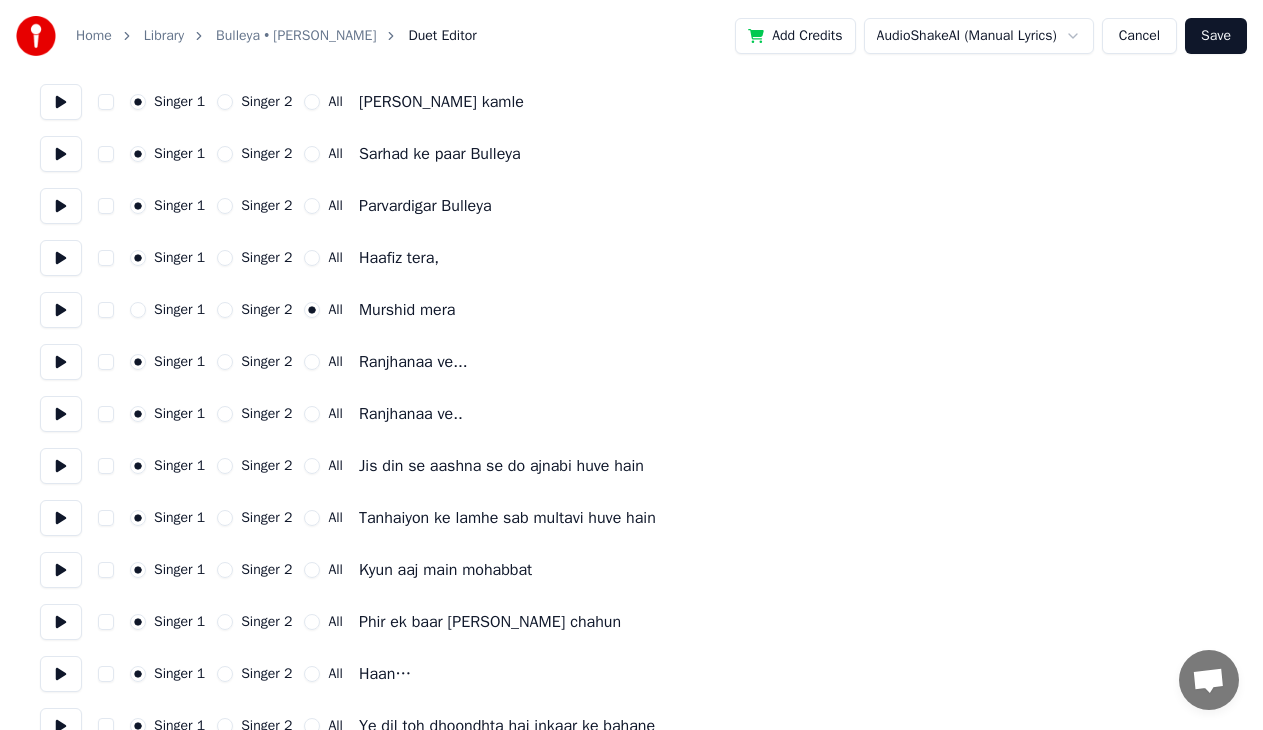 click on "Singer 2" at bounding box center [225, 362] 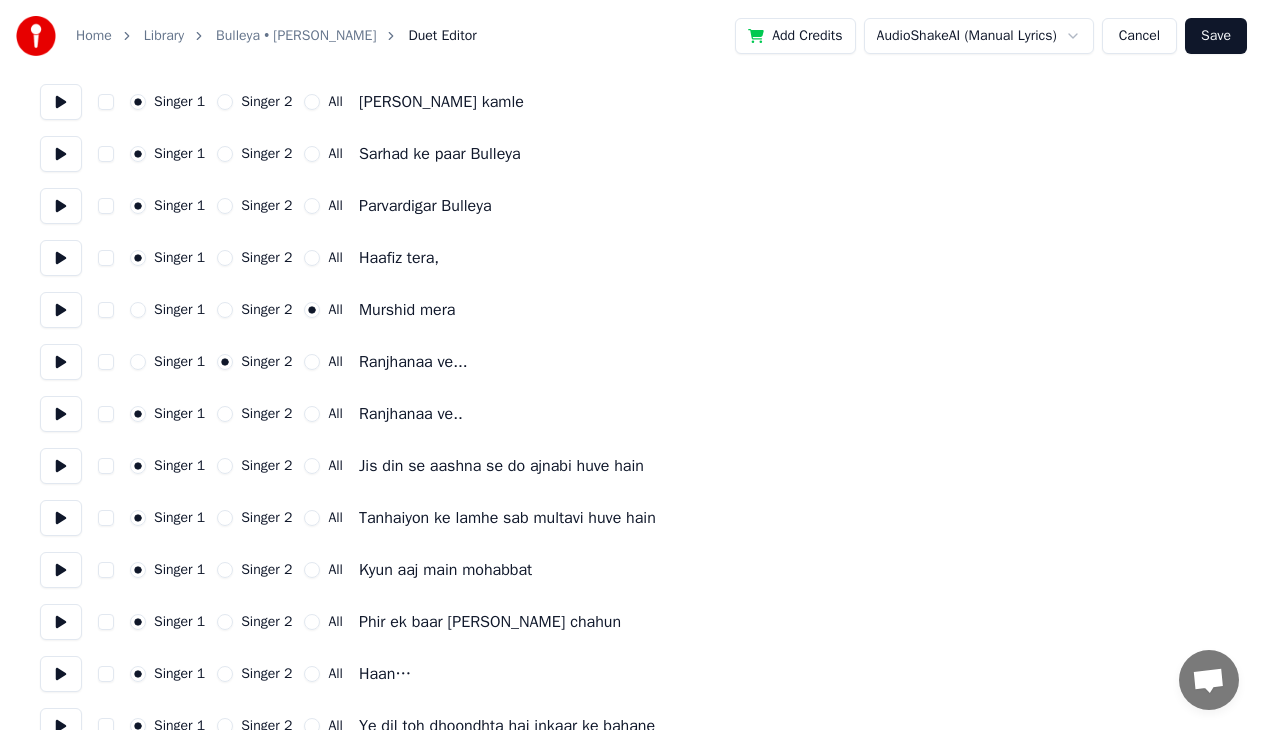 click on "Singer 2" at bounding box center (225, 414) 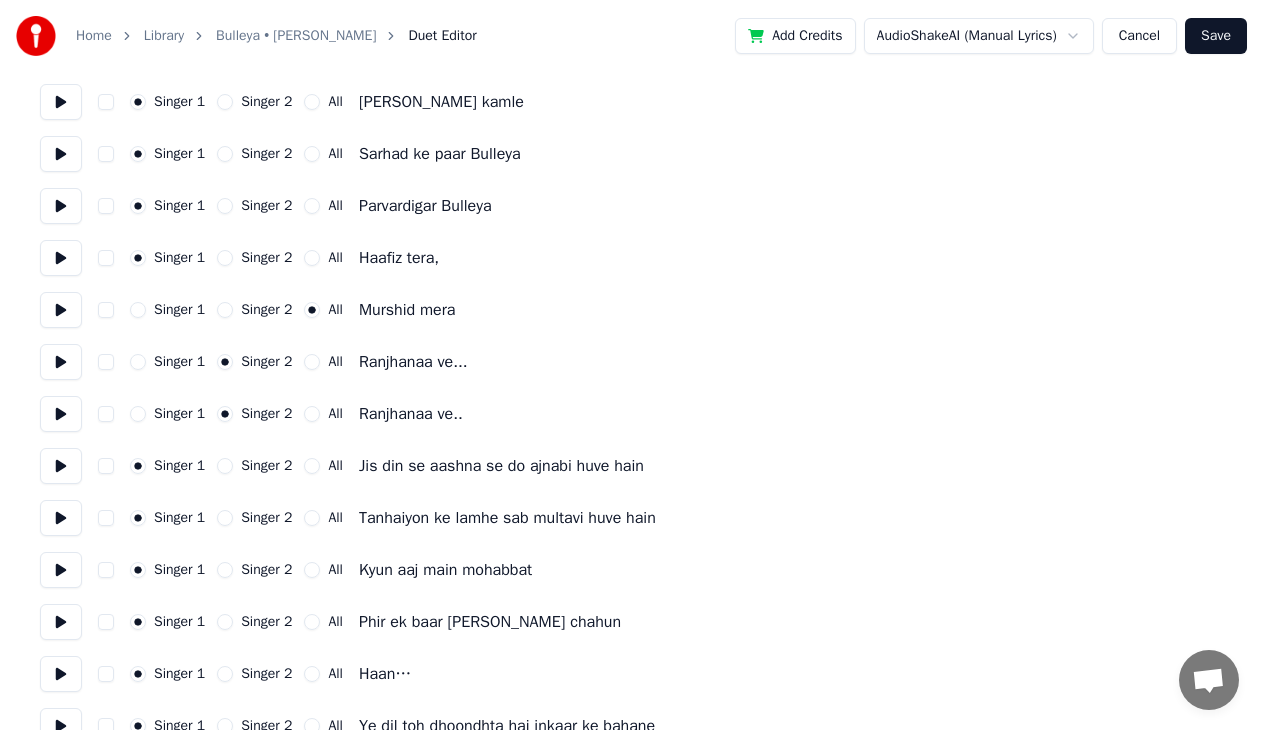 click on "Singer 2" at bounding box center [225, 466] 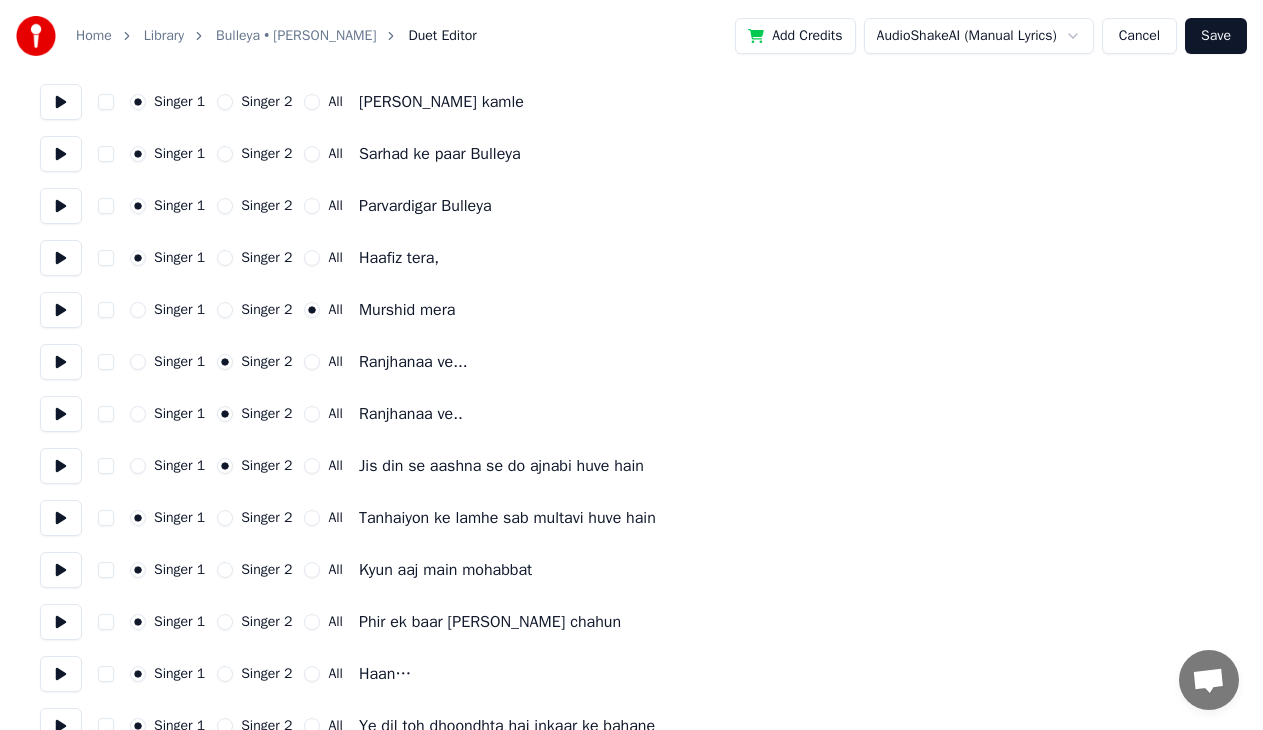 click on "Singer 2" at bounding box center [225, 518] 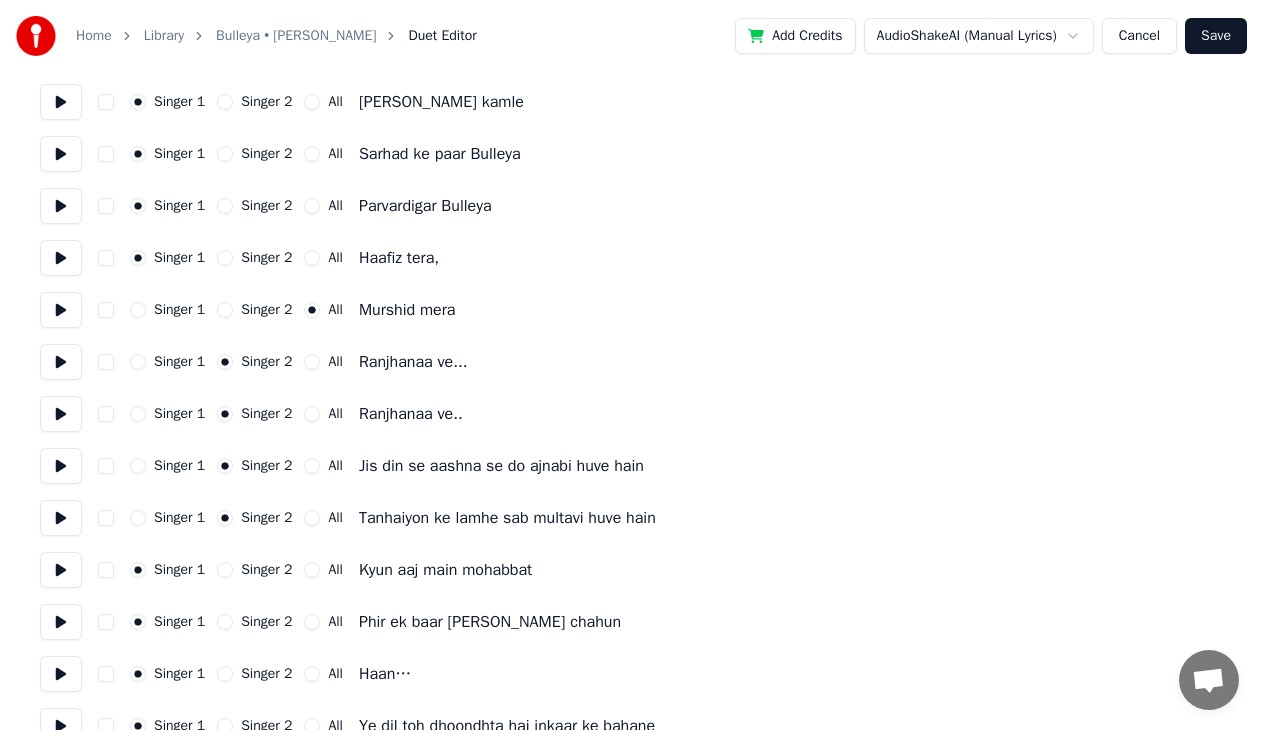 click on "Singer 2" at bounding box center (225, 570) 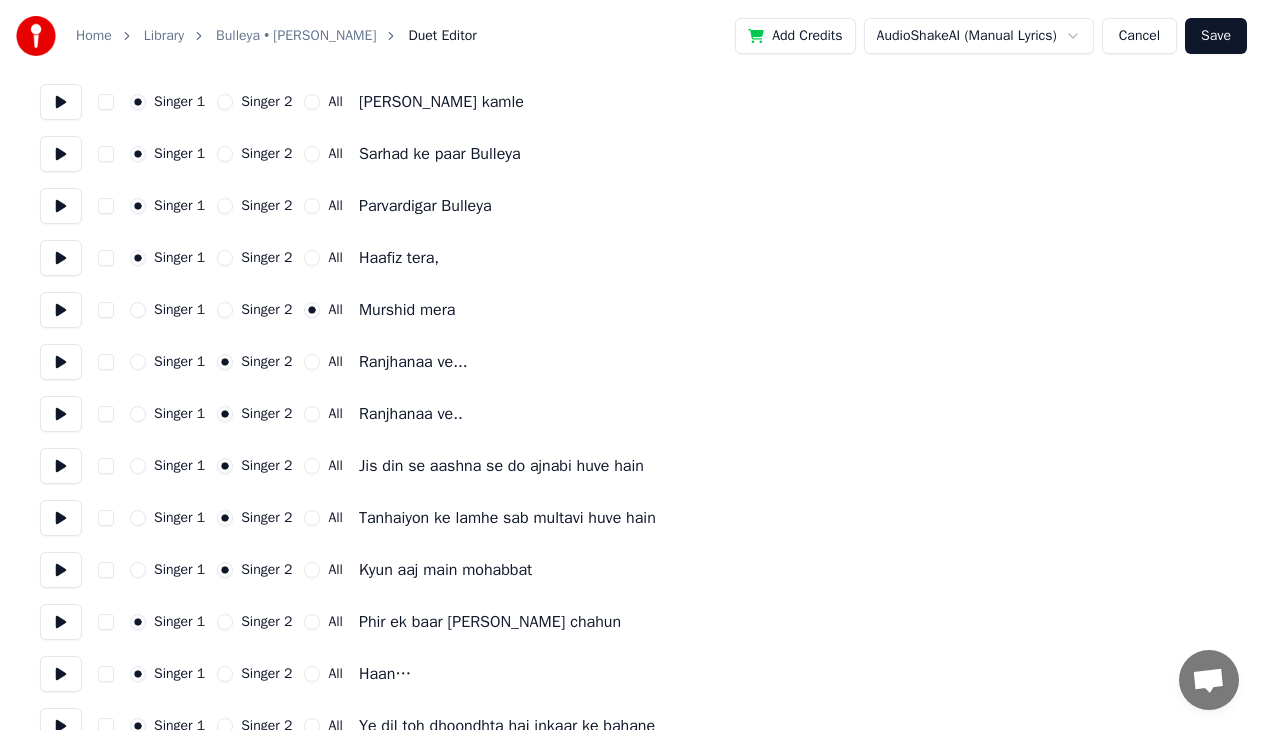 click on "Singer 1 Singer 2 All Phir ek baar [PERSON_NAME]" at bounding box center (631, 622) 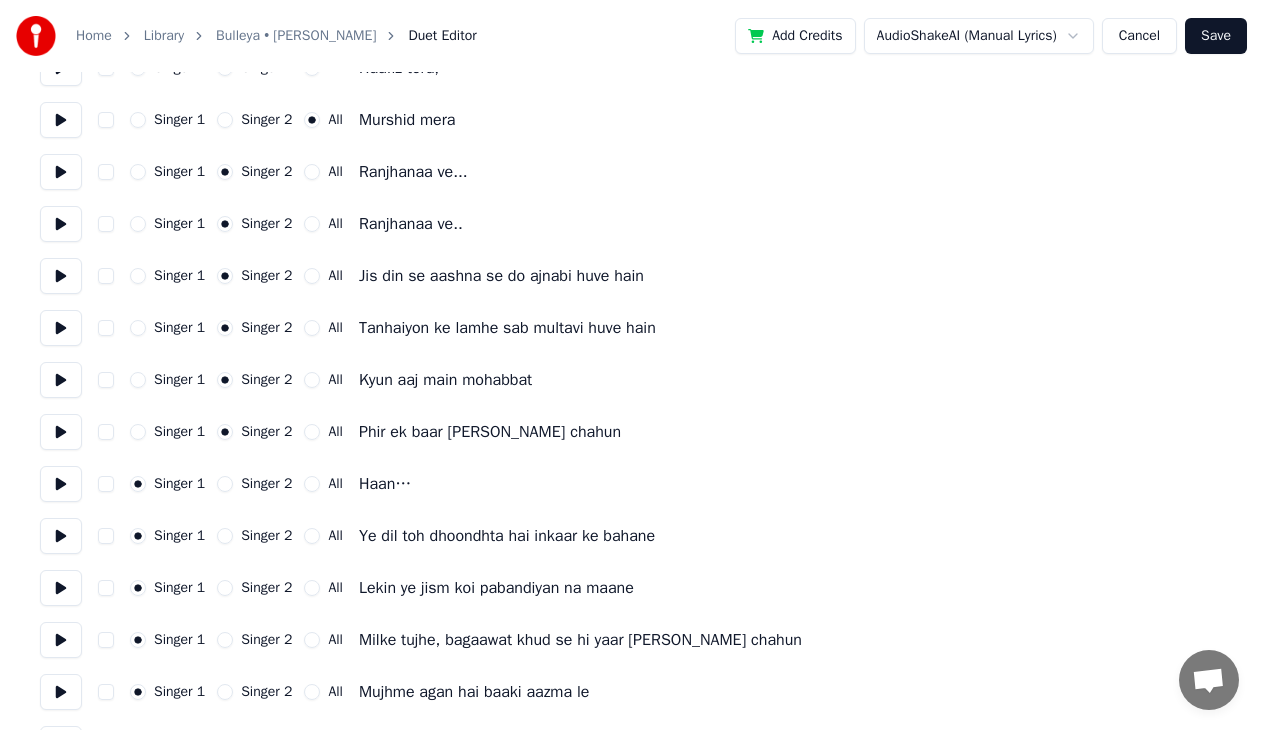 scroll, scrollTop: 2600, scrollLeft: 0, axis: vertical 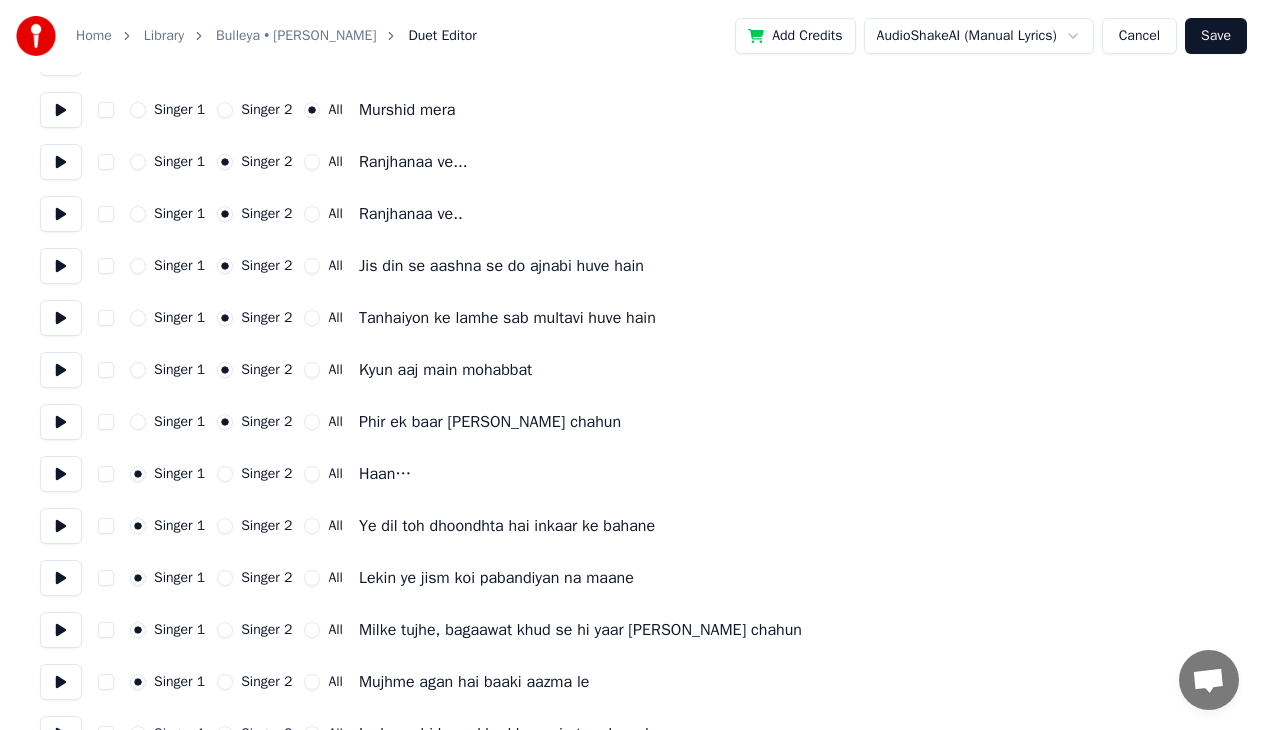 click on "Singer 2" at bounding box center [225, 474] 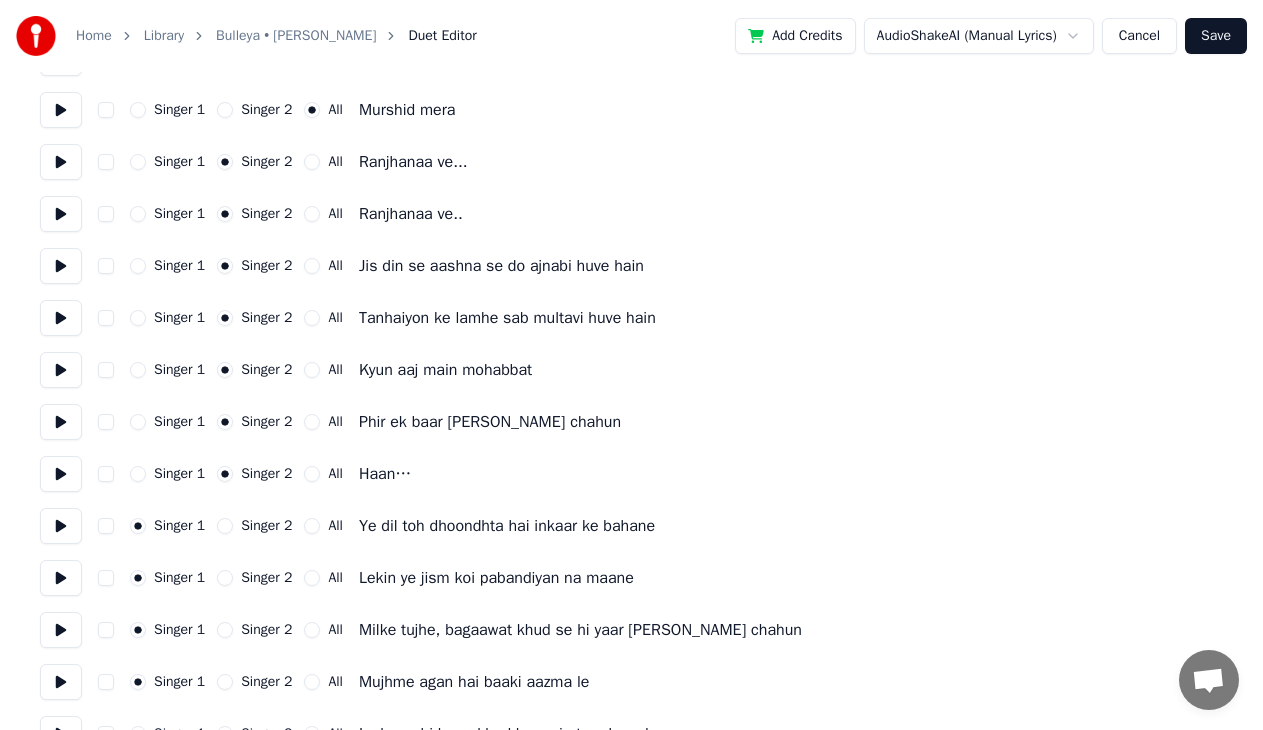 click on "Singer 2" at bounding box center [225, 526] 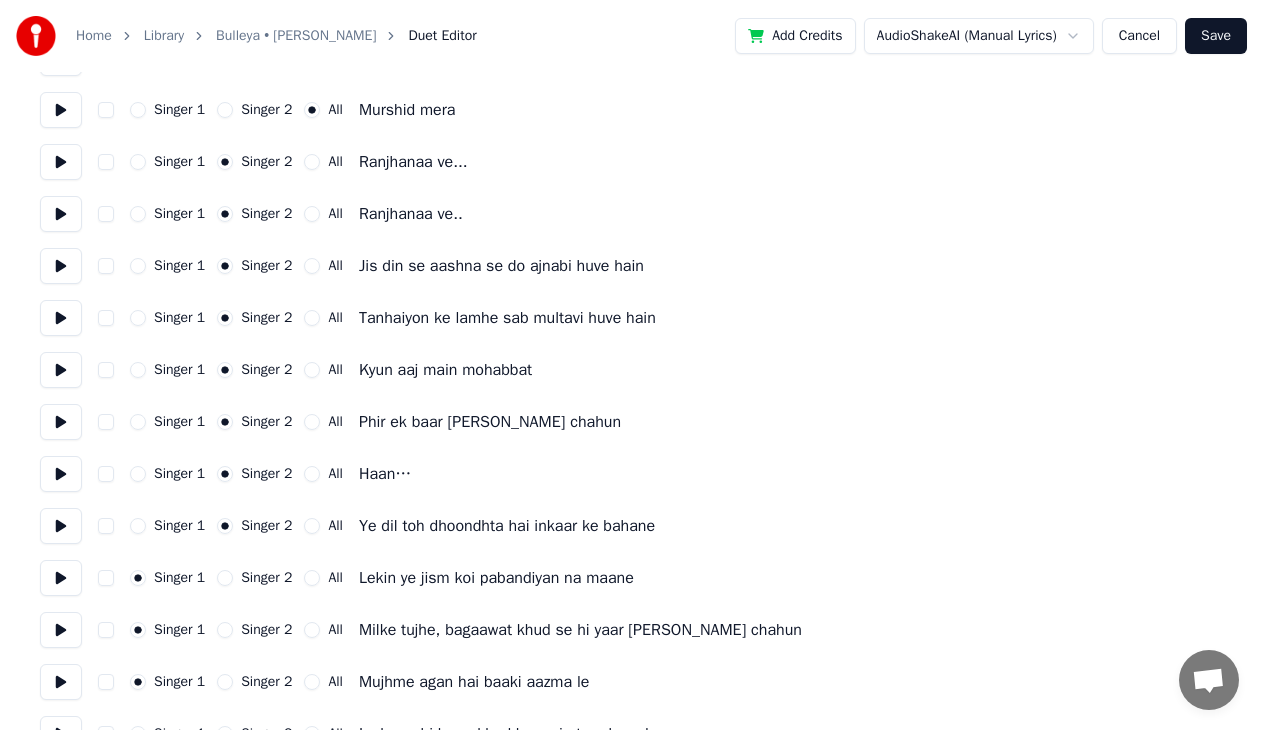 click on "Singer 2" at bounding box center [225, 578] 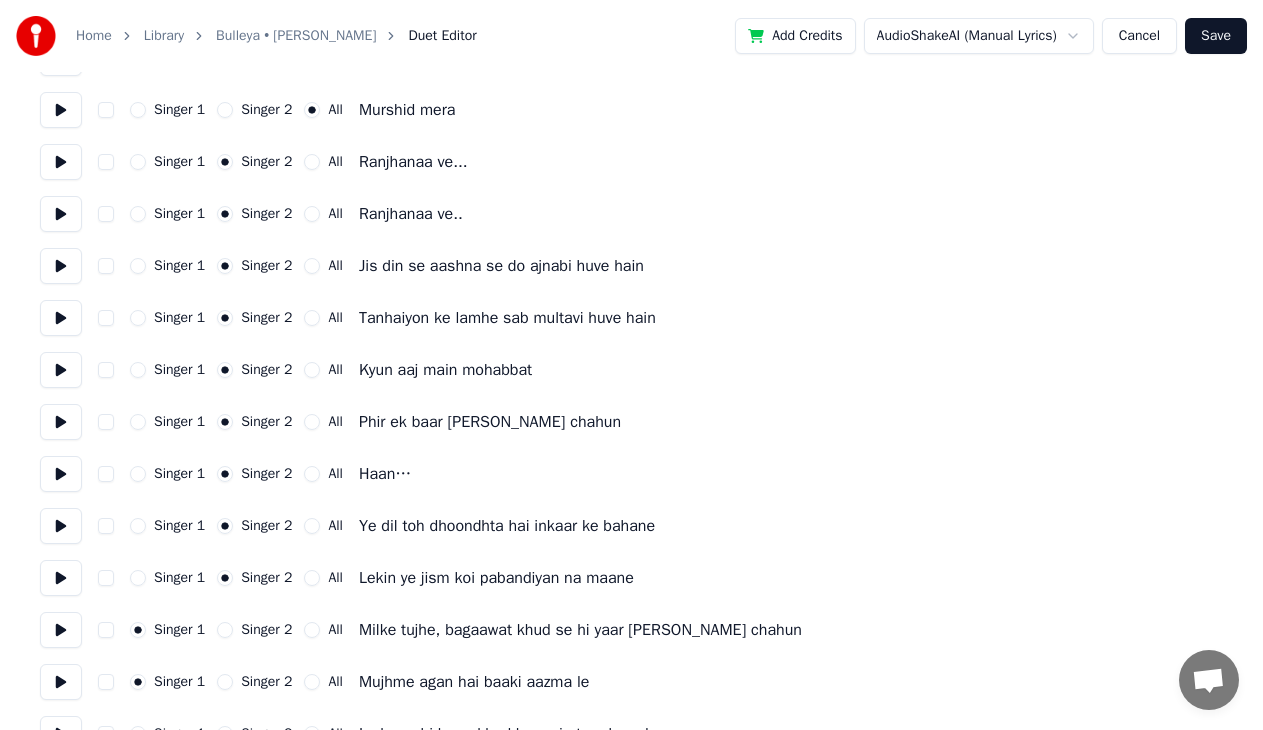 click on "Singer 2" at bounding box center (225, 630) 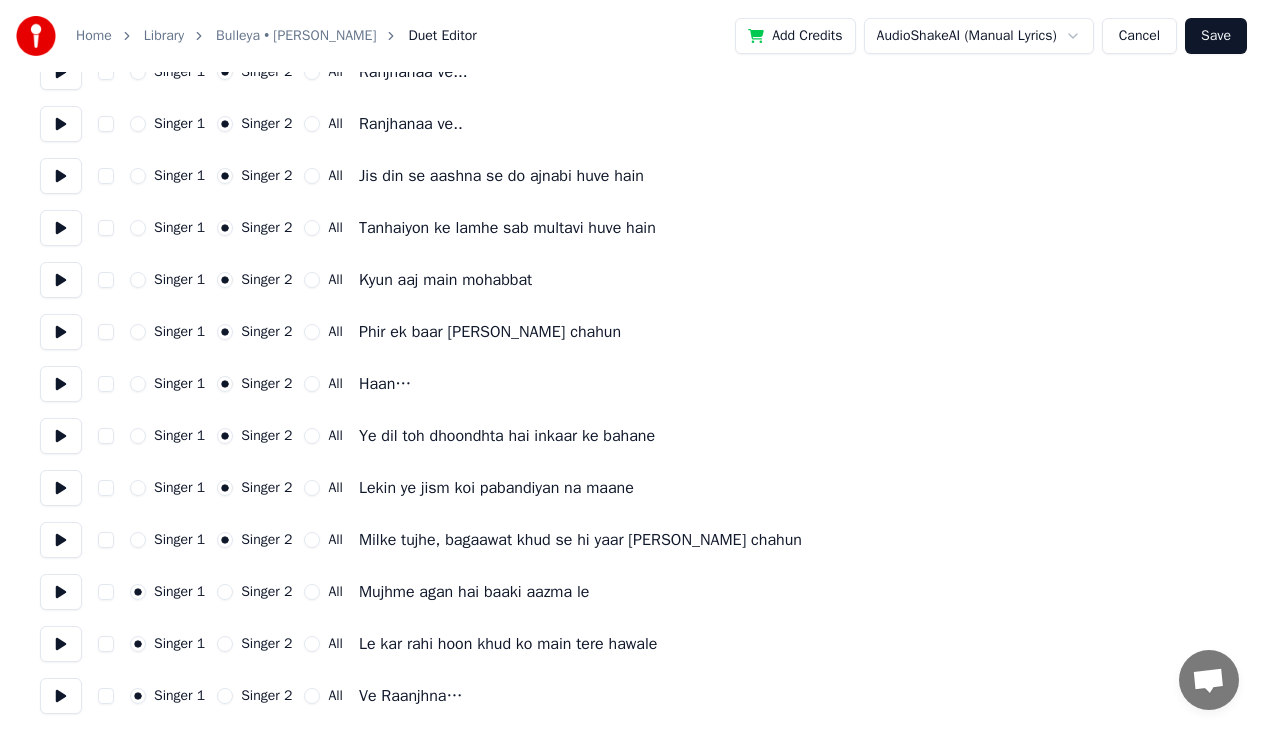 scroll, scrollTop: 2700, scrollLeft: 0, axis: vertical 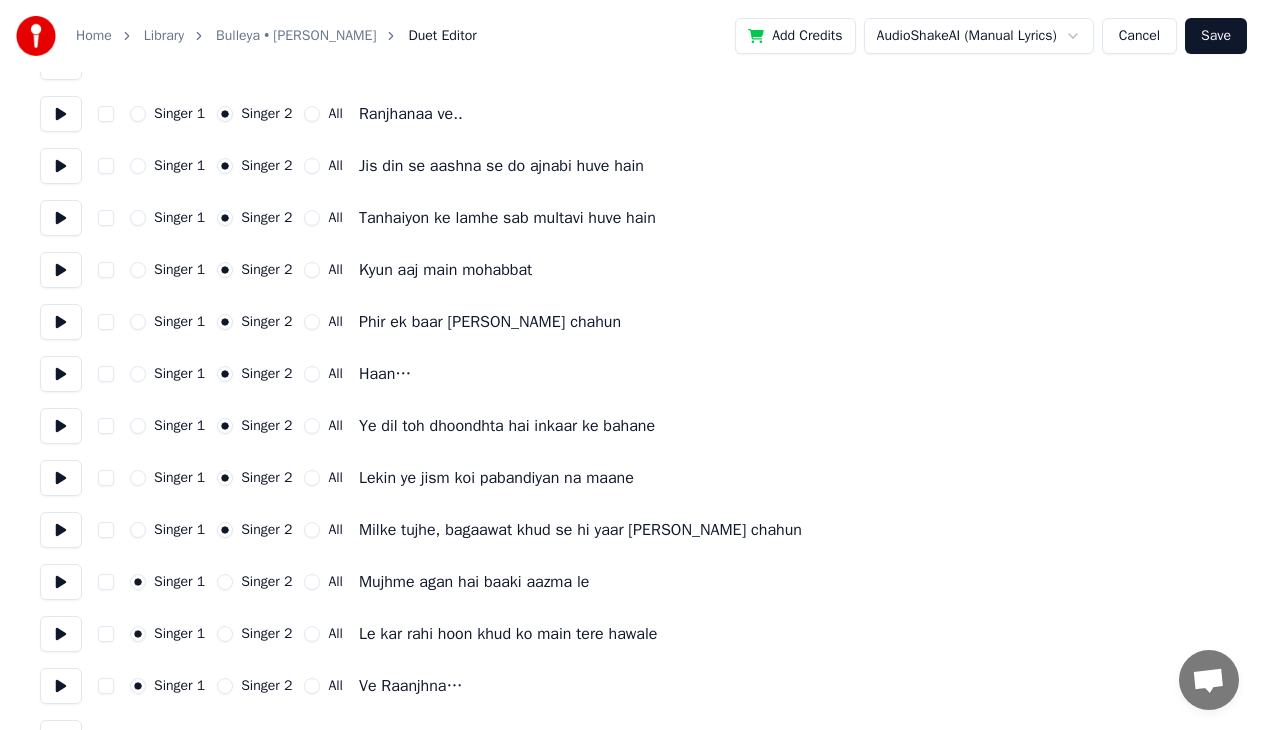 click on "Singer 2" at bounding box center (225, 582) 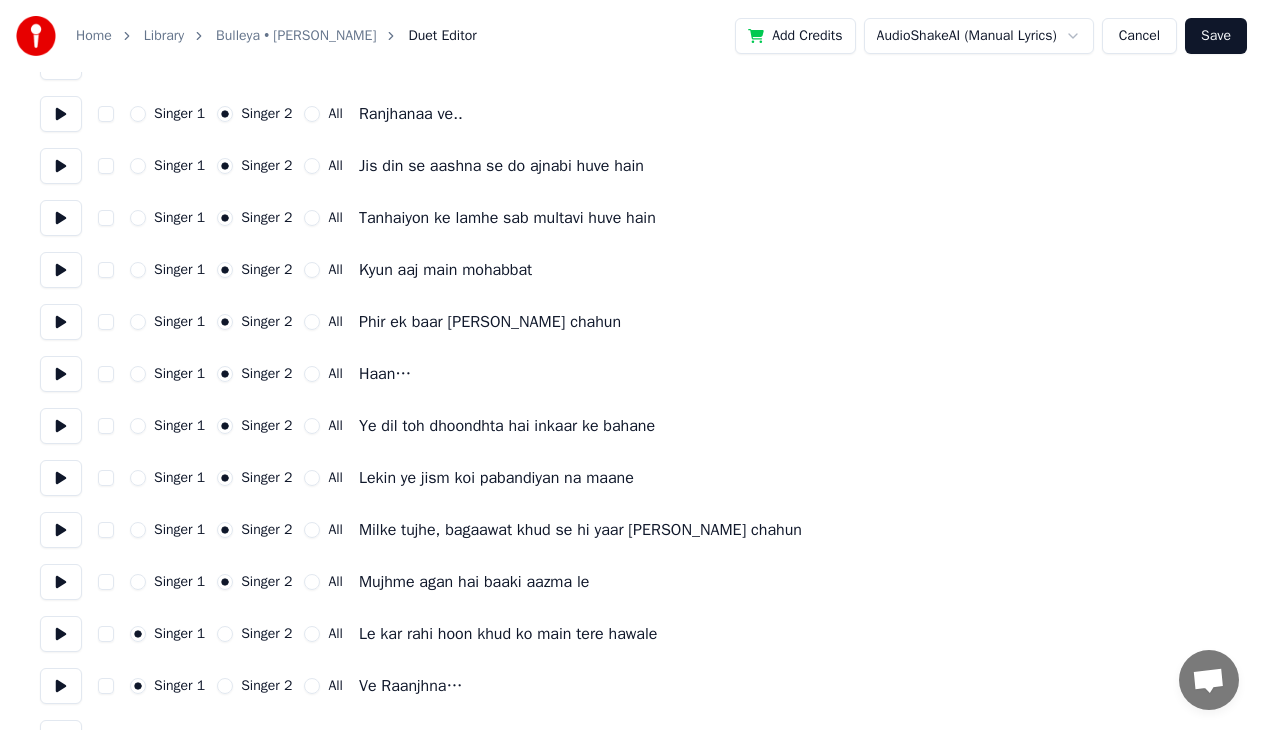 click on "Singer 2" at bounding box center (225, 634) 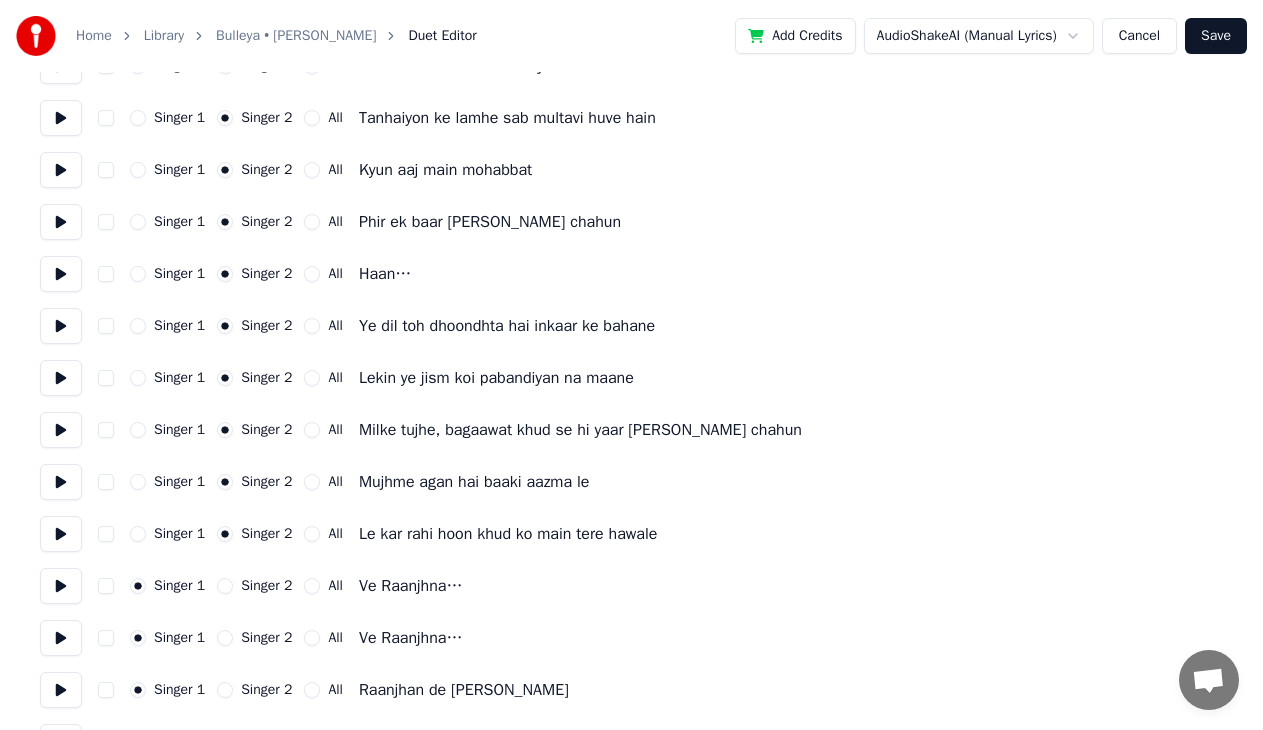 scroll, scrollTop: 2900, scrollLeft: 0, axis: vertical 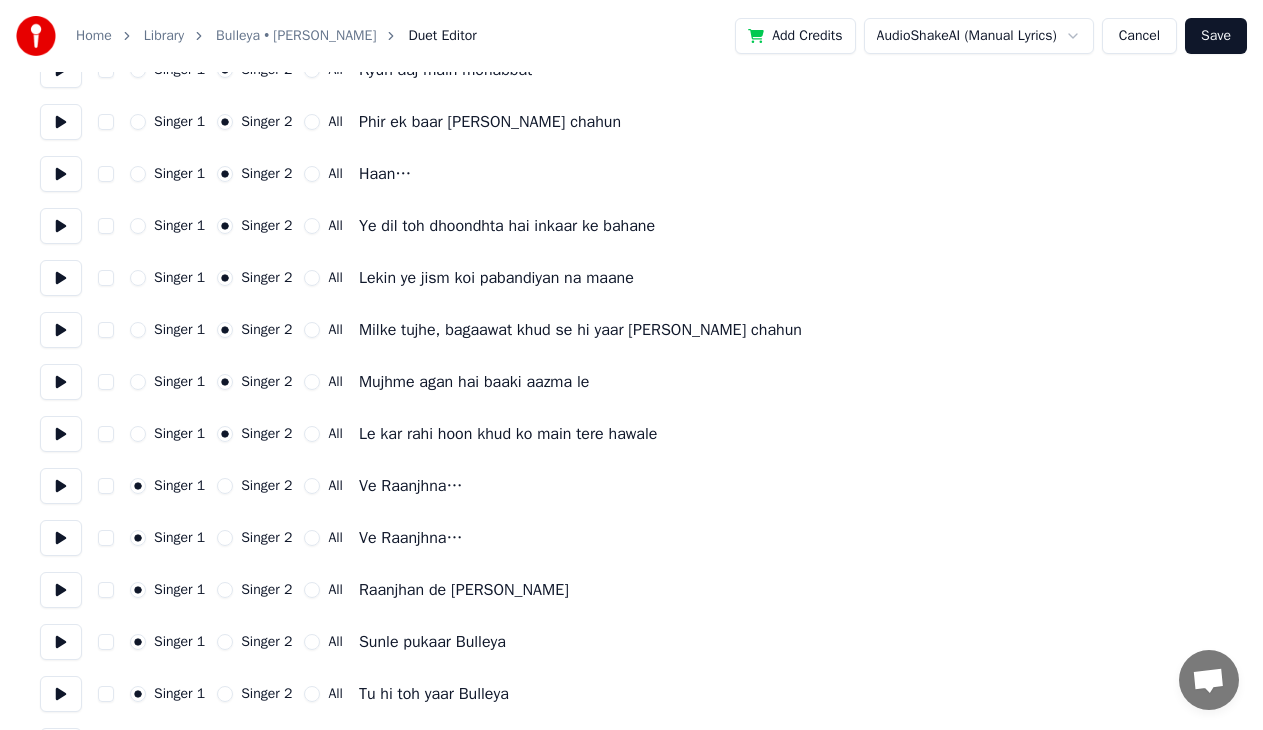 click on "Singer 2" at bounding box center (225, 486) 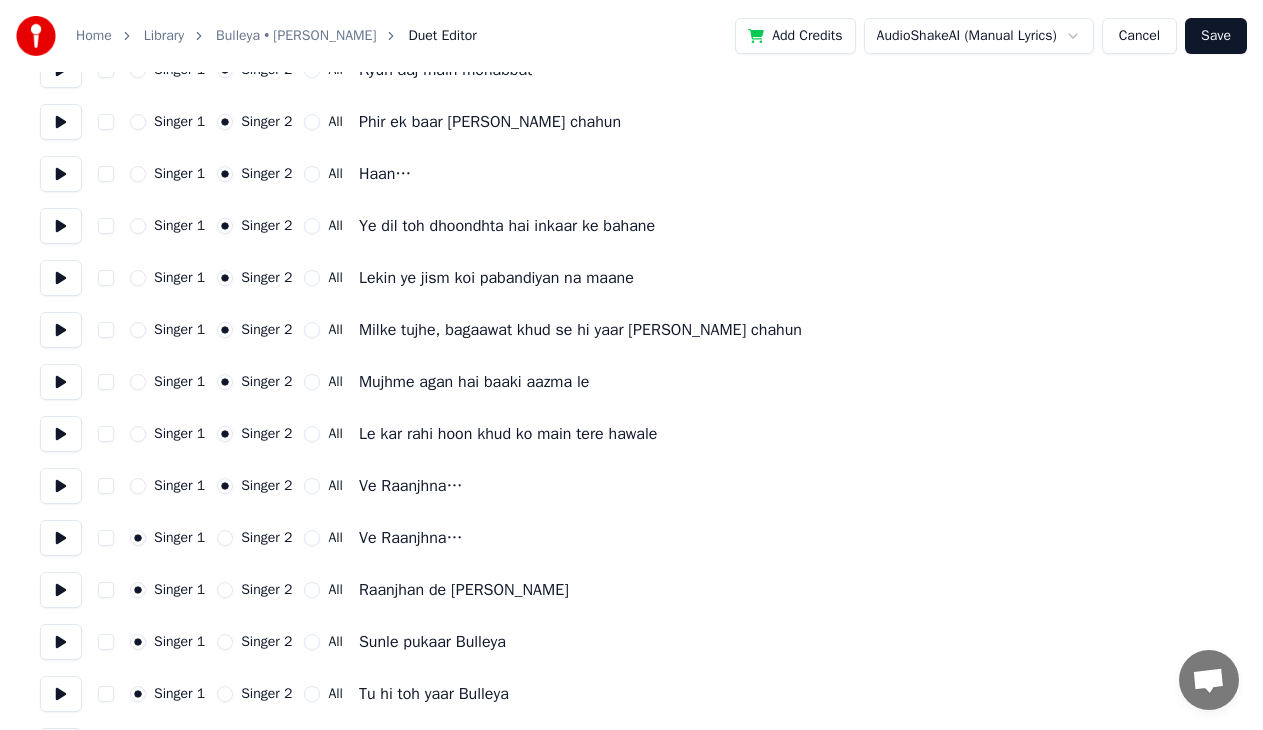 click on "Singer 2" at bounding box center [225, 538] 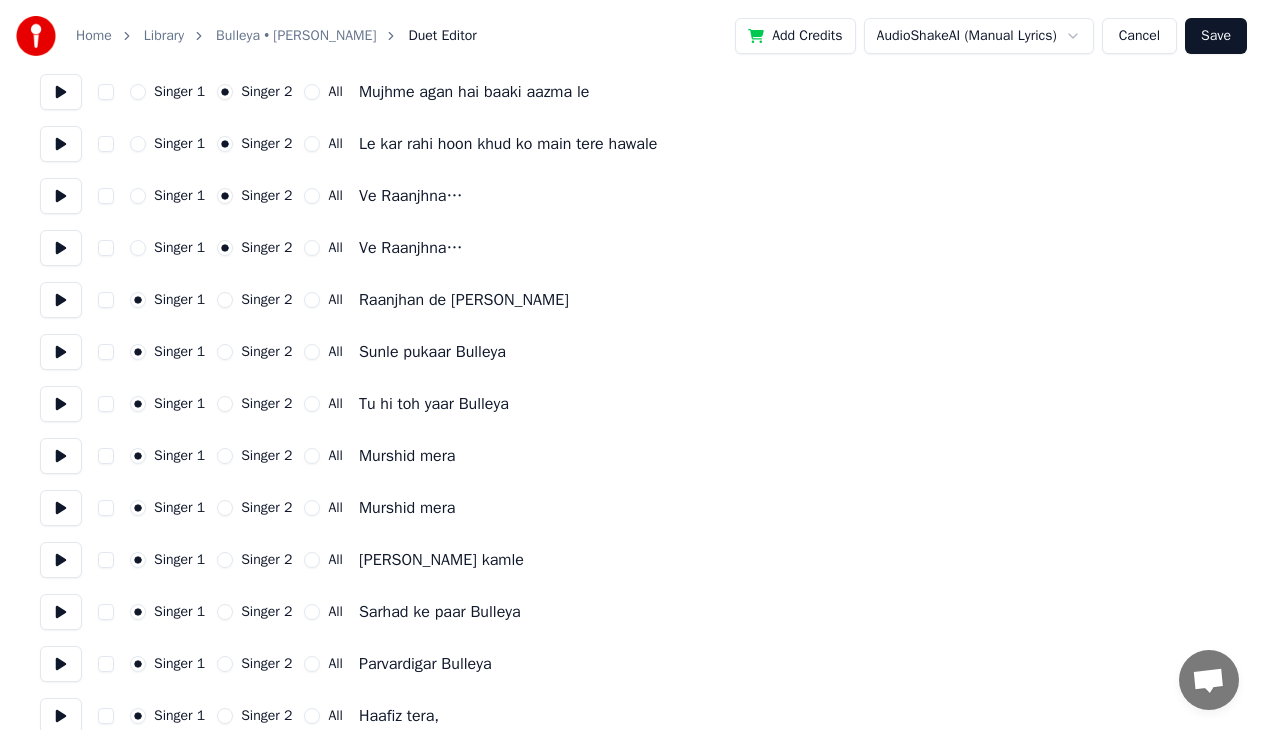 scroll, scrollTop: 3200, scrollLeft: 0, axis: vertical 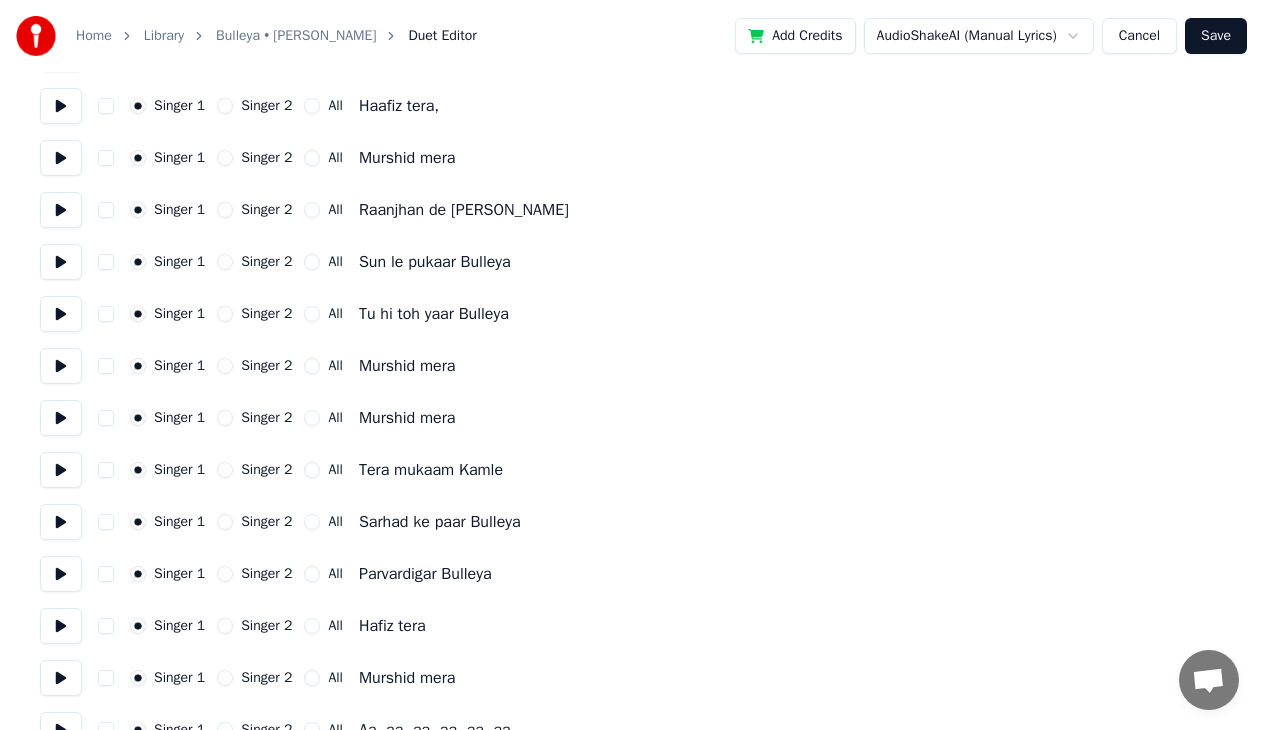 click on "All" at bounding box center (312, 418) 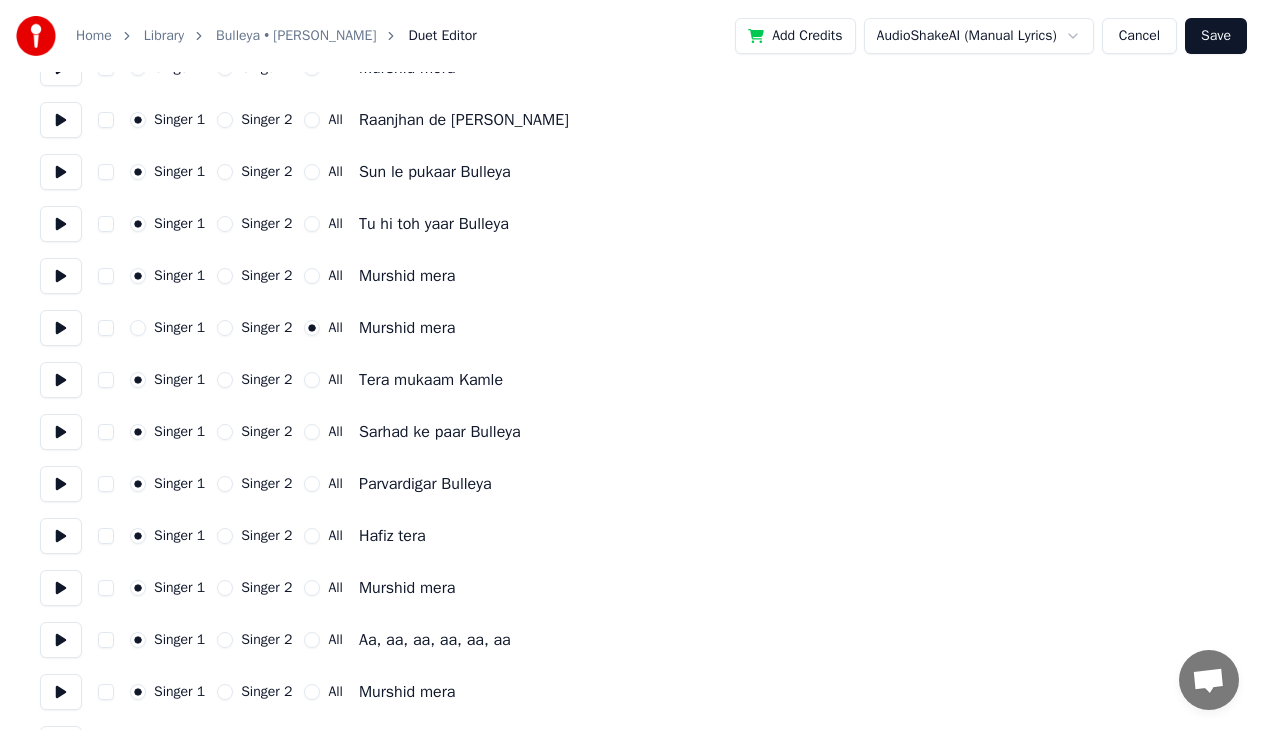 scroll, scrollTop: 3900, scrollLeft: 0, axis: vertical 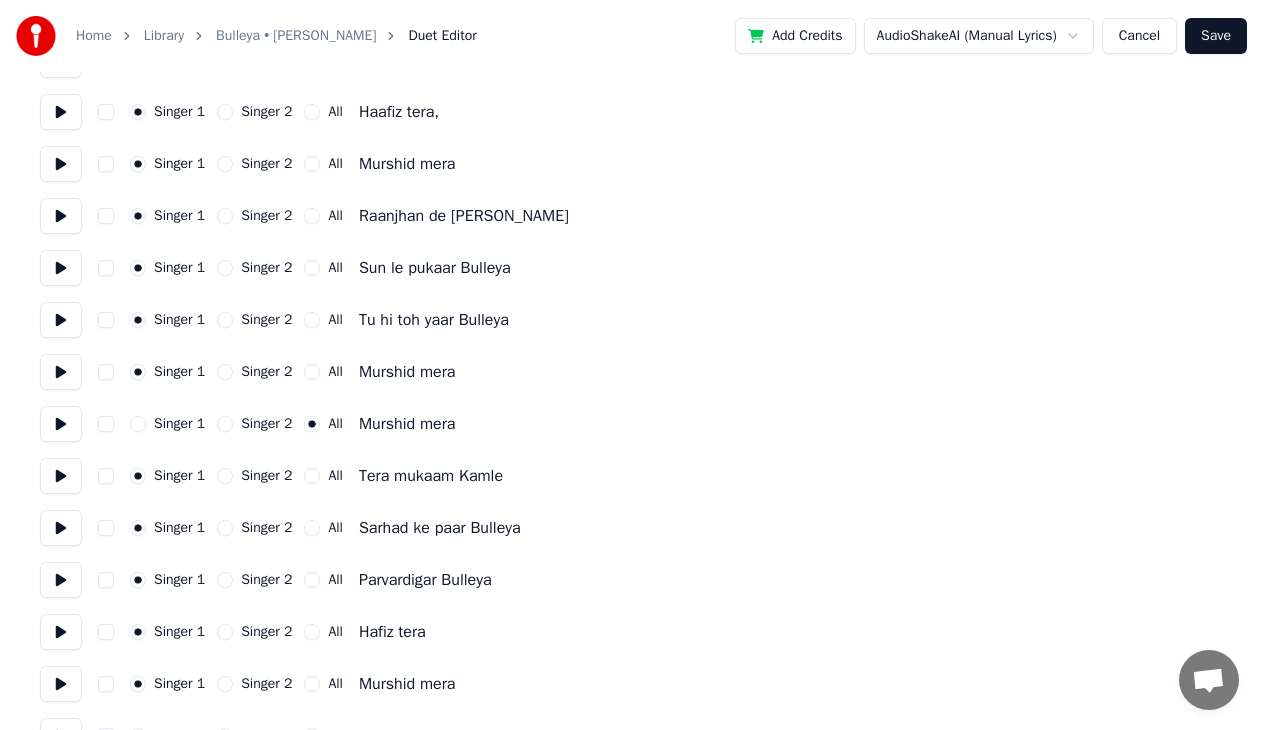 click on "Save" at bounding box center (1216, 36) 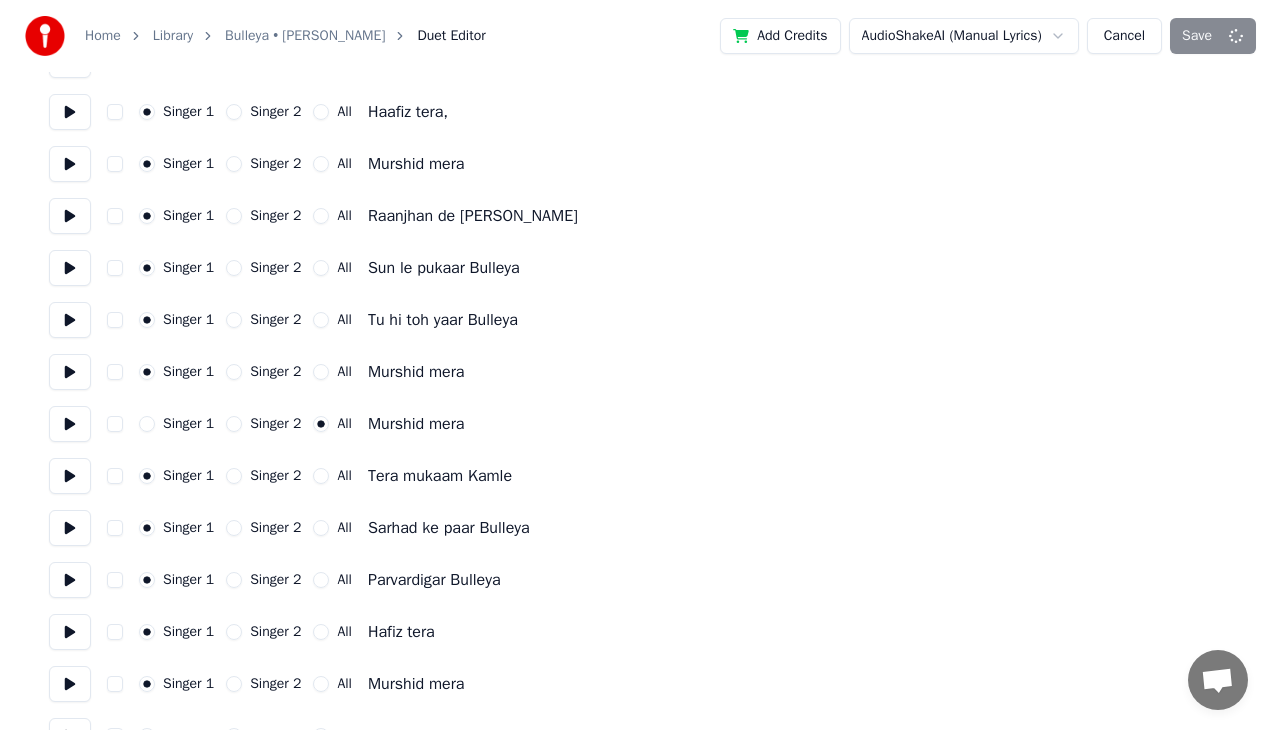 scroll, scrollTop: 10, scrollLeft: 0, axis: vertical 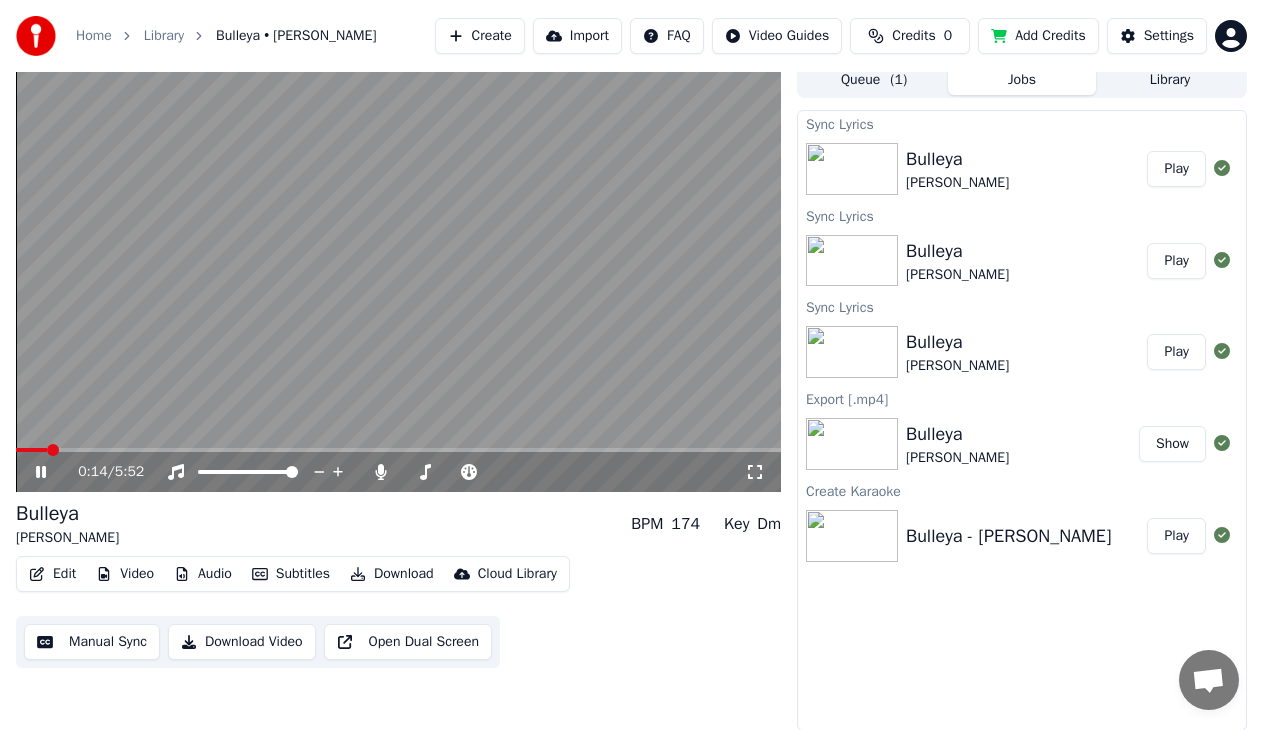 click at bounding box center [398, 277] 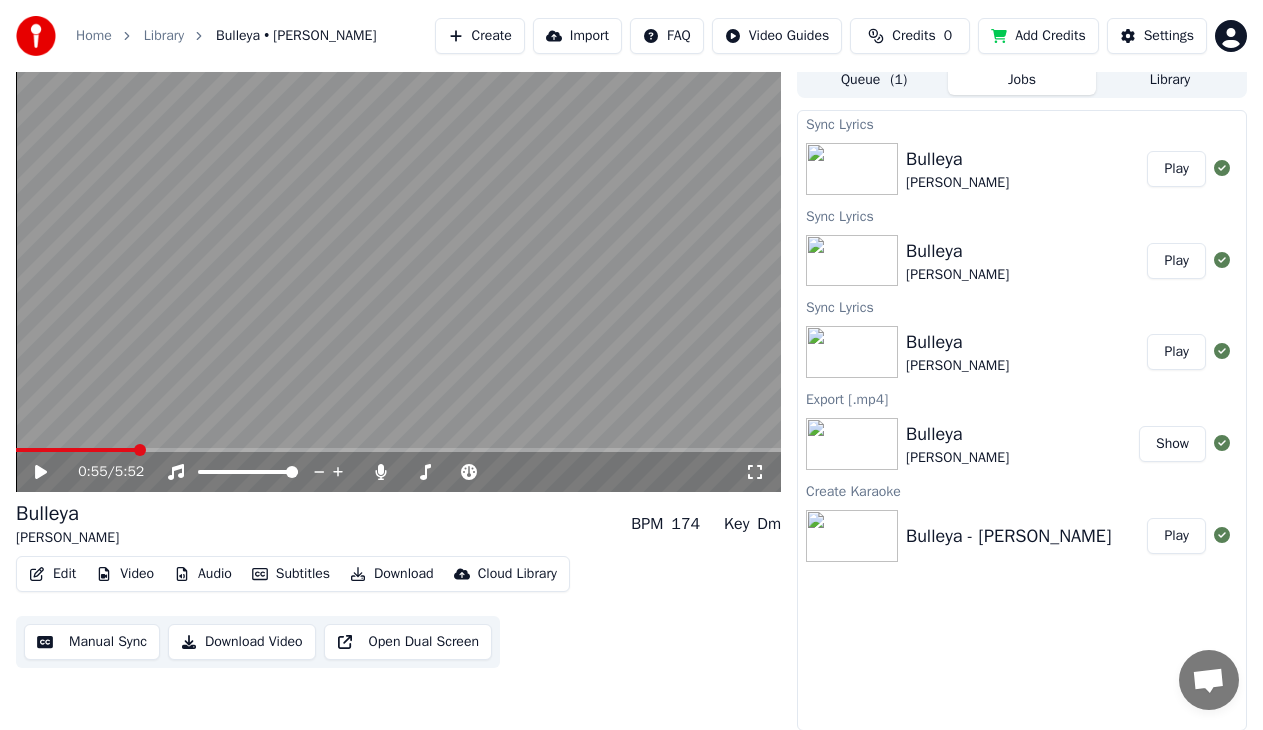 click at bounding box center [398, 450] 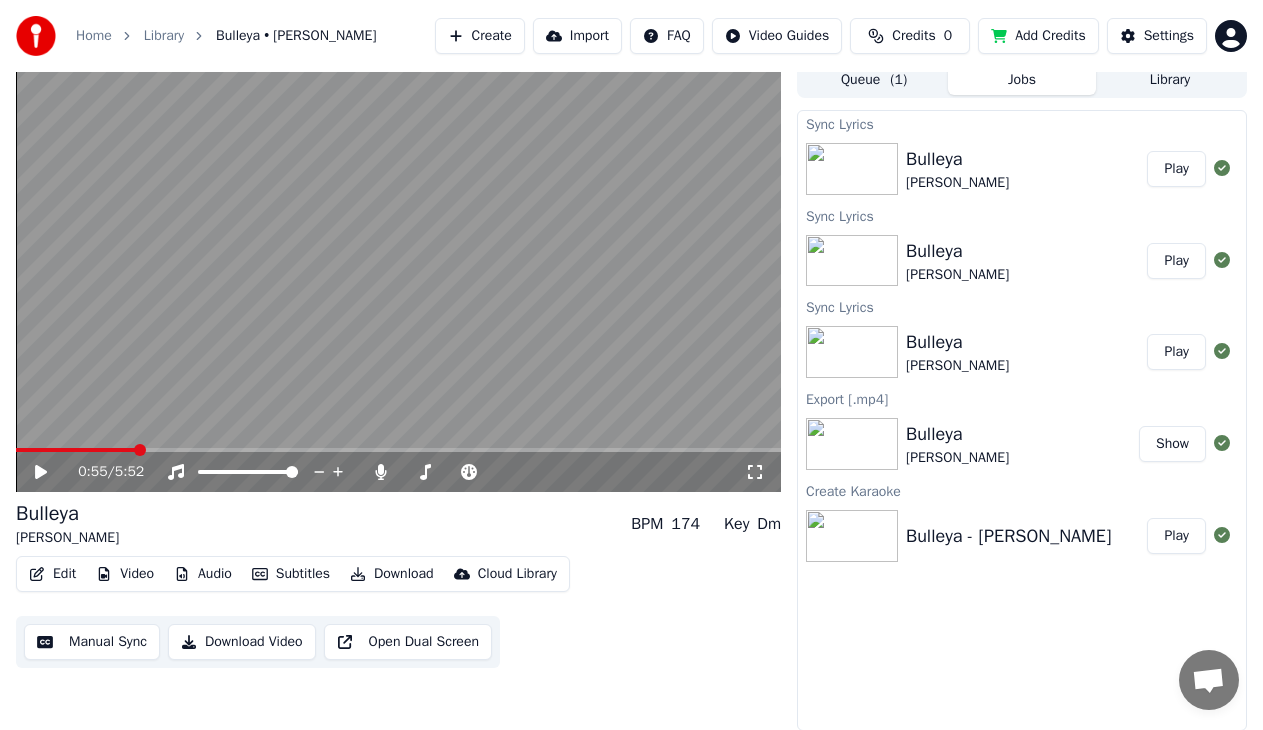 click 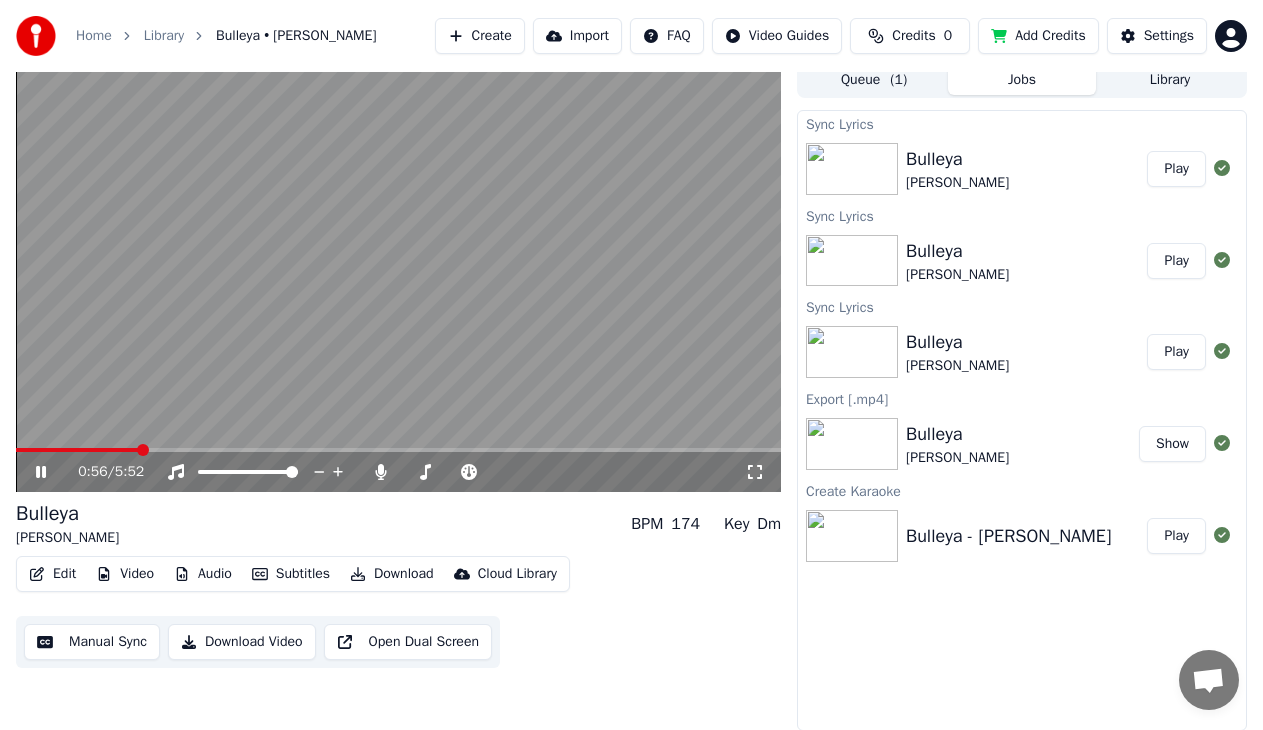 click at bounding box center [398, 277] 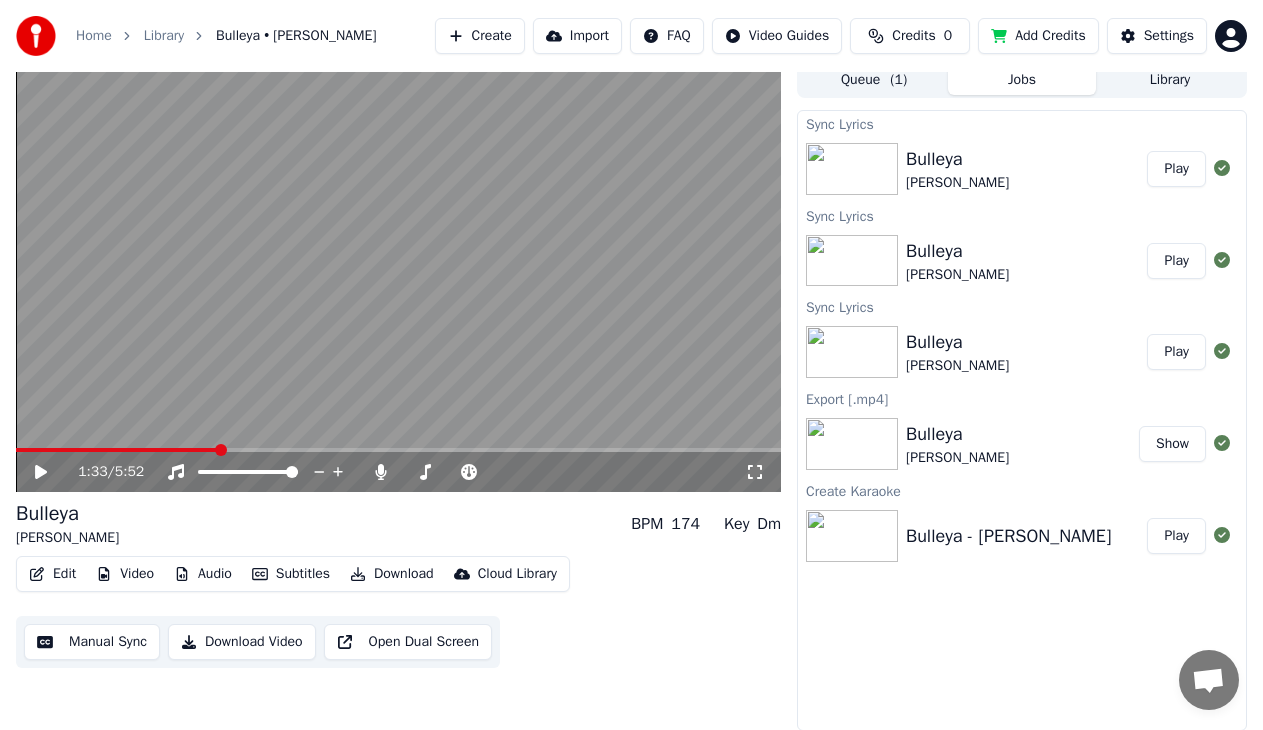 click at bounding box center (398, 450) 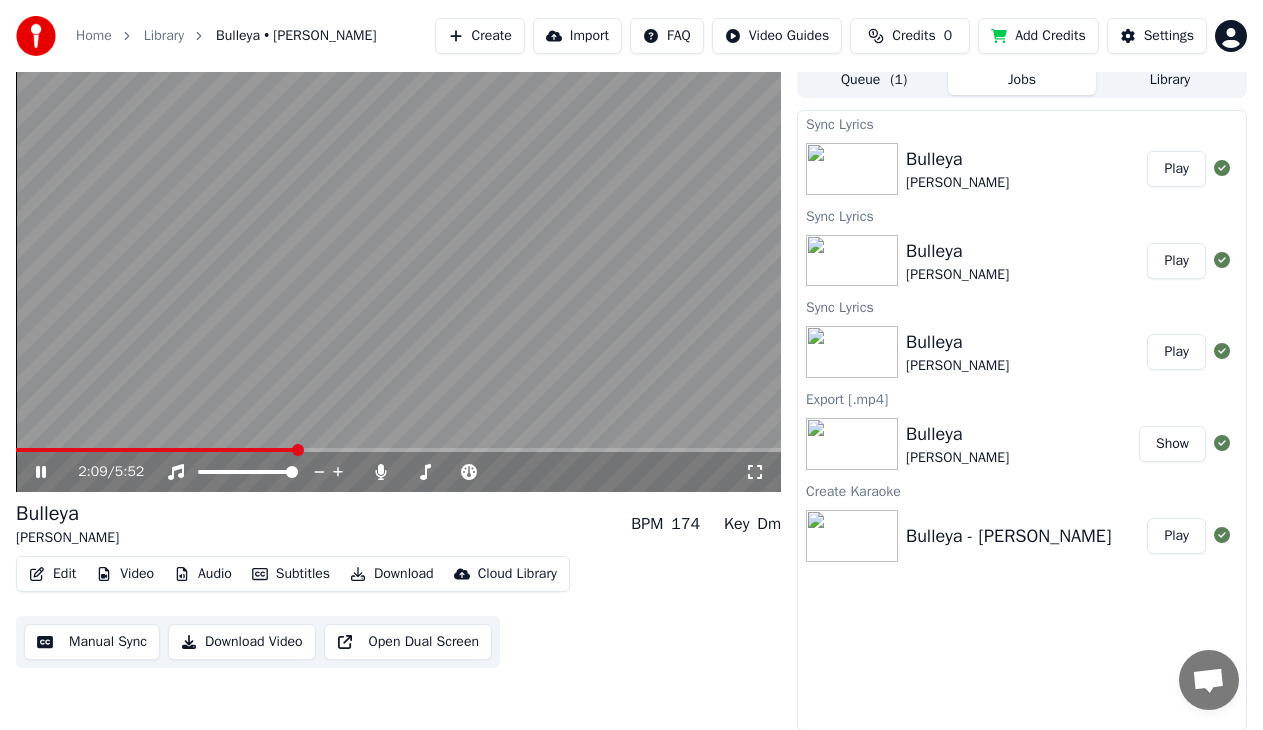 click 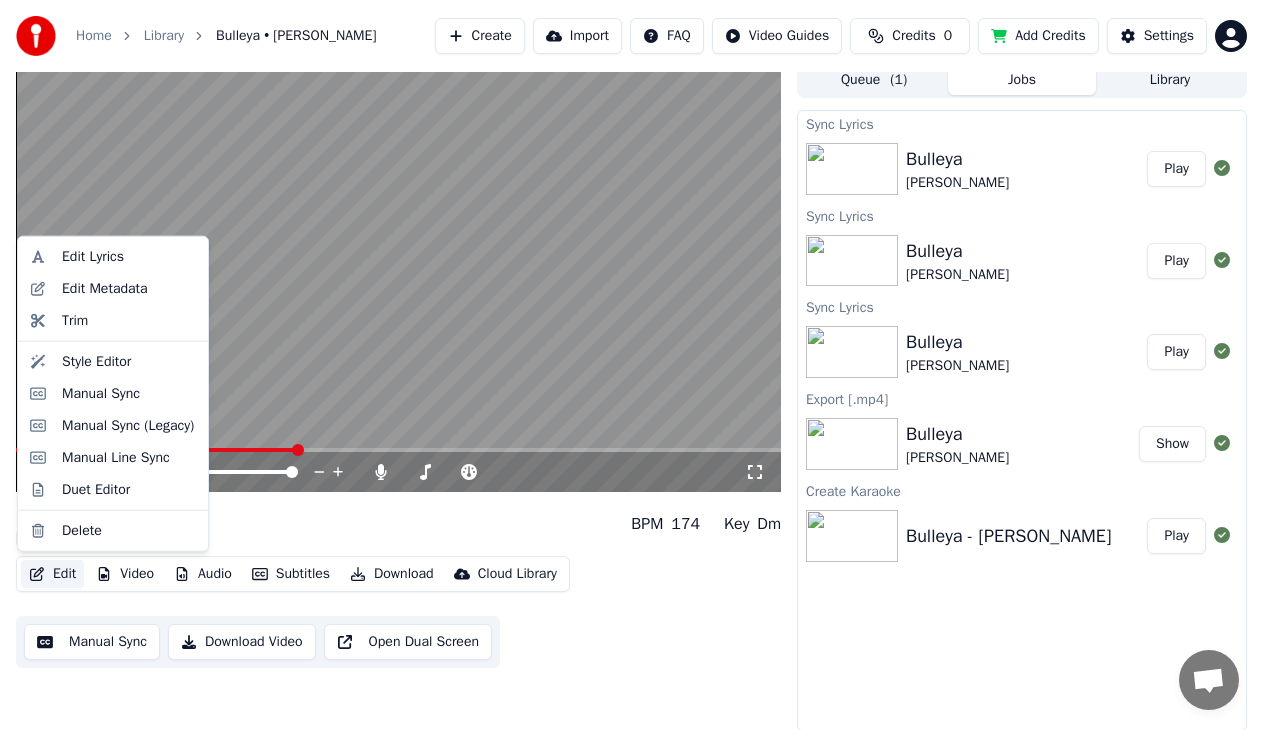 click on "Edit" at bounding box center (52, 574) 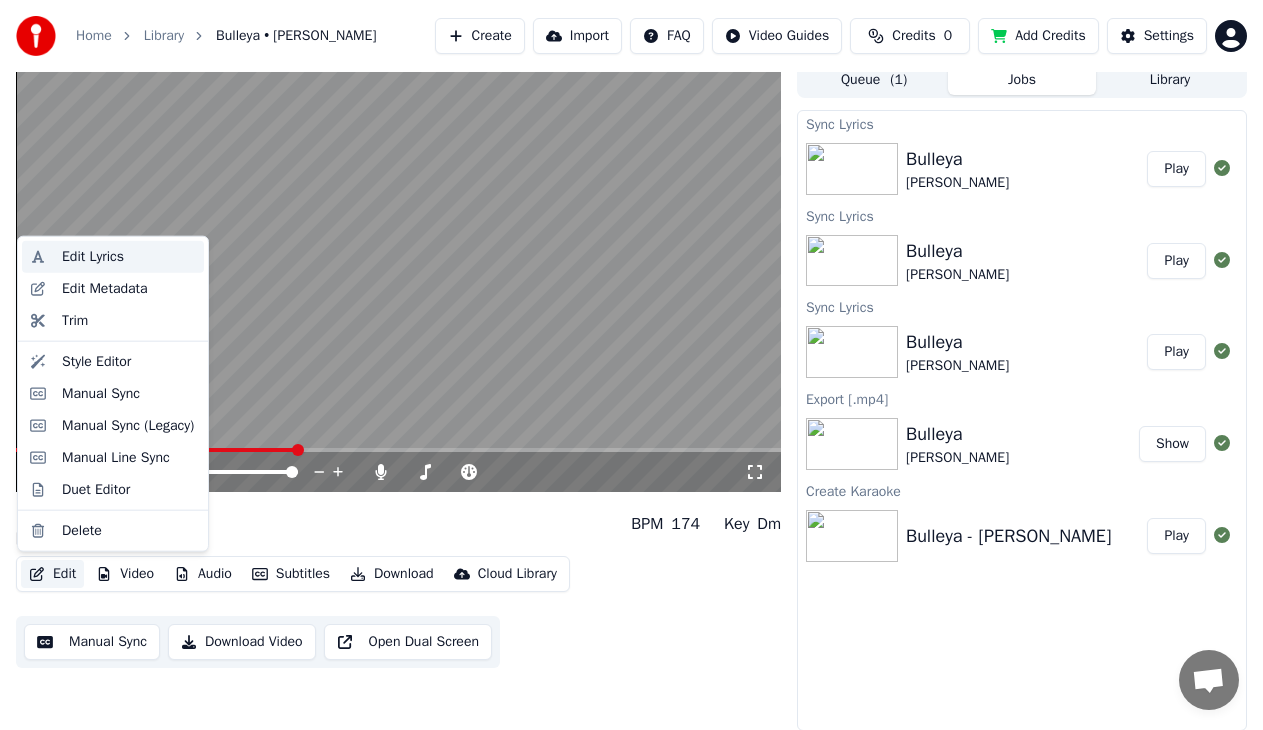 click on "Edit Lyrics" at bounding box center [93, 257] 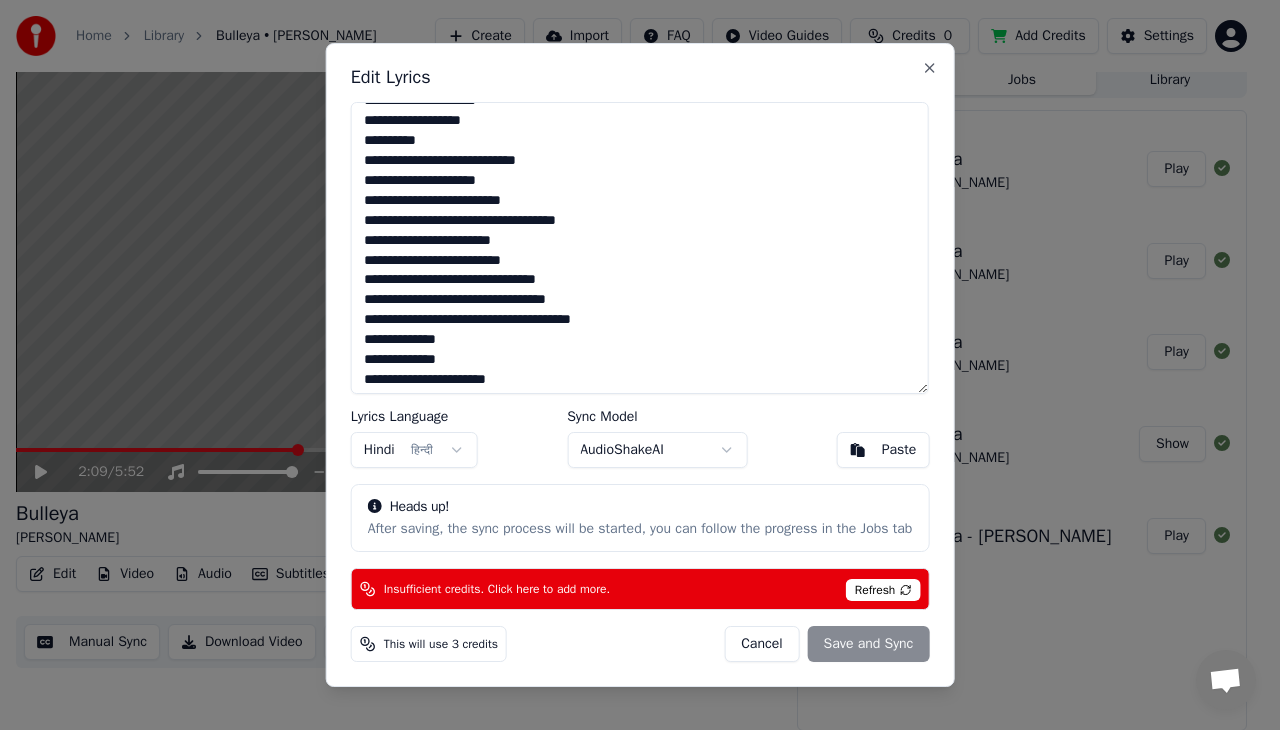 scroll, scrollTop: 400, scrollLeft: 0, axis: vertical 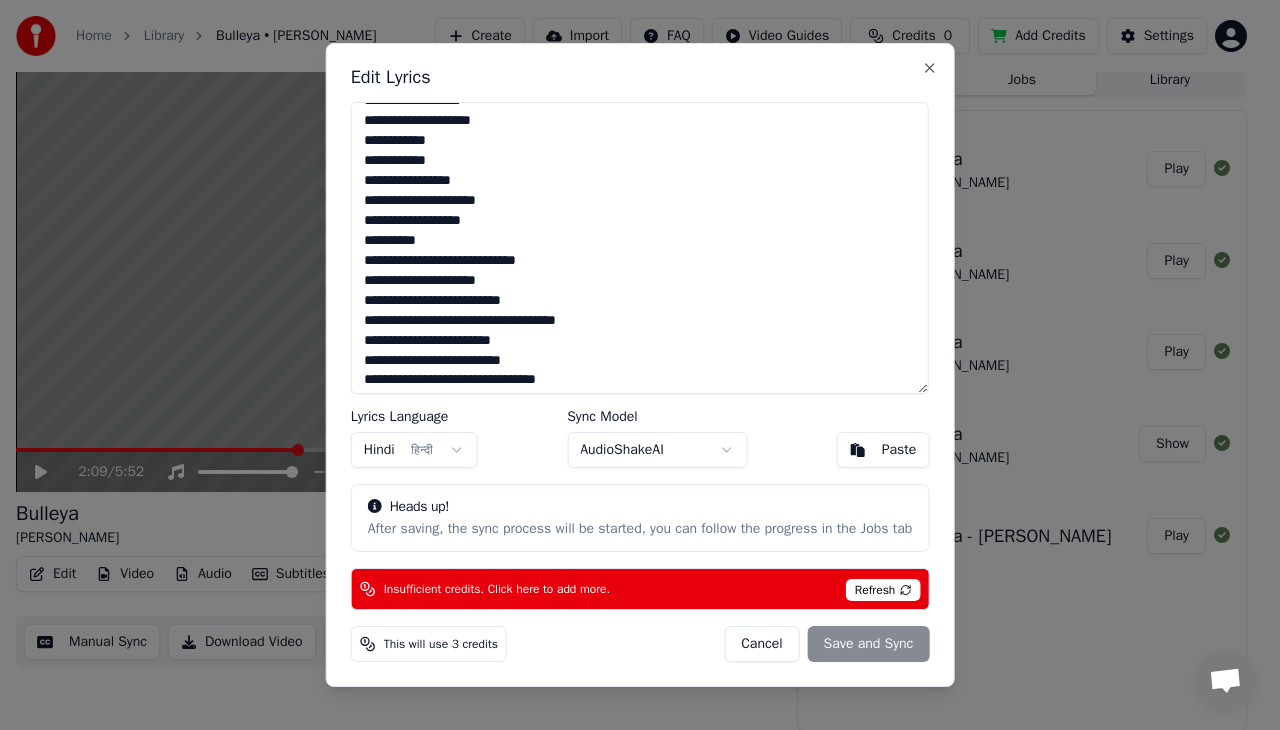 drag, startPoint x: 471, startPoint y: 260, endPoint x: 584, endPoint y: 258, distance: 113.0177 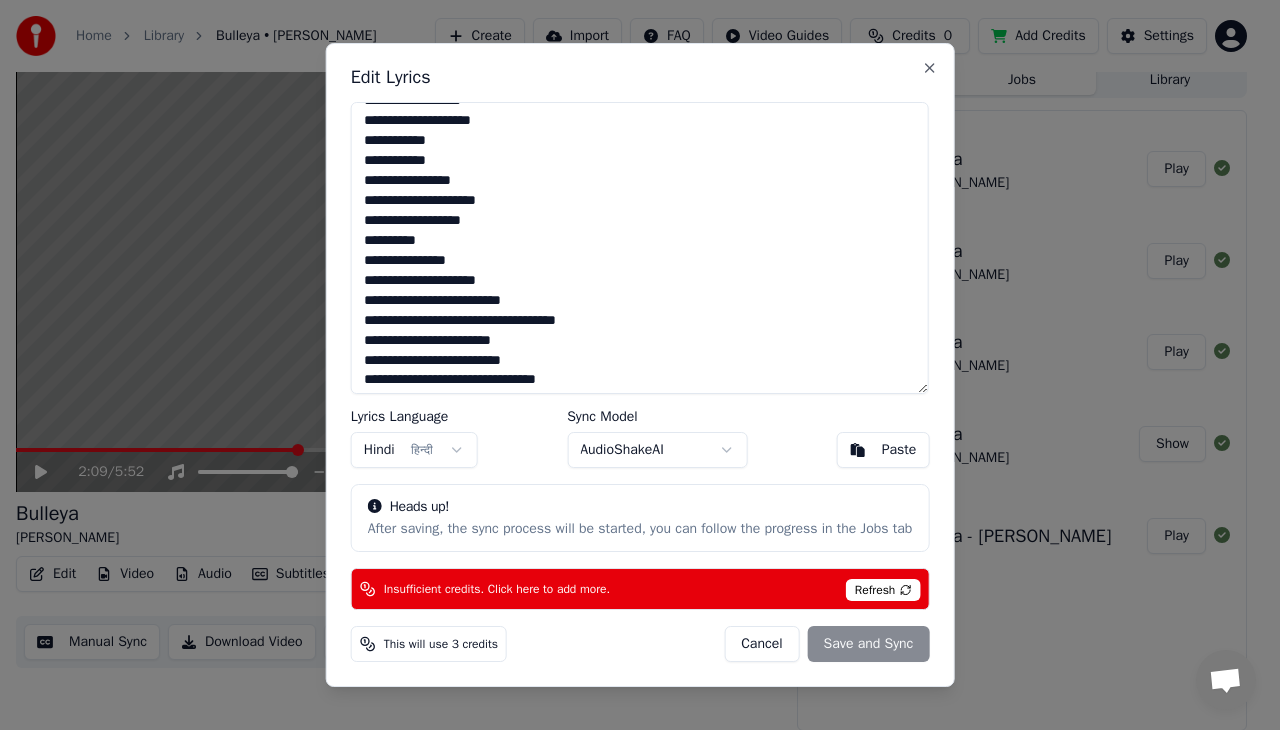 click on "Cancel Save and Sync" at bounding box center [826, 644] 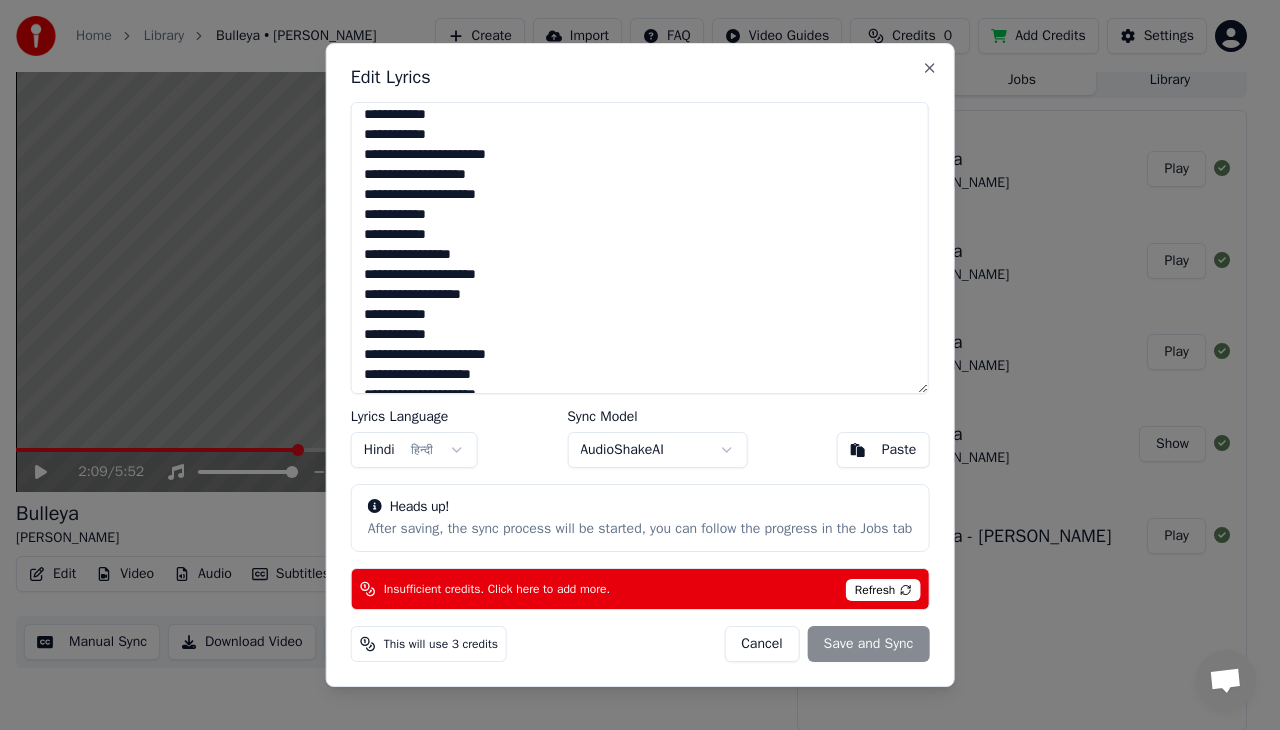 scroll, scrollTop: 1445, scrollLeft: 0, axis: vertical 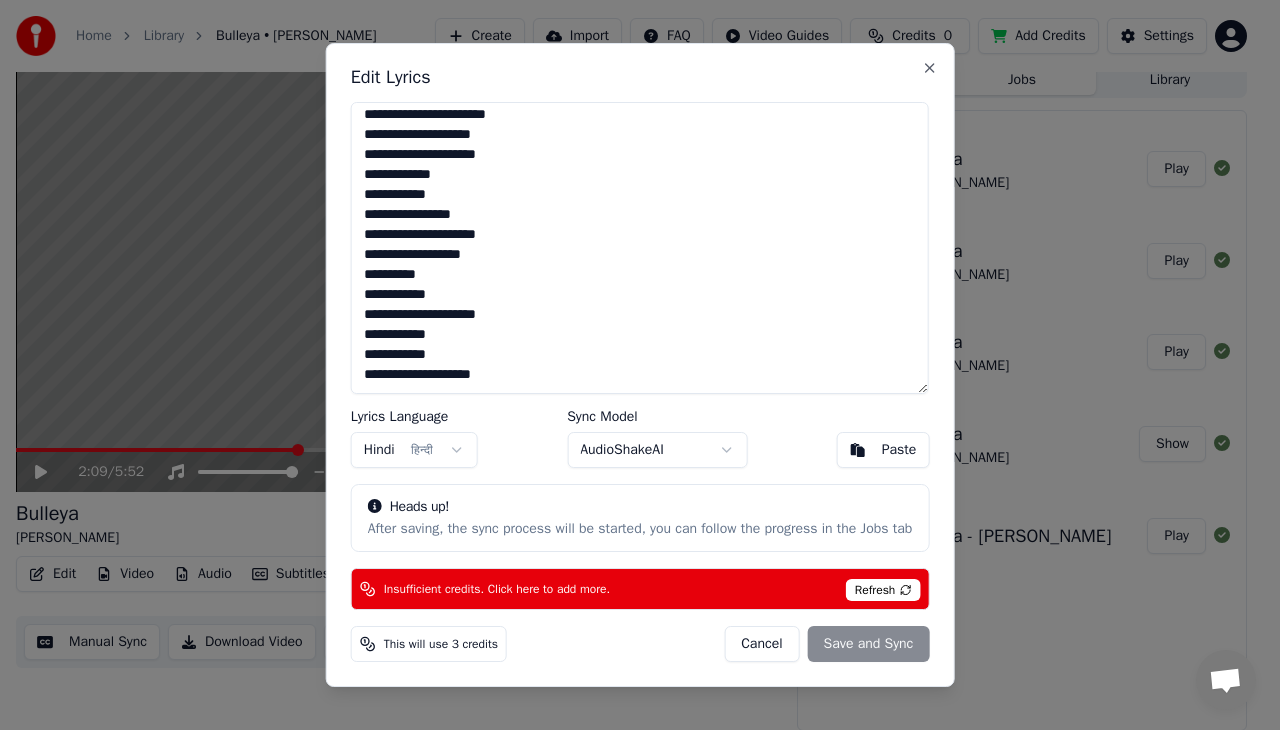 click on "Cancel Save and Sync" at bounding box center [826, 644] 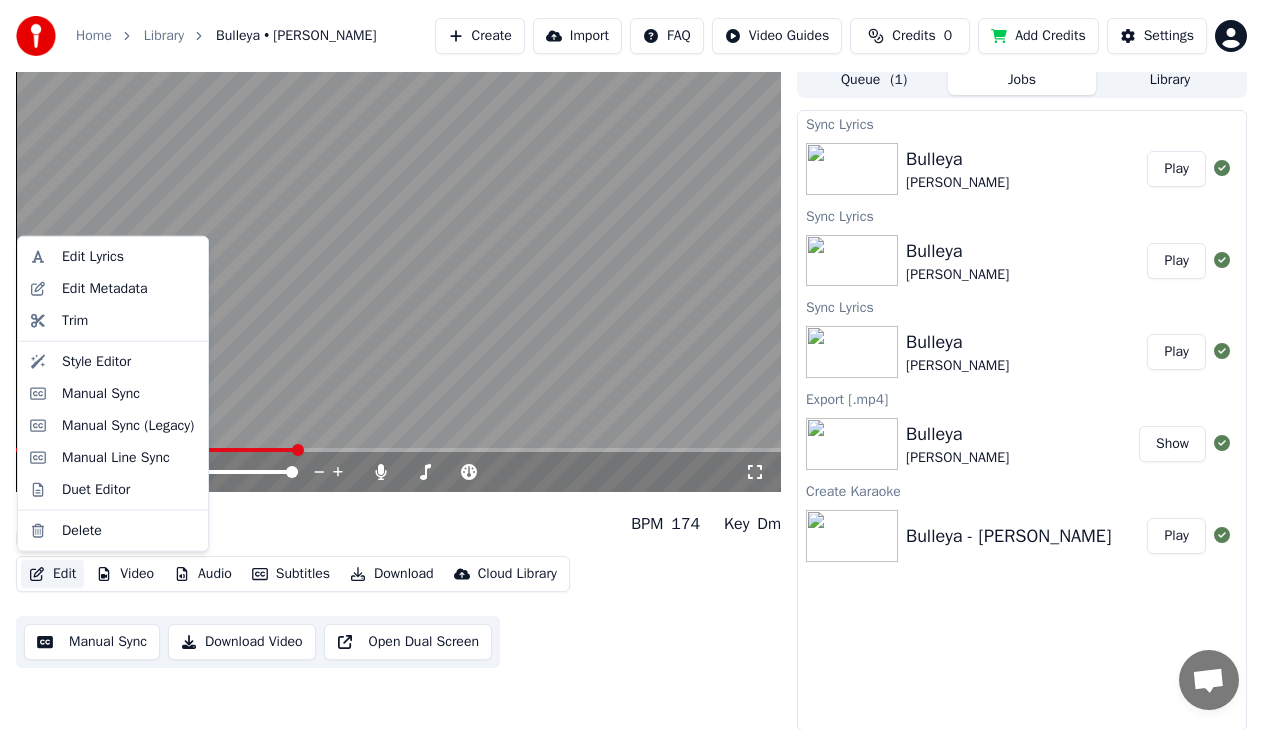 click on "Edit" at bounding box center (52, 574) 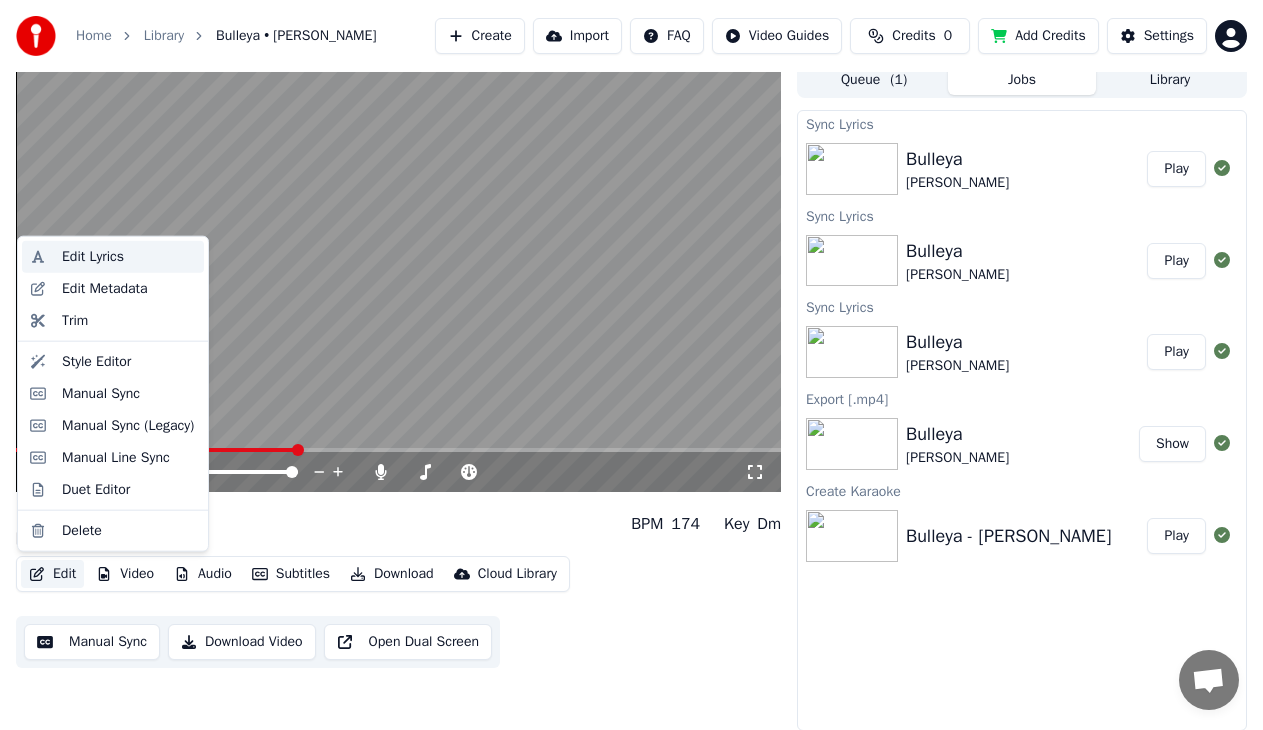 click on "Edit Lyrics" at bounding box center [93, 257] 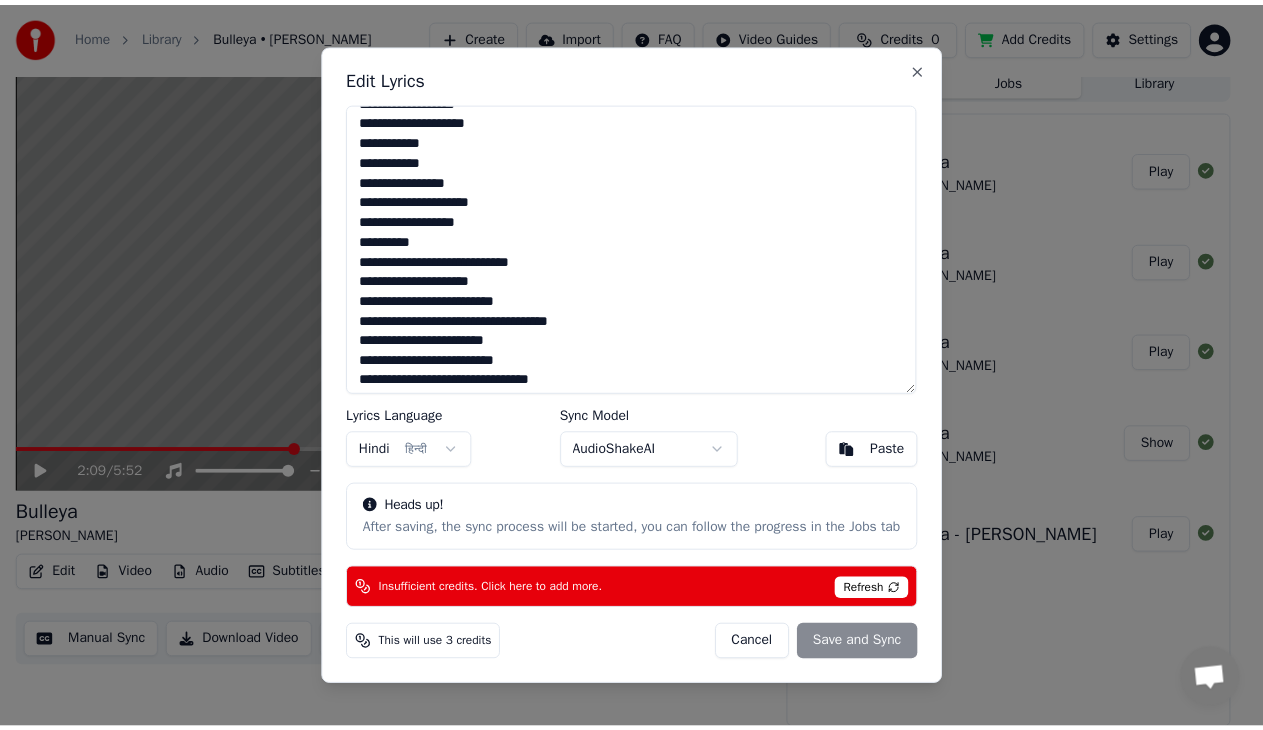 scroll, scrollTop: 500, scrollLeft: 0, axis: vertical 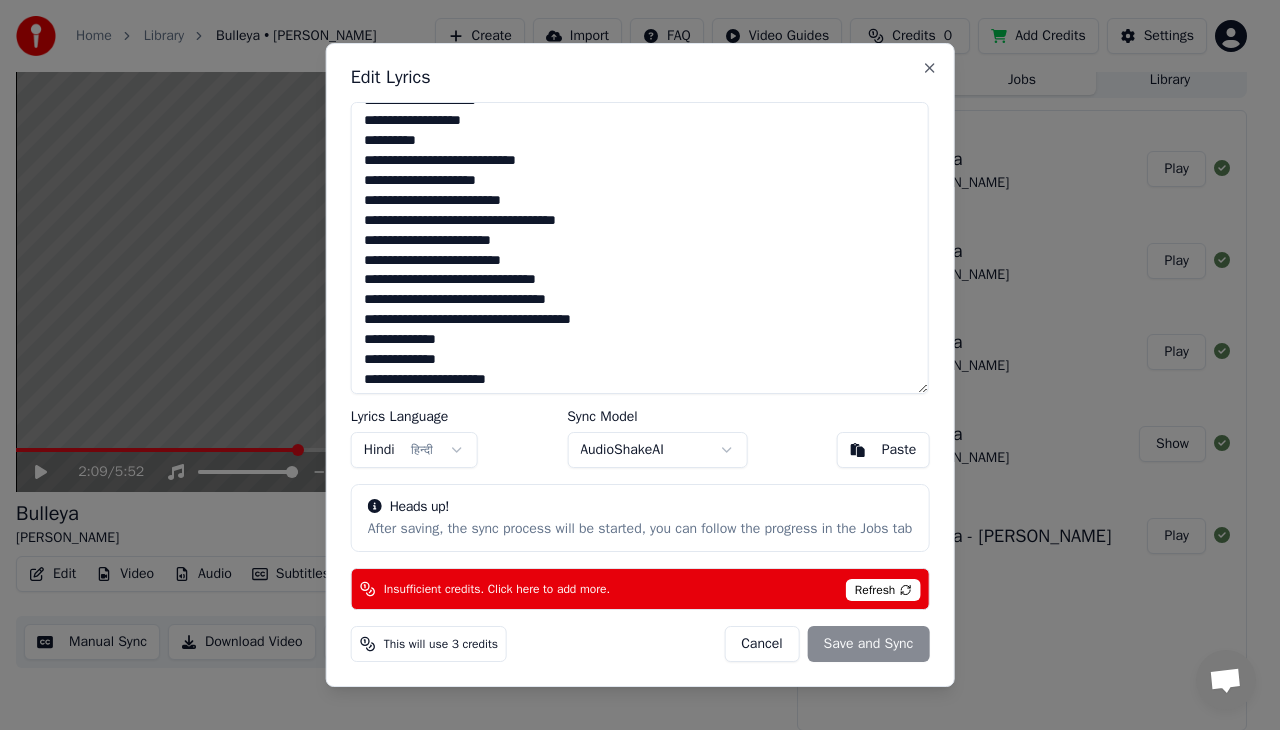 click at bounding box center [640, 248] 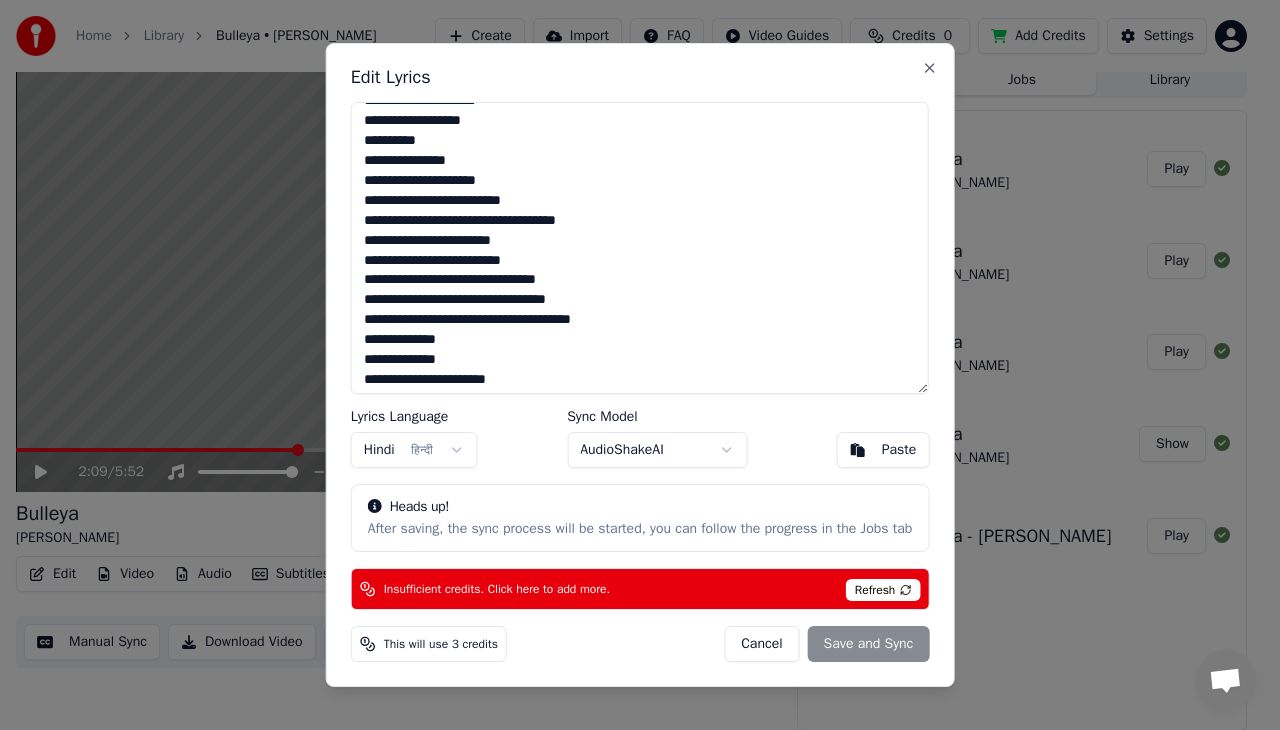 click at bounding box center [640, 248] 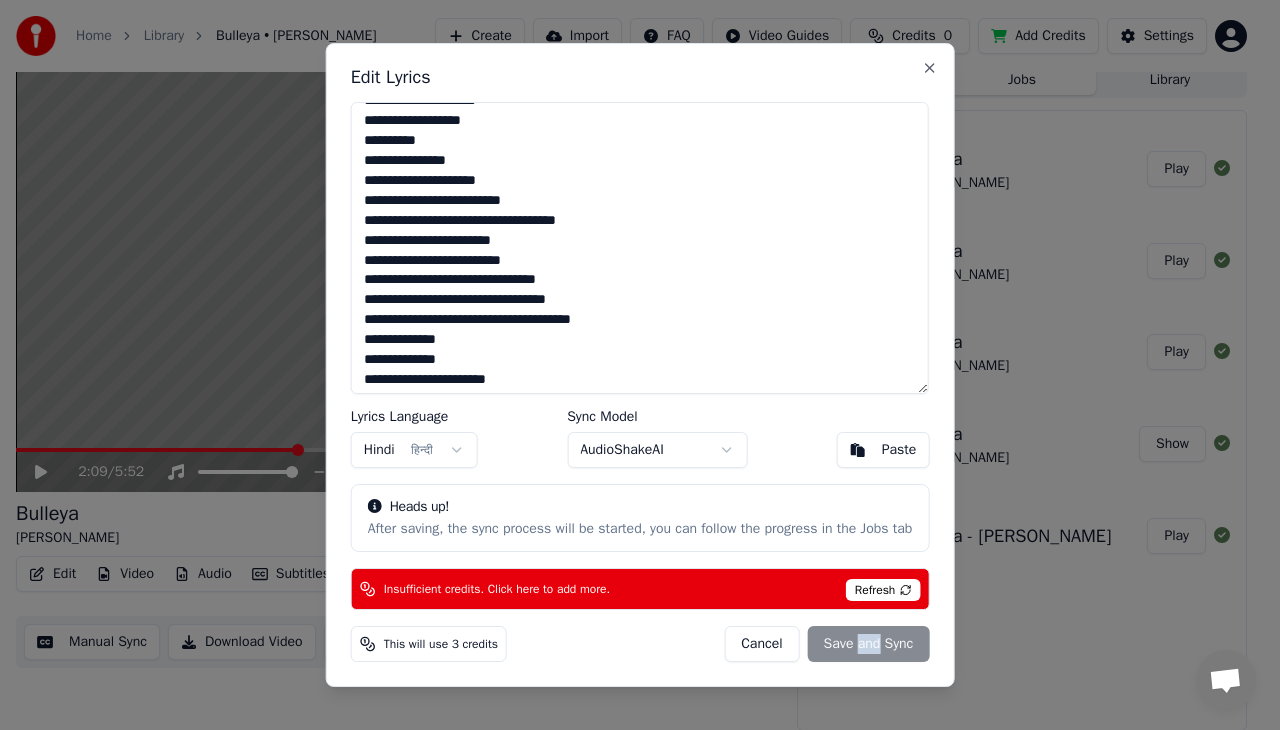 click on "Cancel Save and Sync" at bounding box center (826, 644) 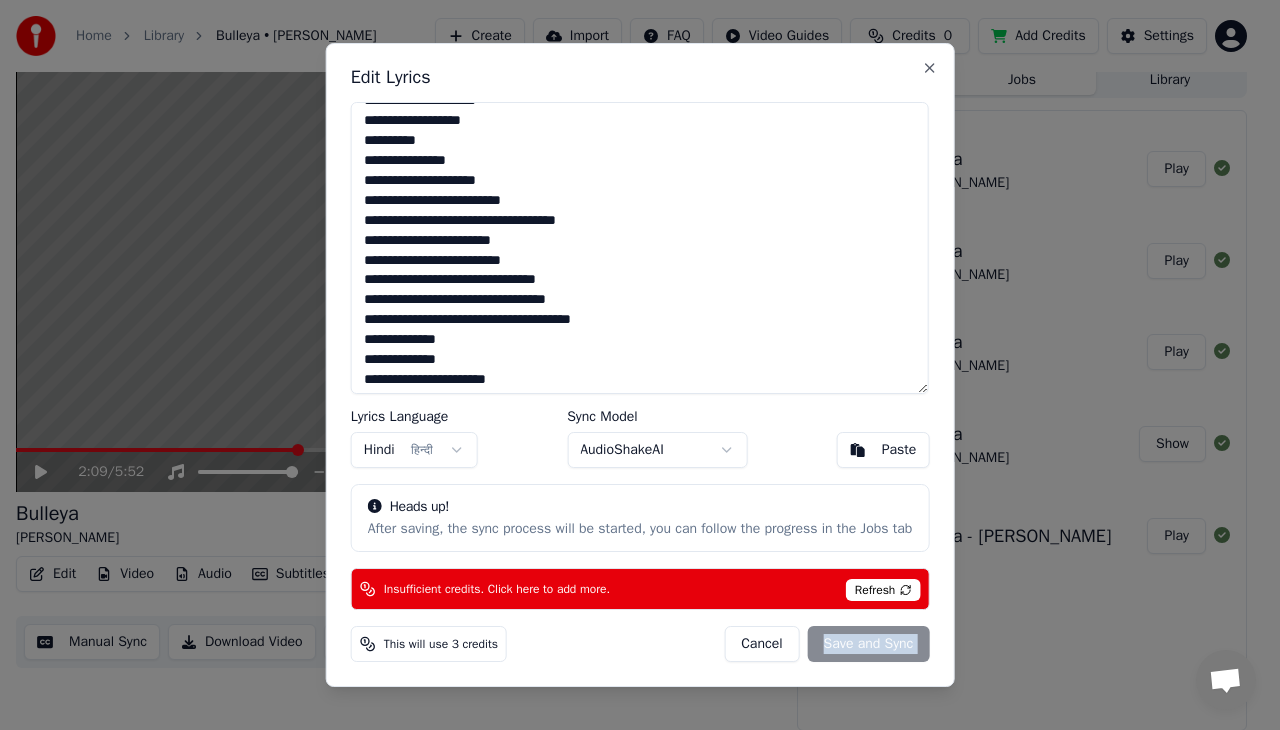 click on "Cancel Save and Sync" at bounding box center [826, 644] 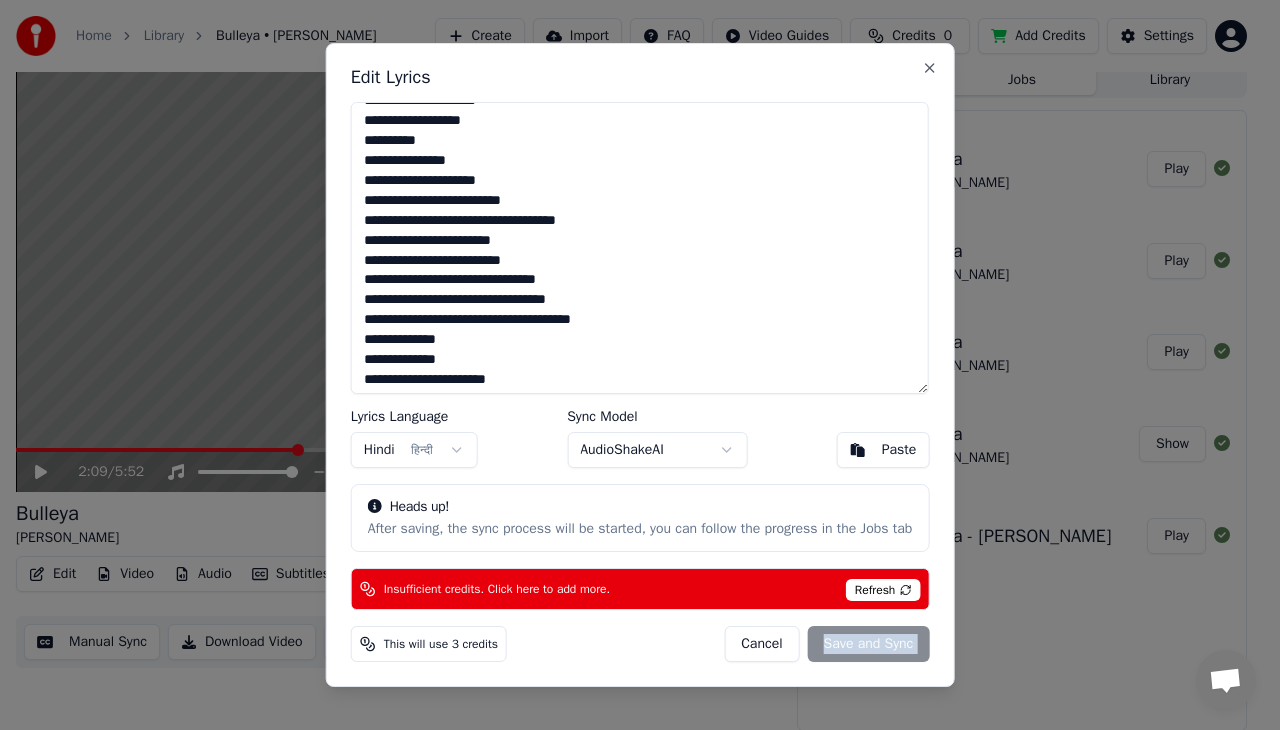 type on "**********" 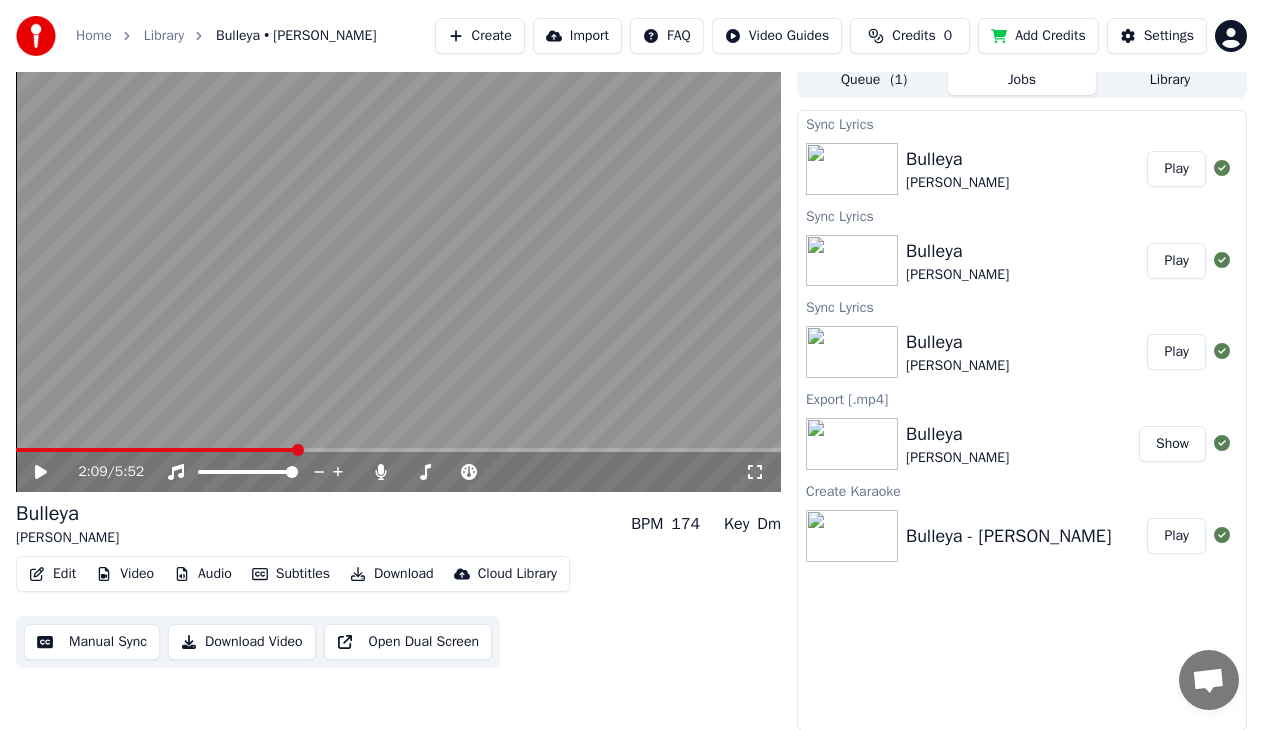 click 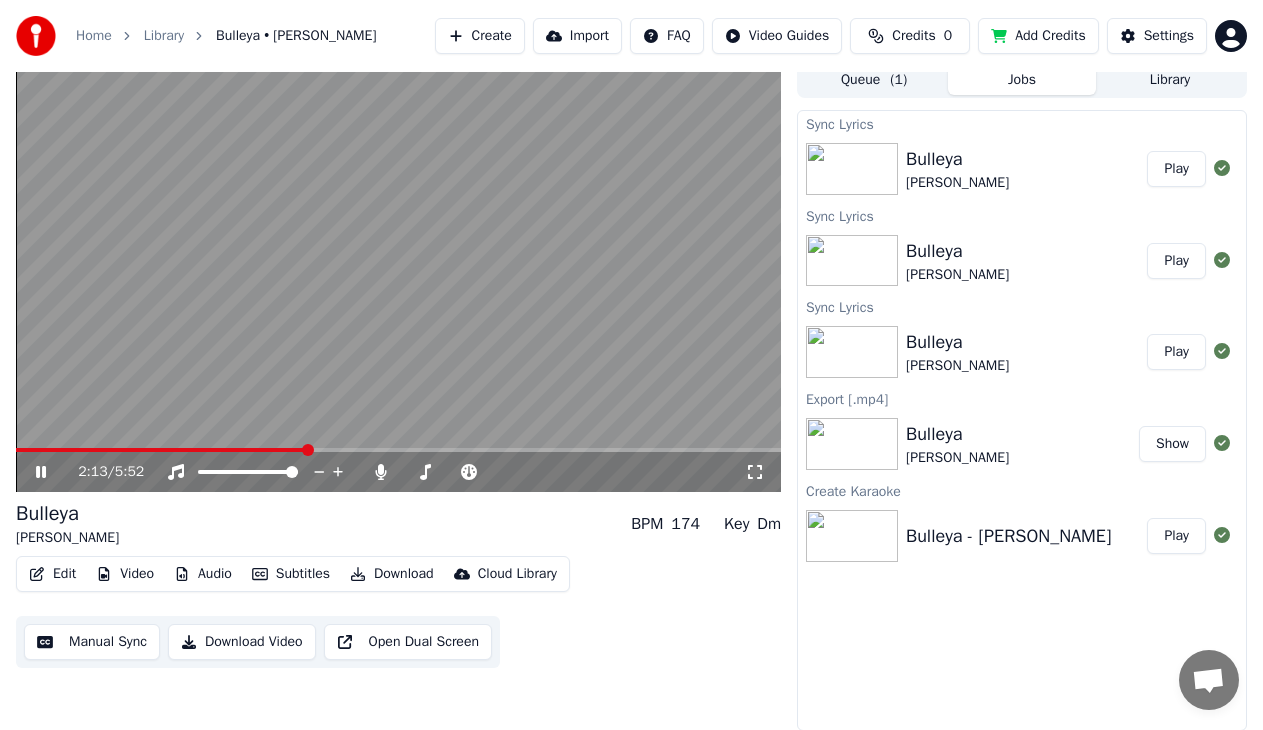 click at bounding box center (398, 450) 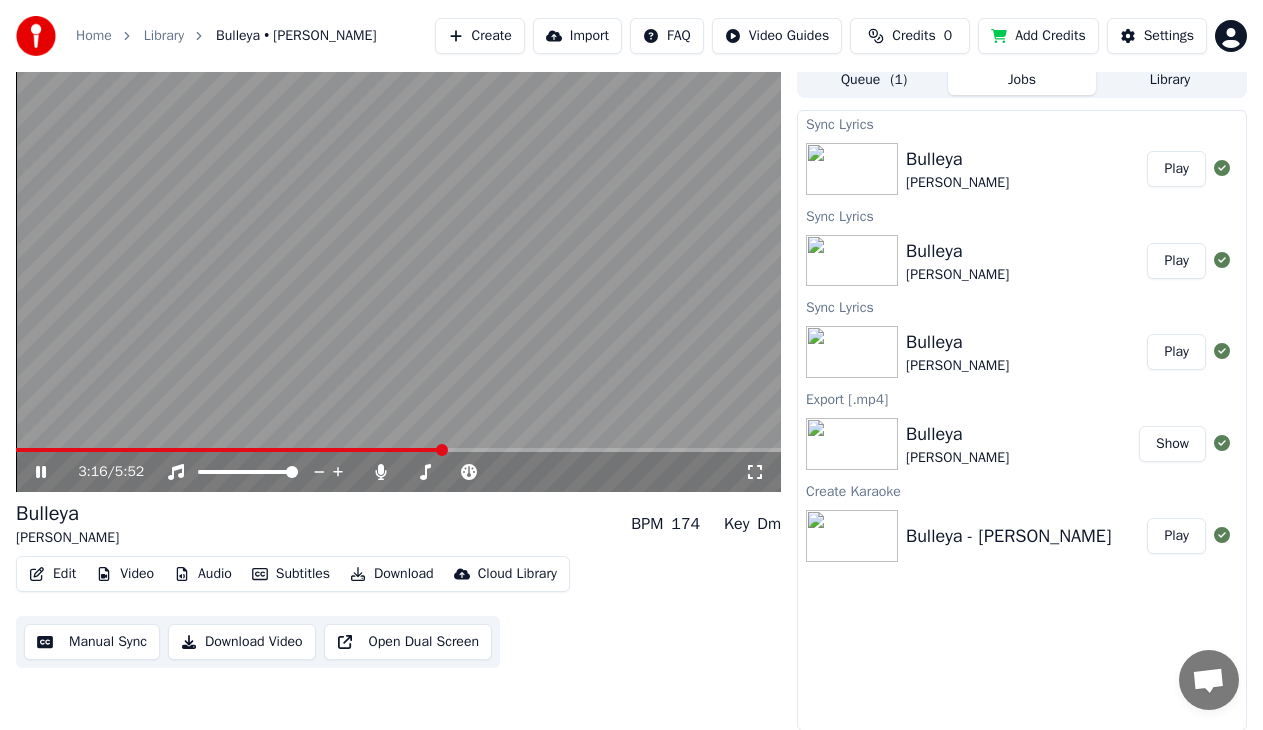 click at bounding box center (398, 450) 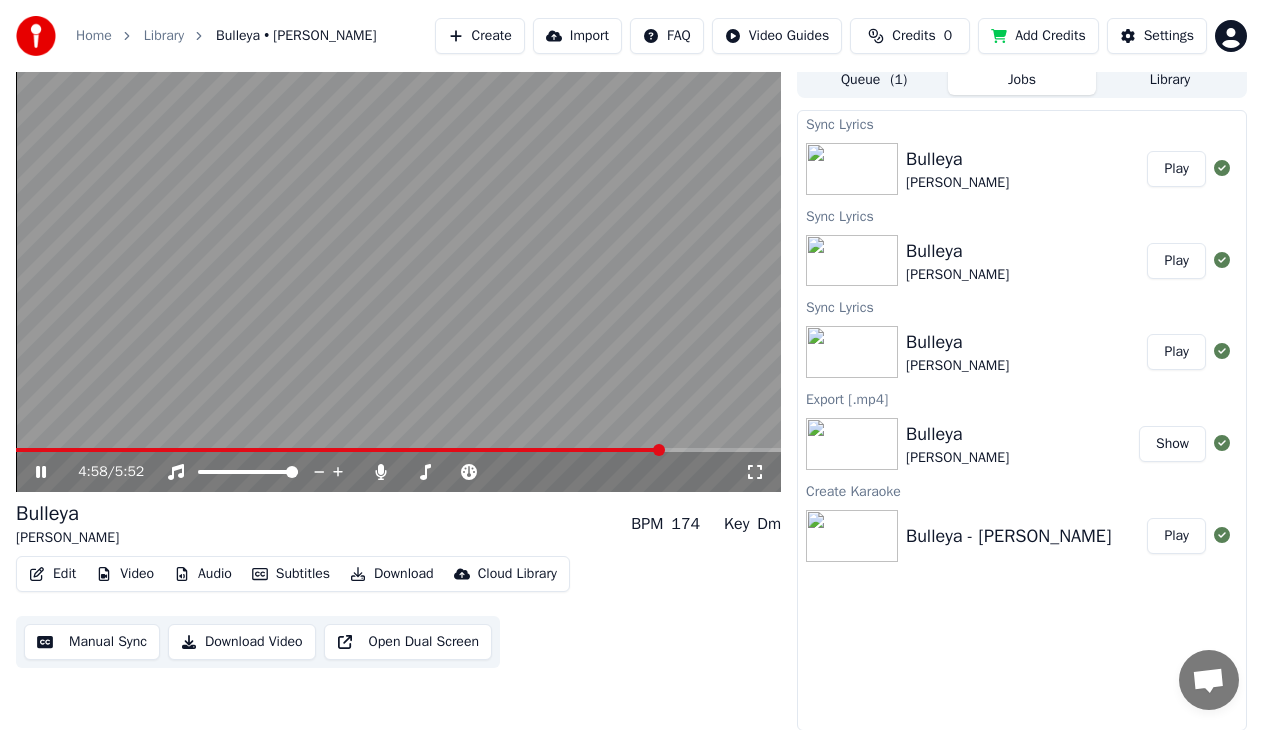 click at bounding box center (398, 450) 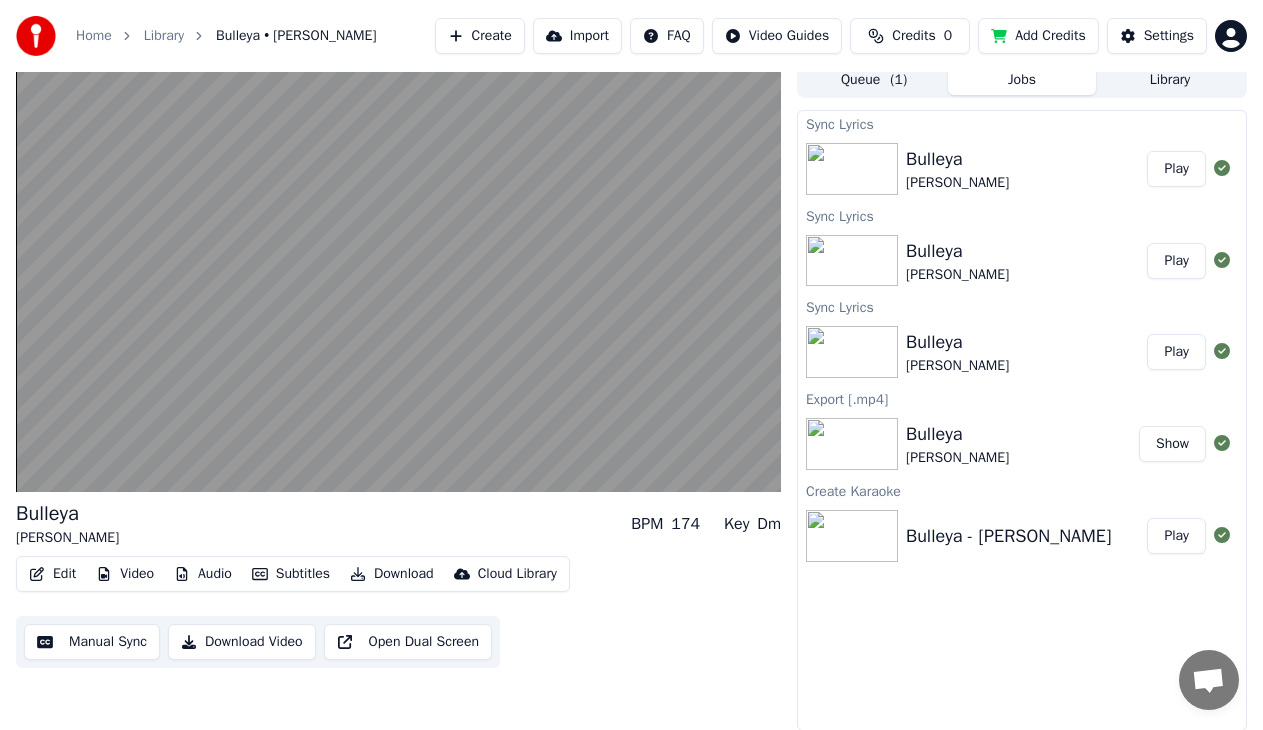 click on "Bulleya [PERSON_NAME]" at bounding box center [1026, 169] 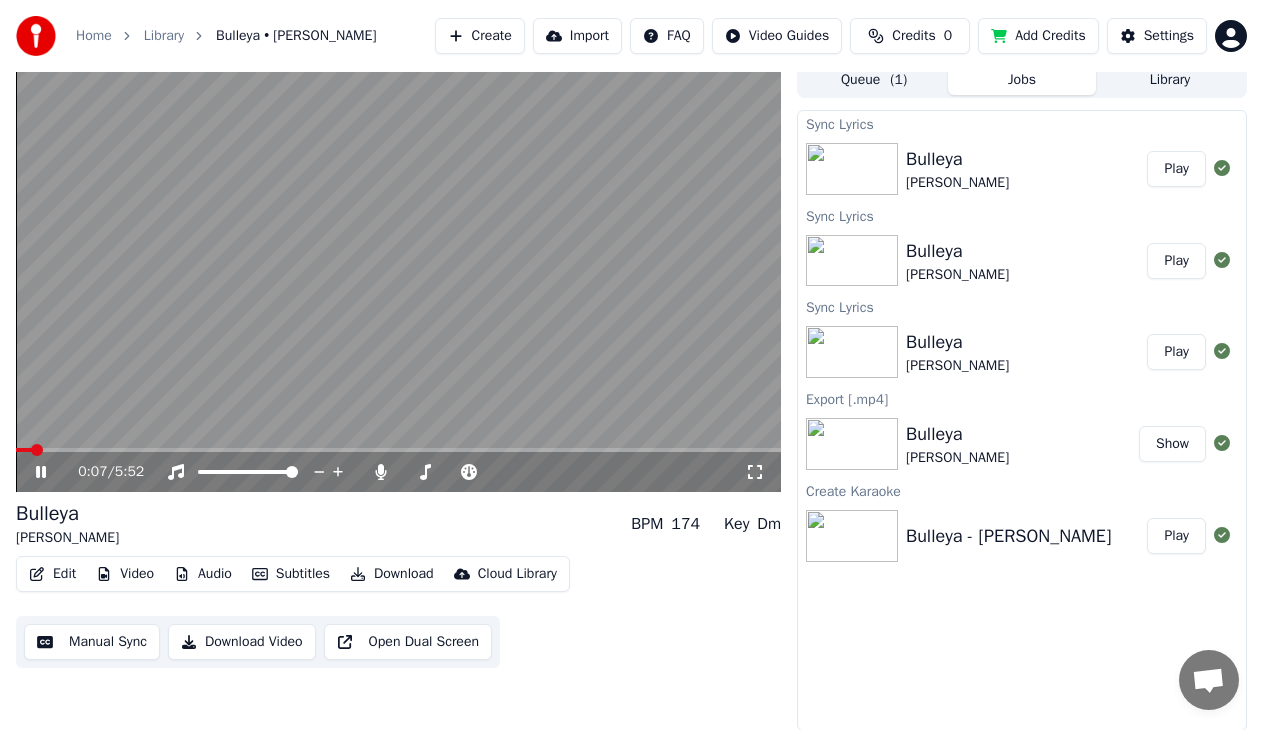 click on "Download Video" at bounding box center (242, 642) 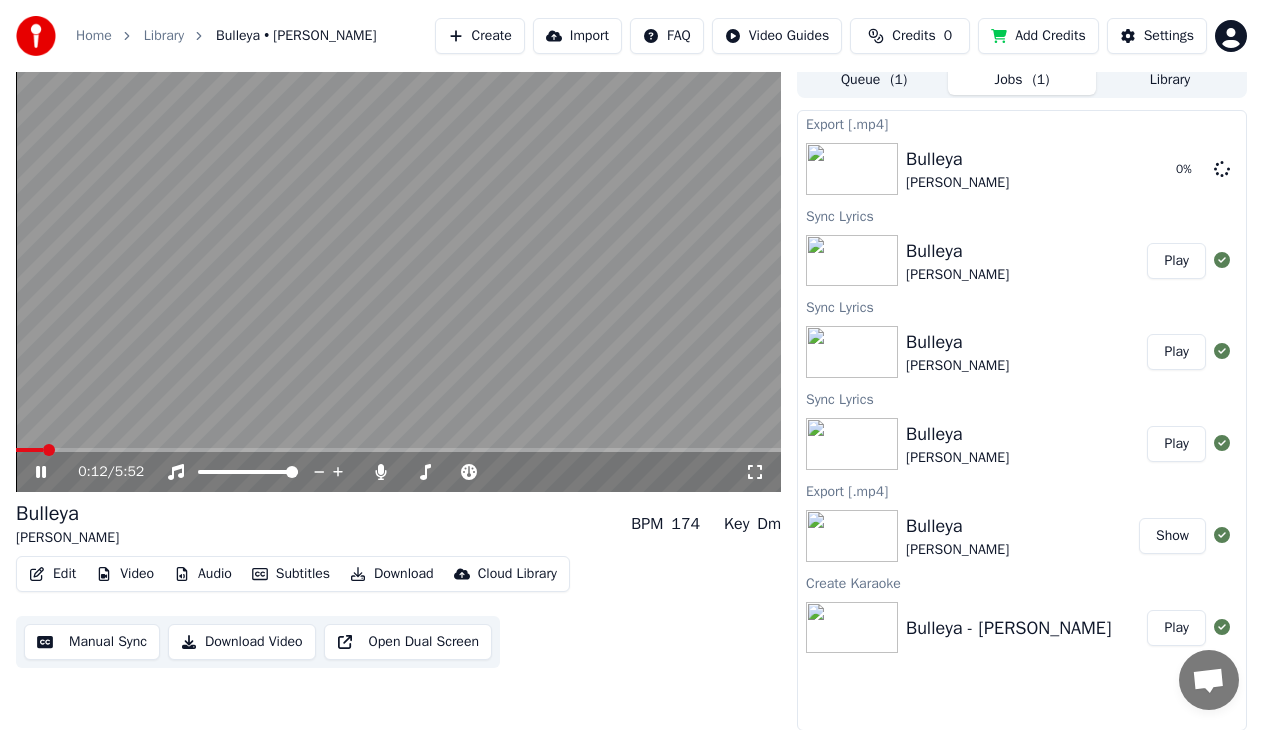 click at bounding box center (398, 450) 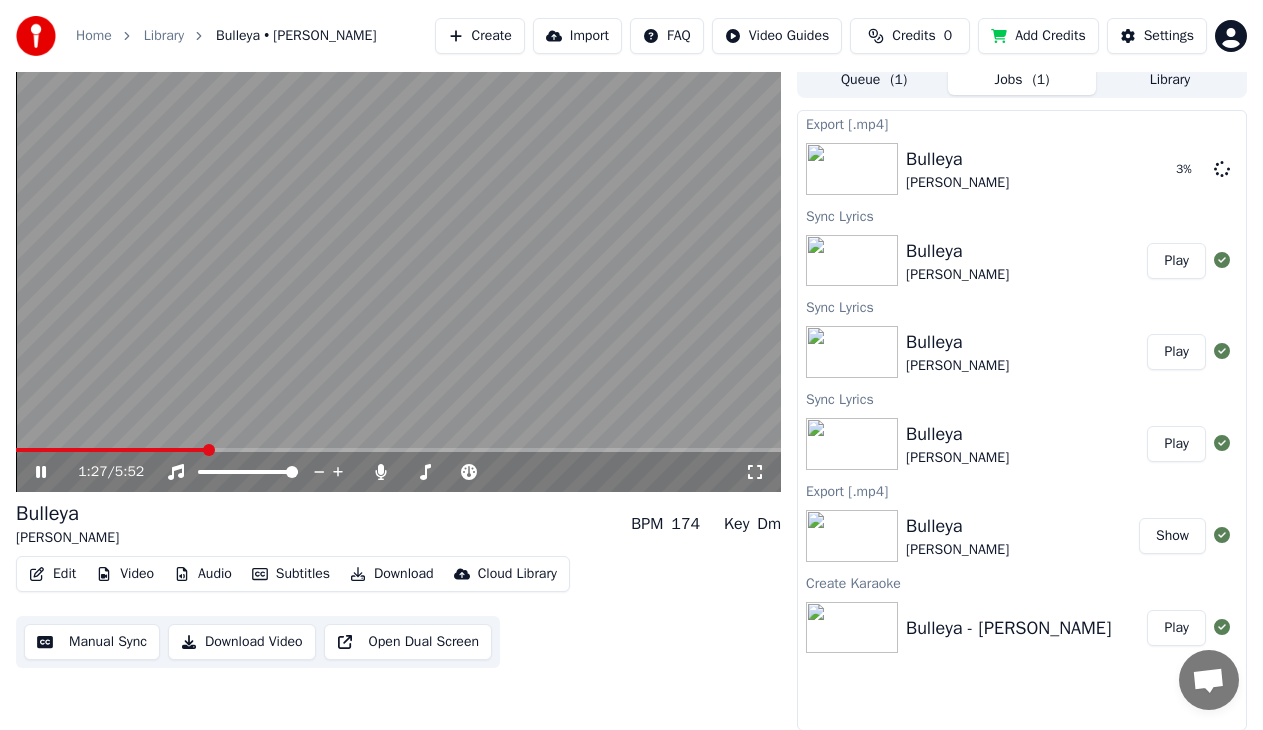 click at bounding box center [398, 277] 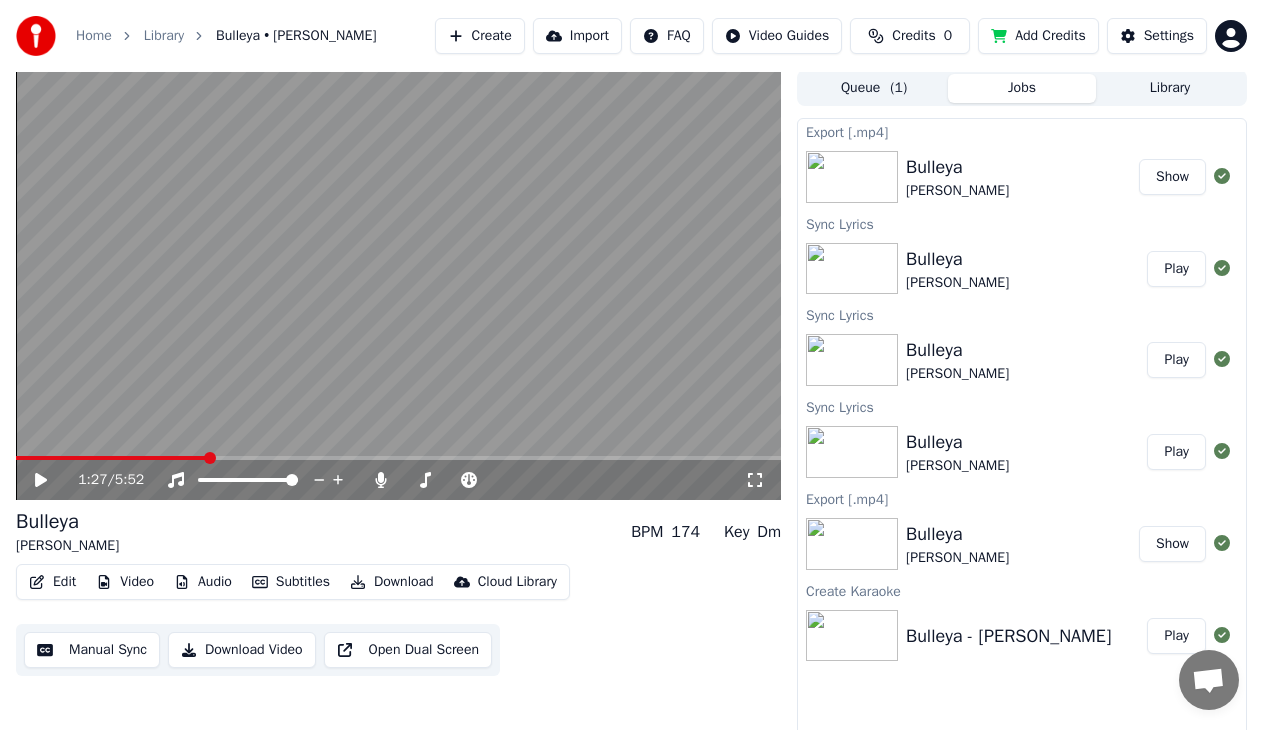 scroll, scrollTop: 0, scrollLeft: 0, axis: both 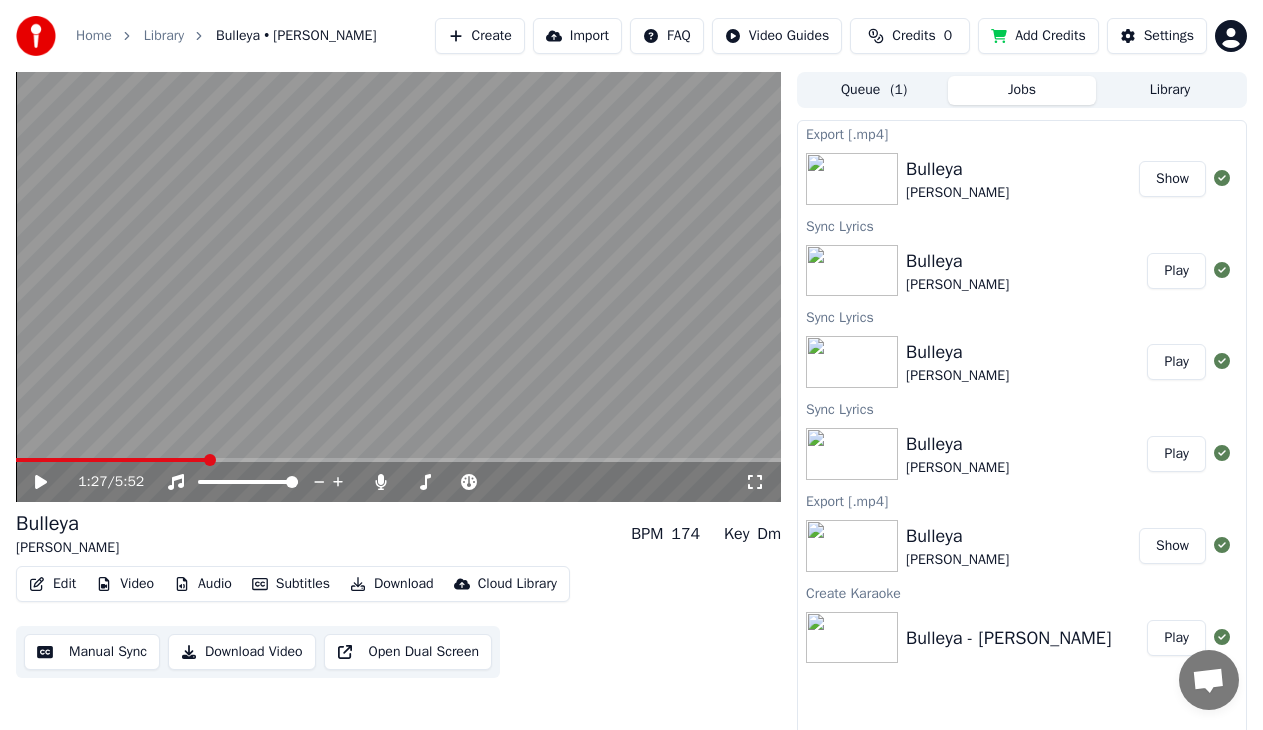 click on "Show" at bounding box center (1172, 179) 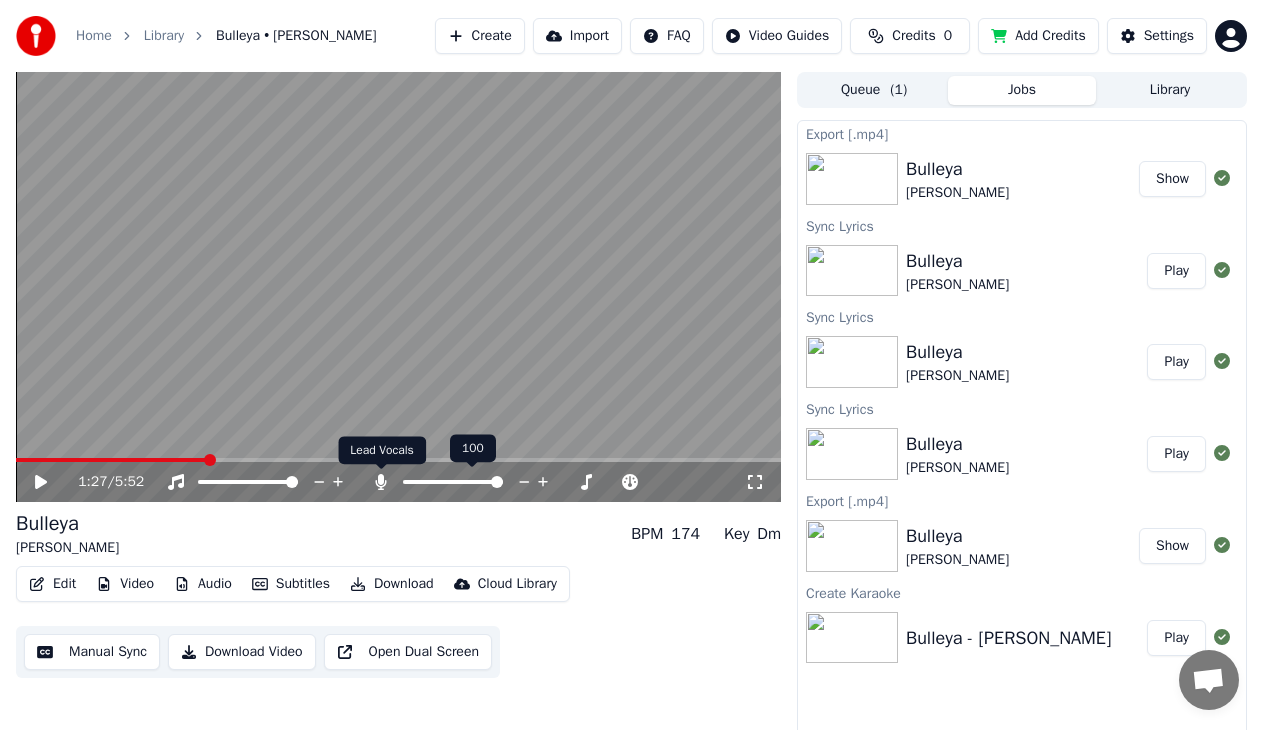 click 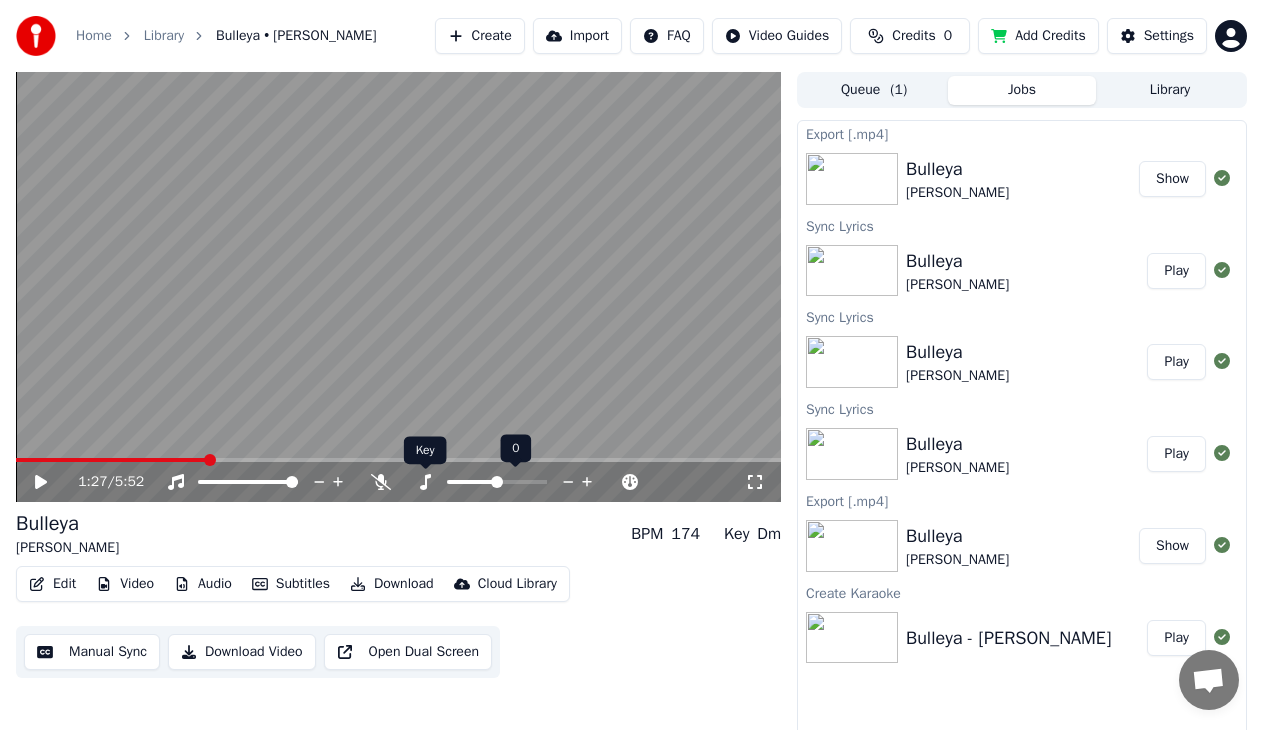 click 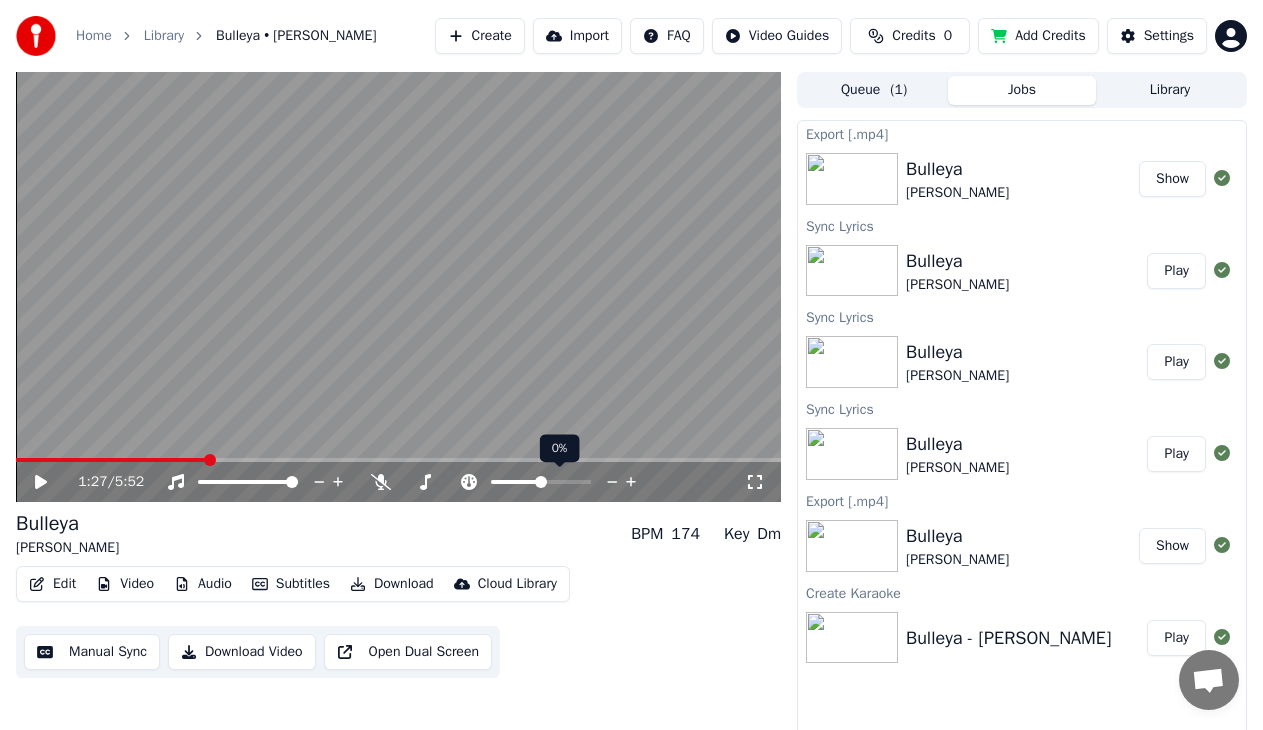 click at bounding box center (516, 482) 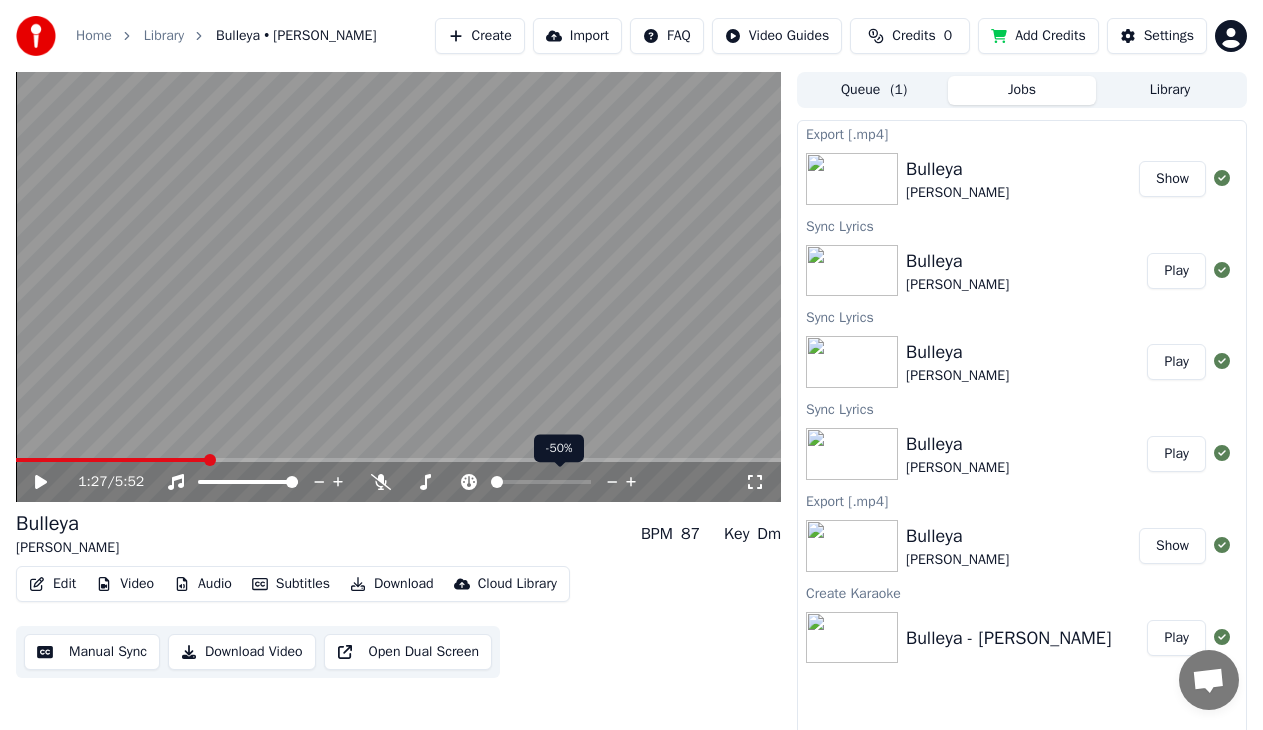 click at bounding box center [497, 482] 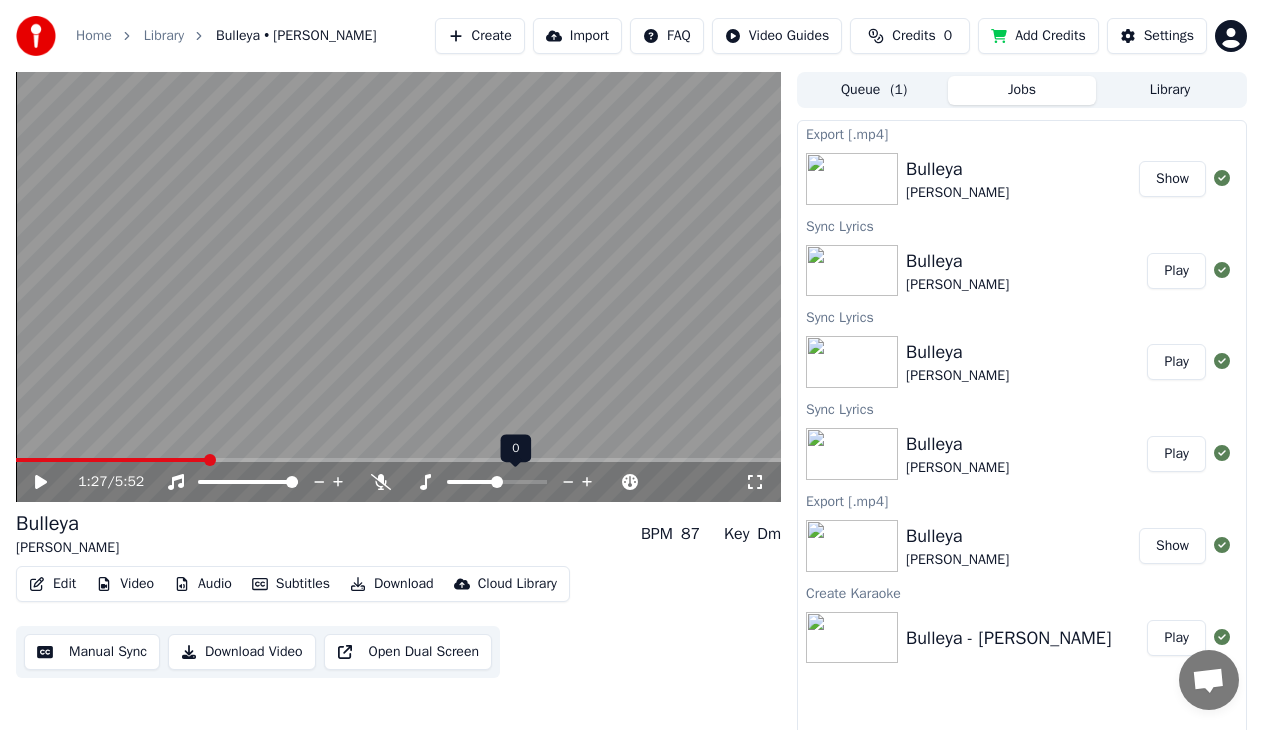 click 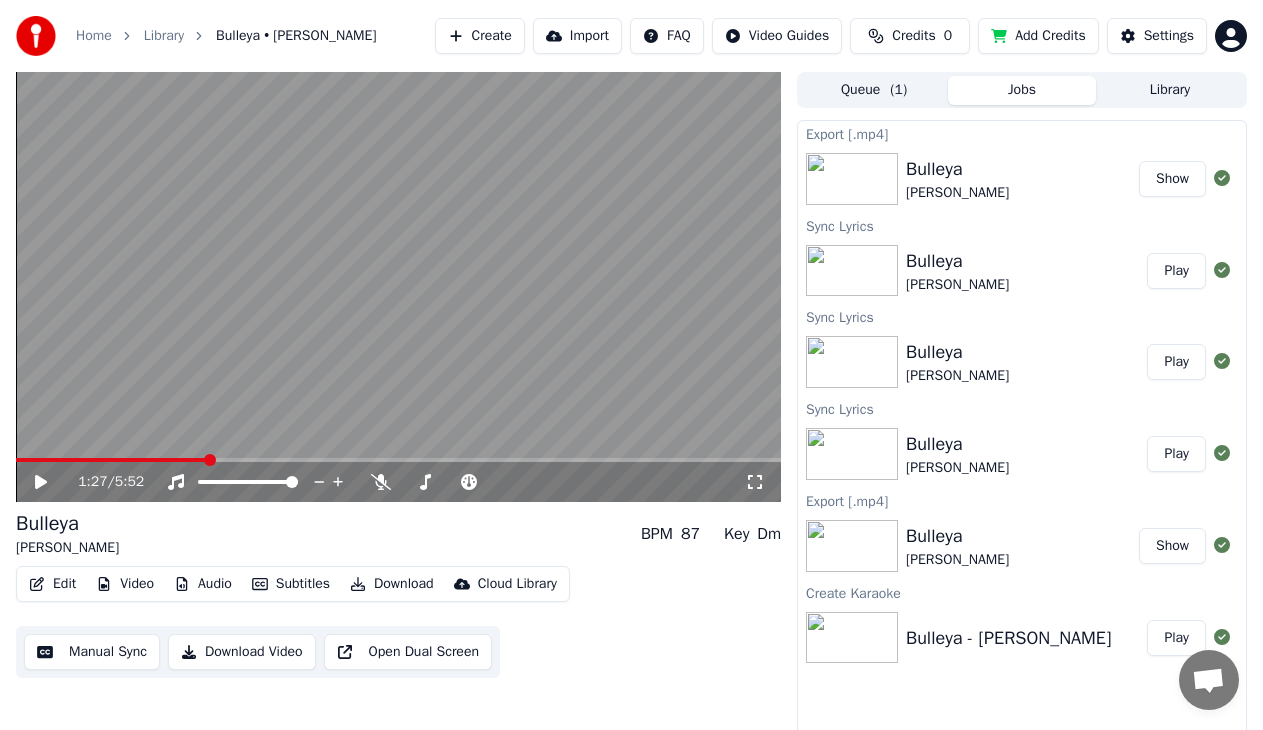 click 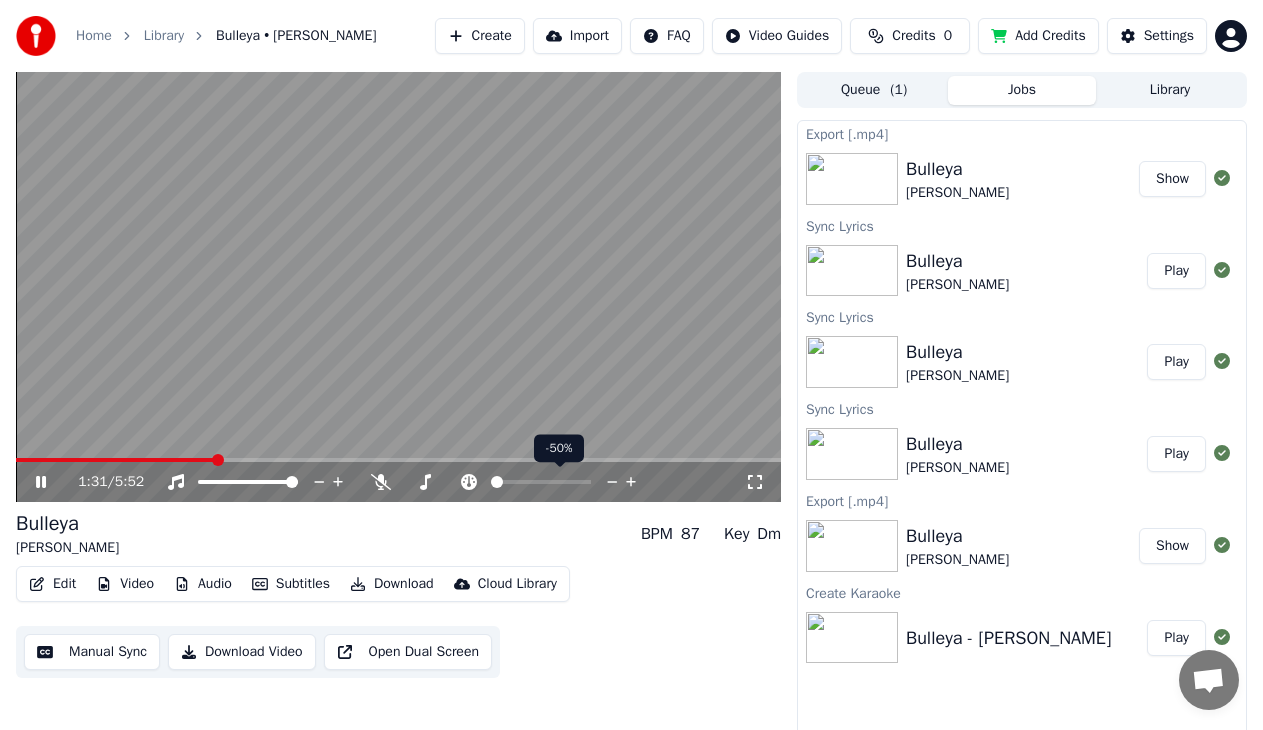 click at bounding box center [497, 482] 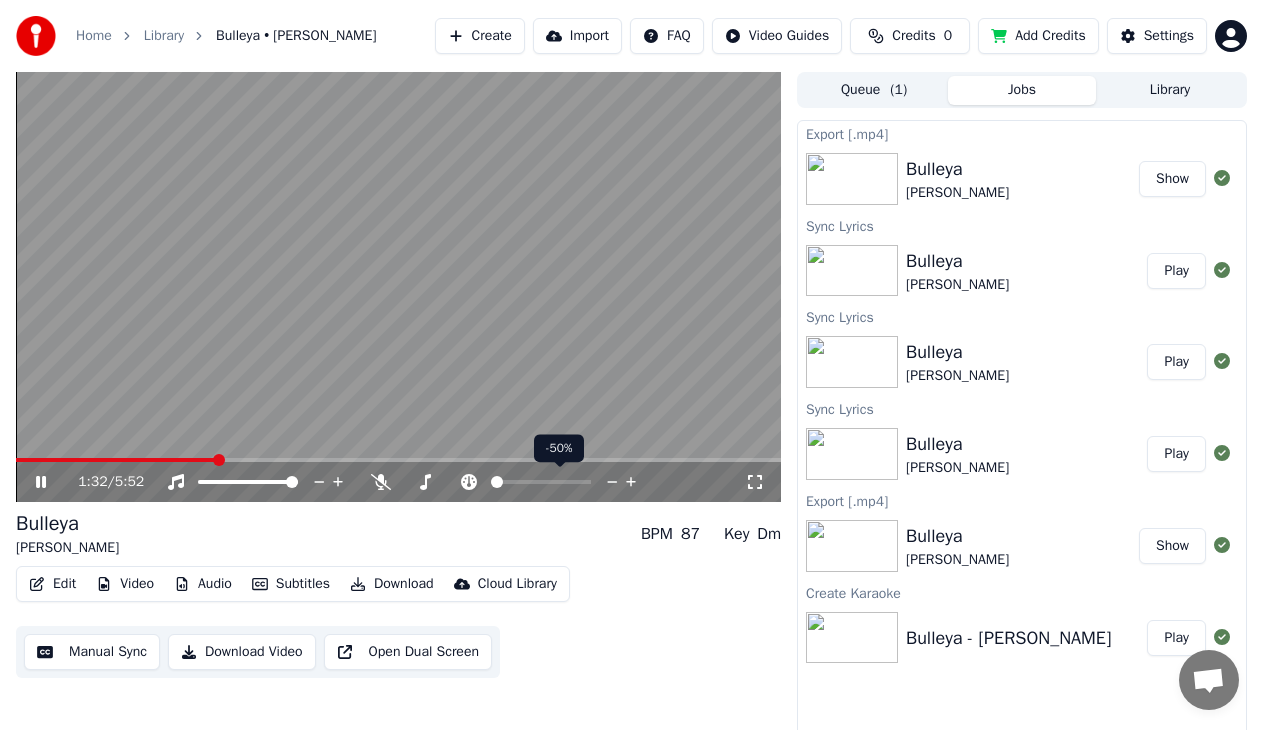 click at bounding box center (497, 482) 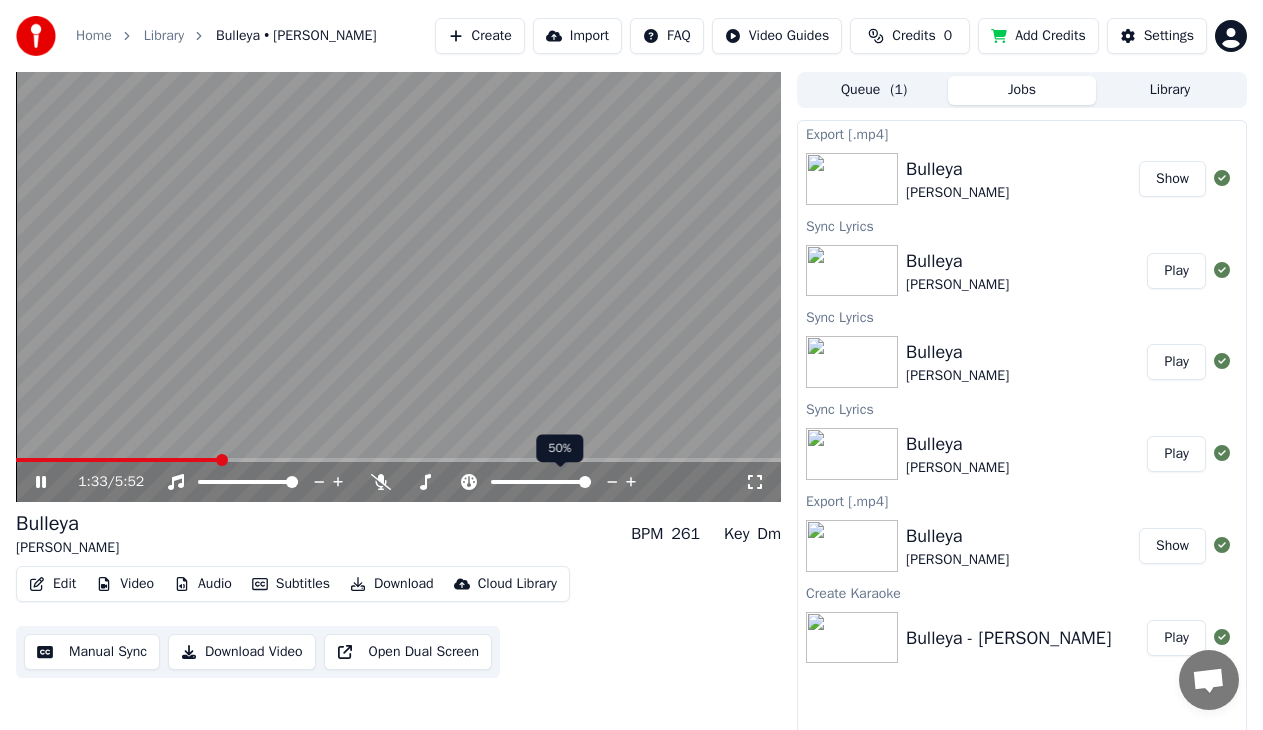 click at bounding box center [585, 482] 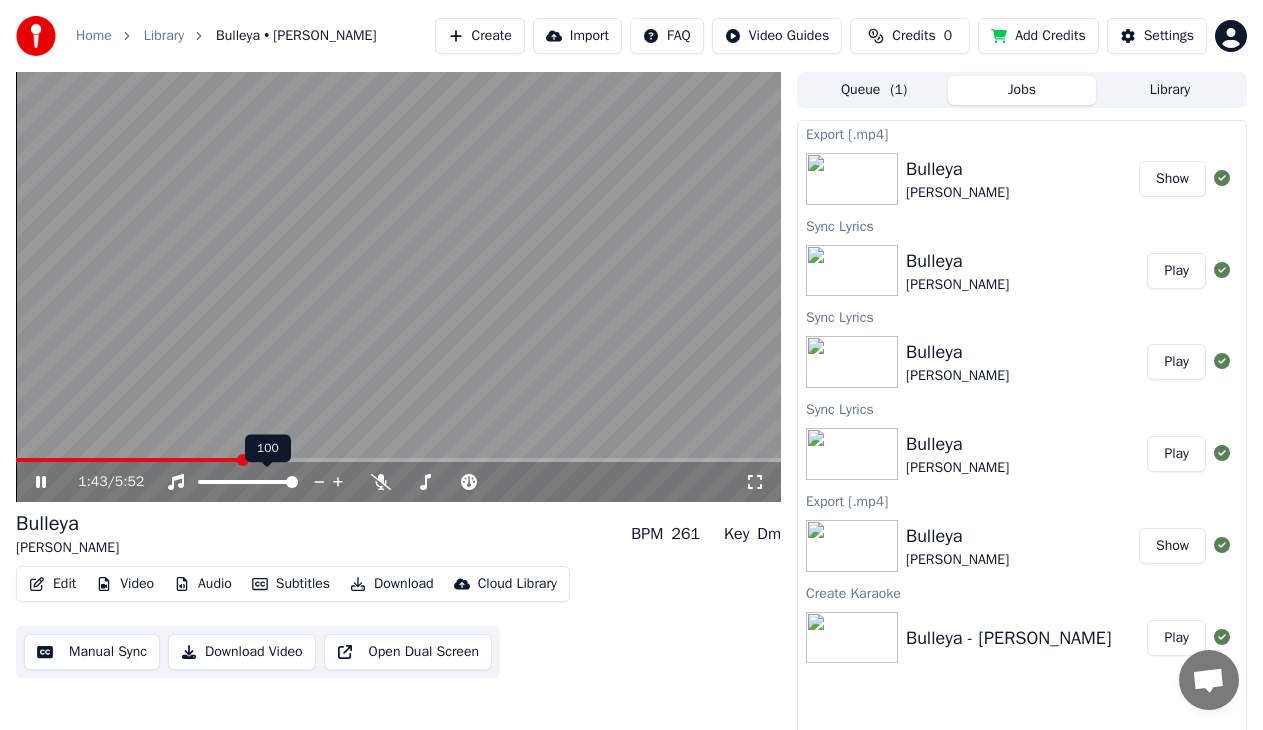 click at bounding box center (292, 482) 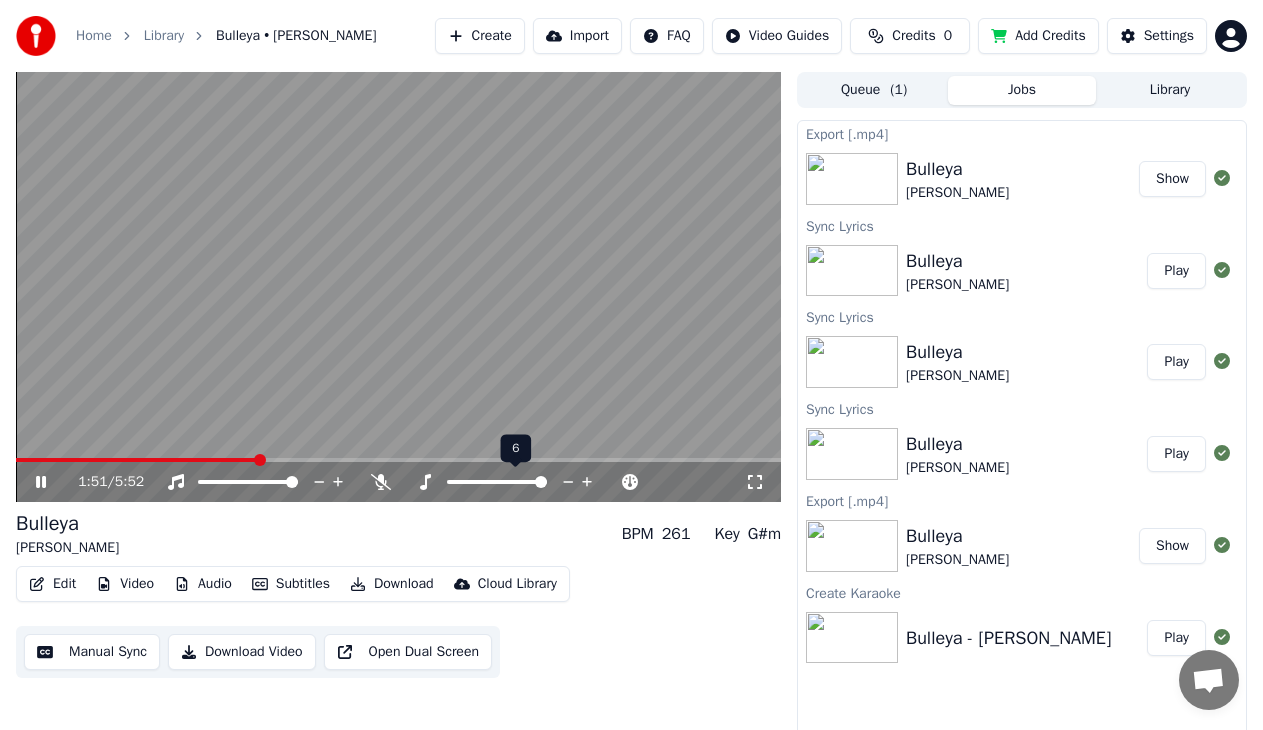 click at bounding box center [541, 482] 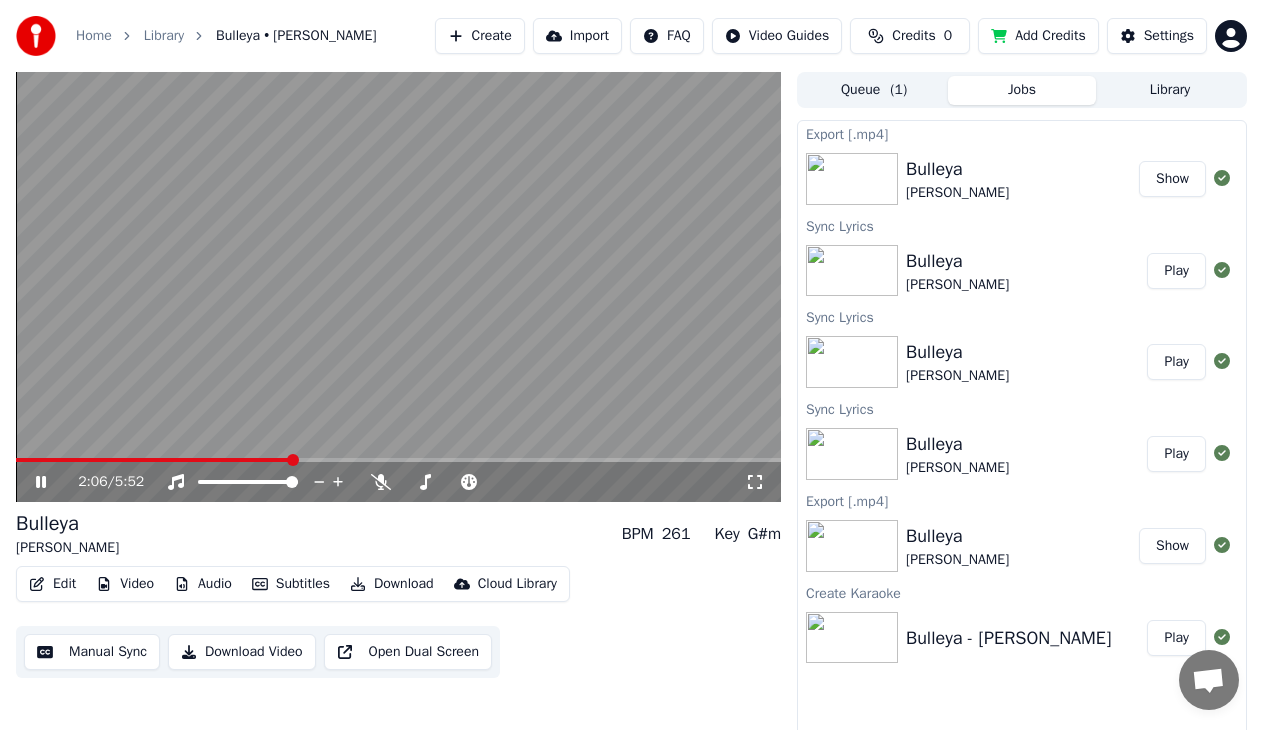 click at bounding box center [398, 287] 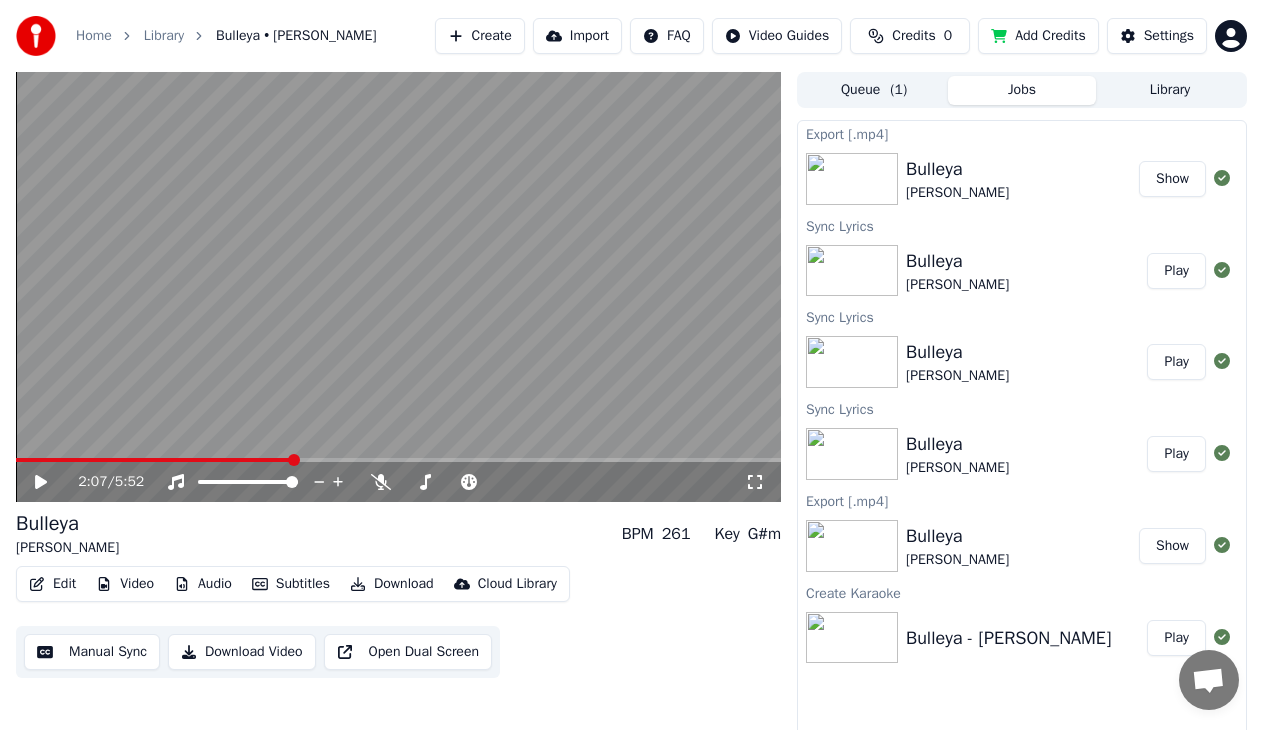 click on "2:07  /  5:52" at bounding box center (398, 482) 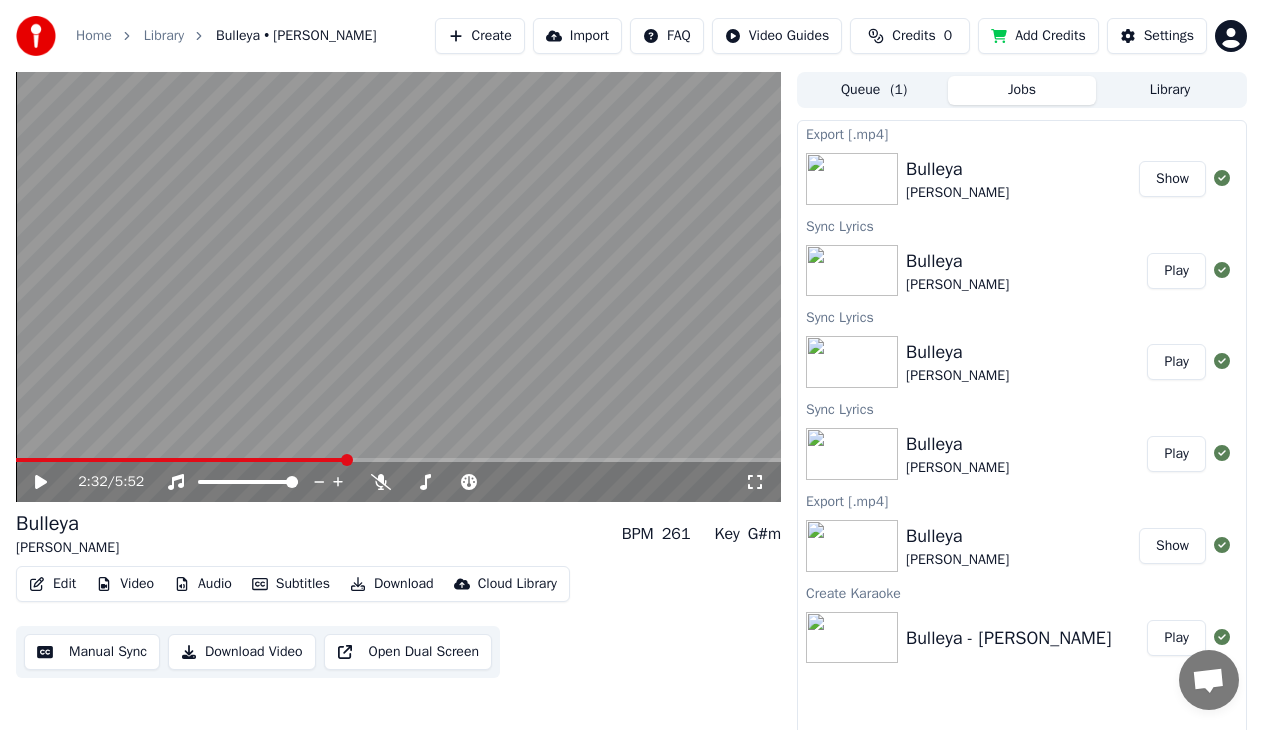 click at bounding box center (398, 460) 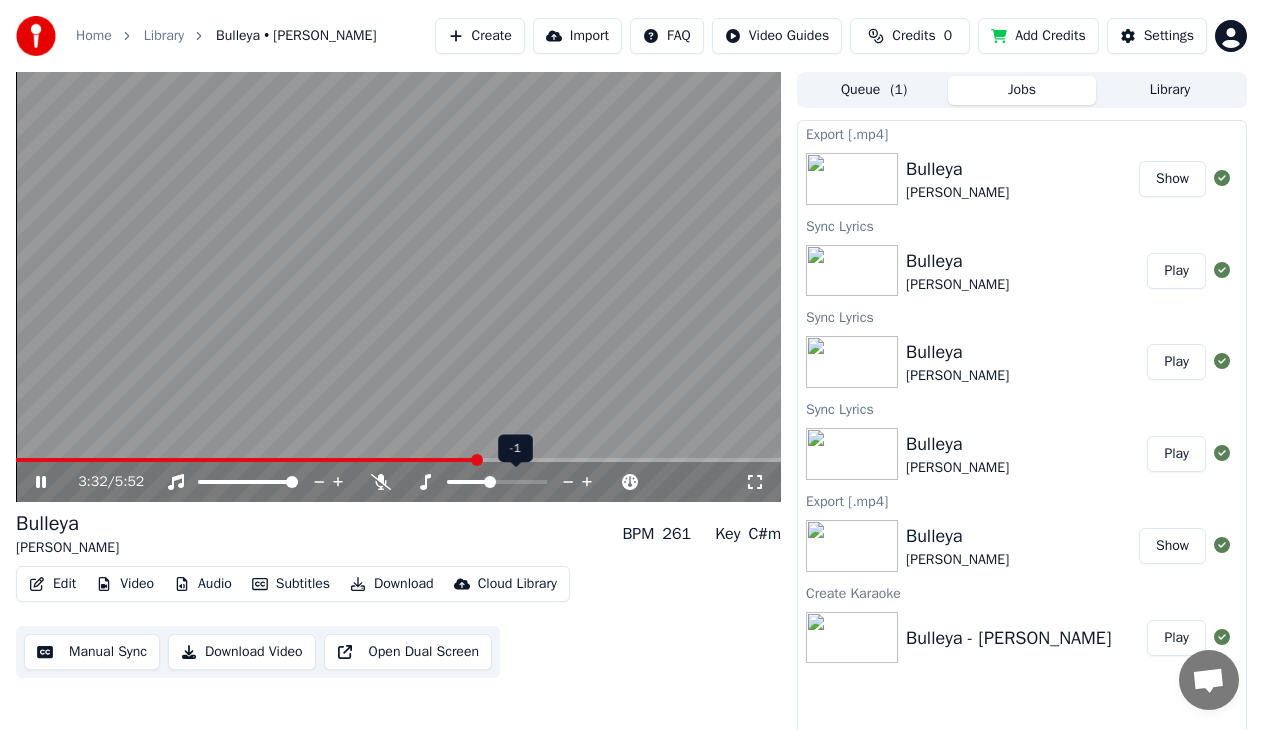 click at bounding box center [490, 482] 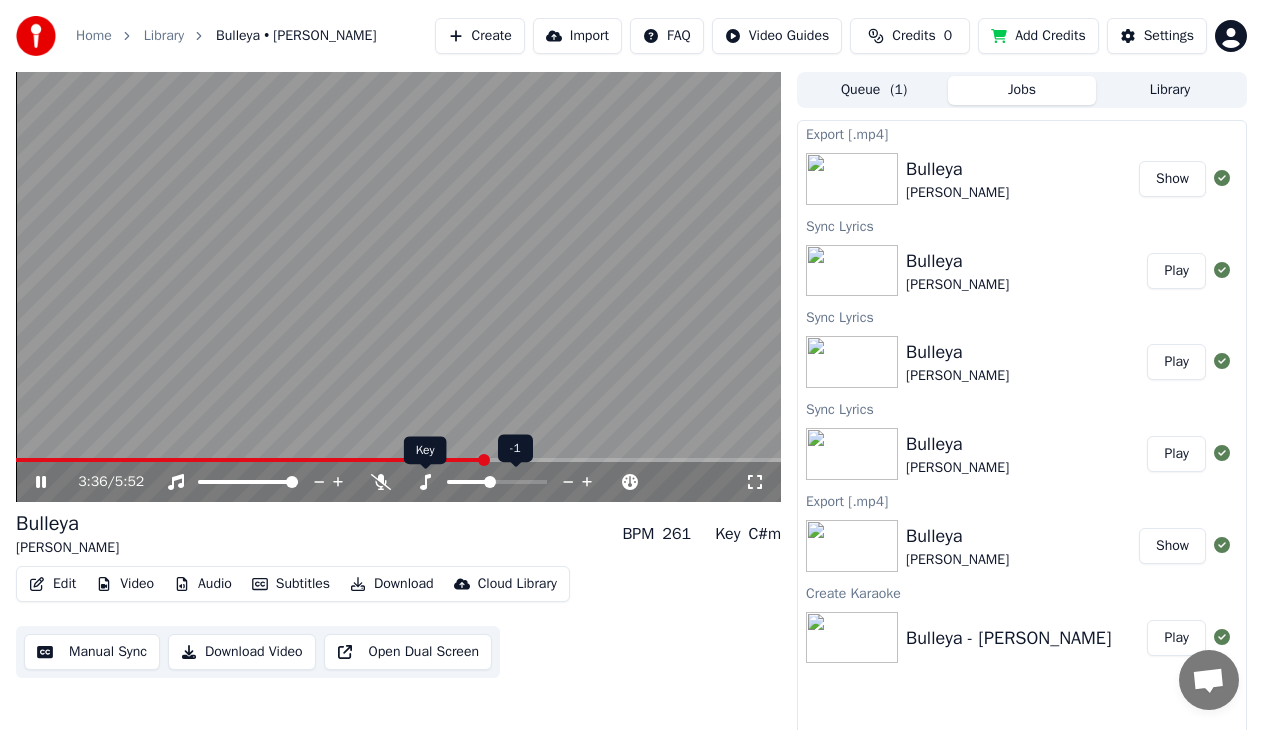 click 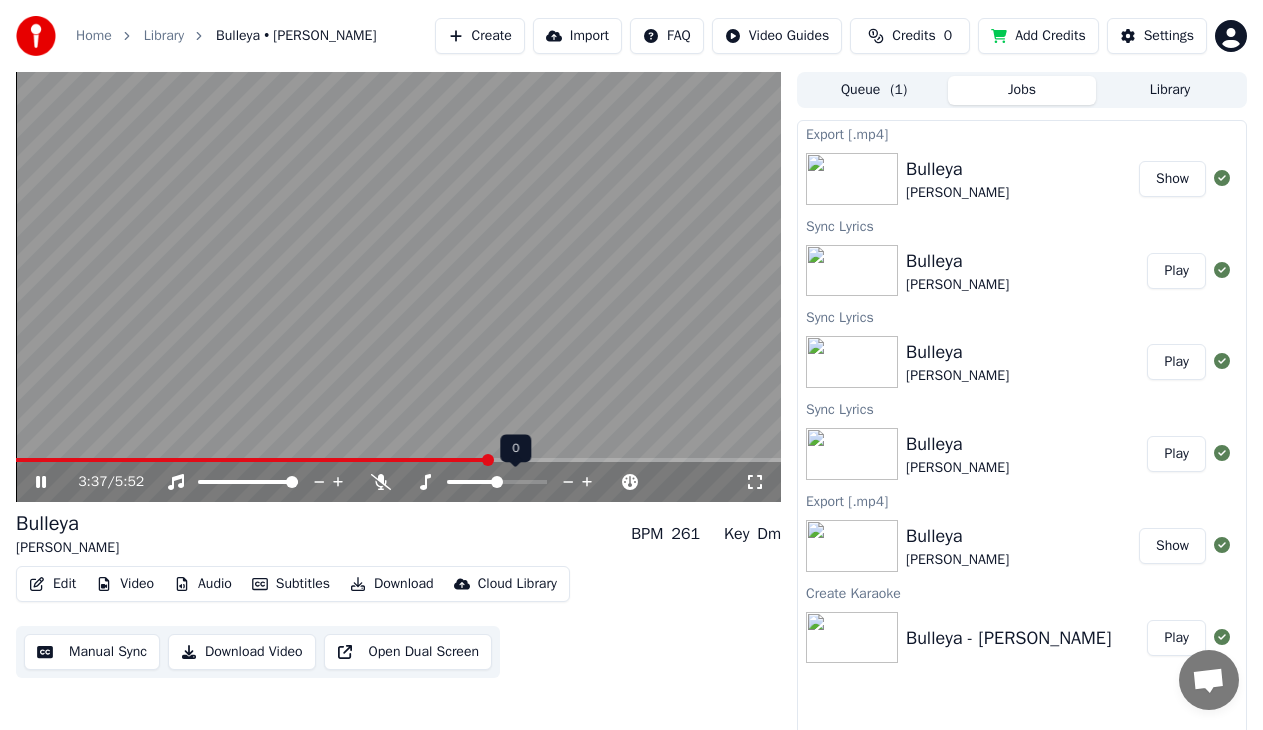 click 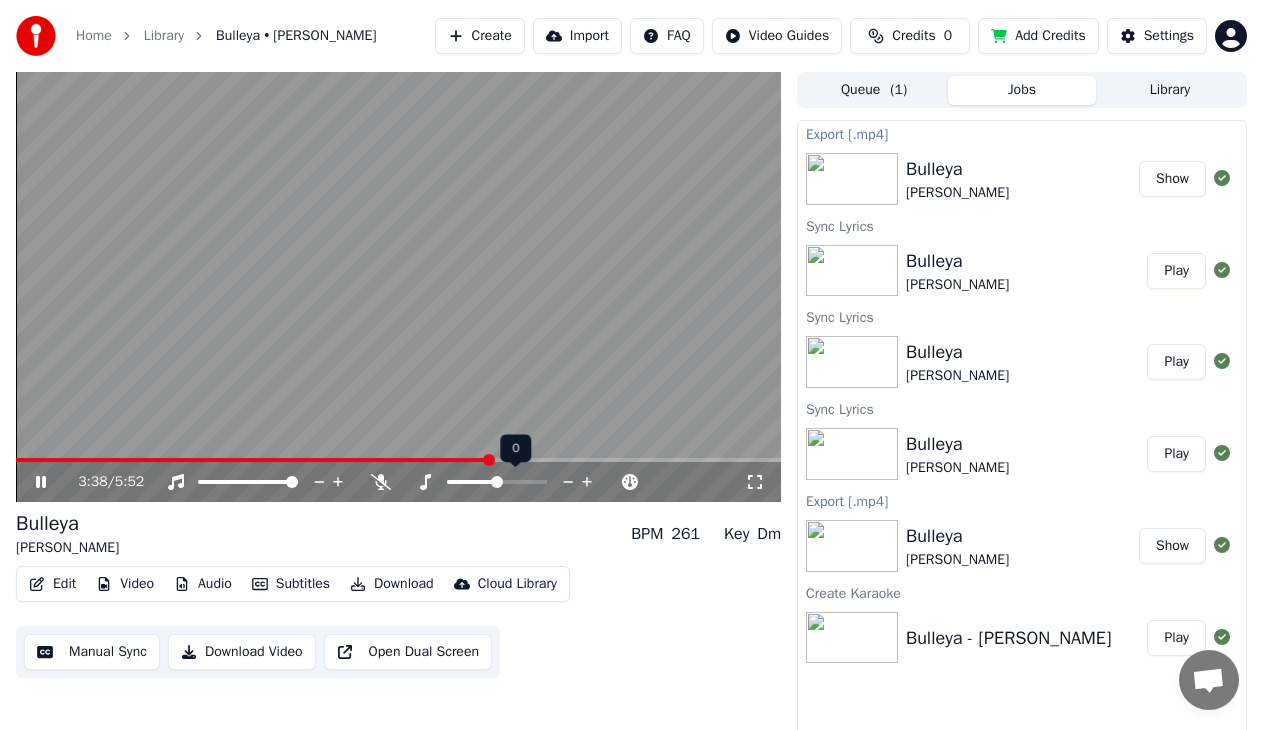 click 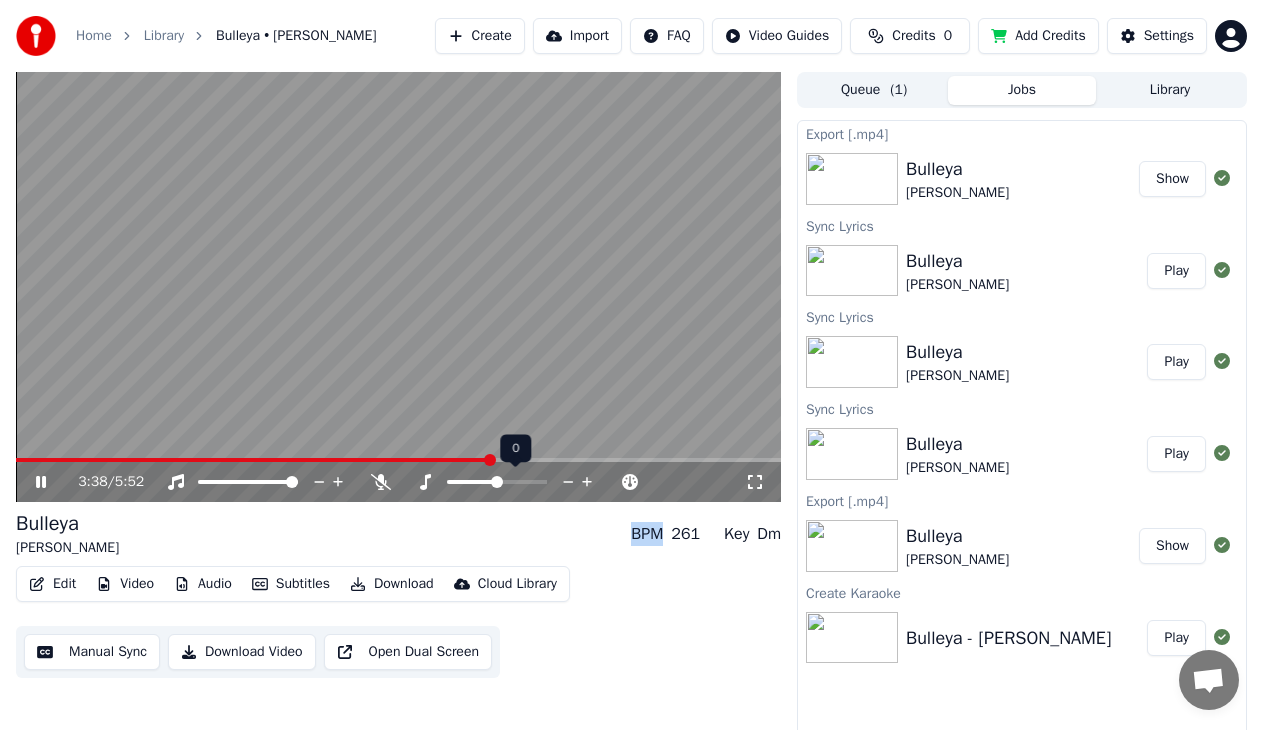 click 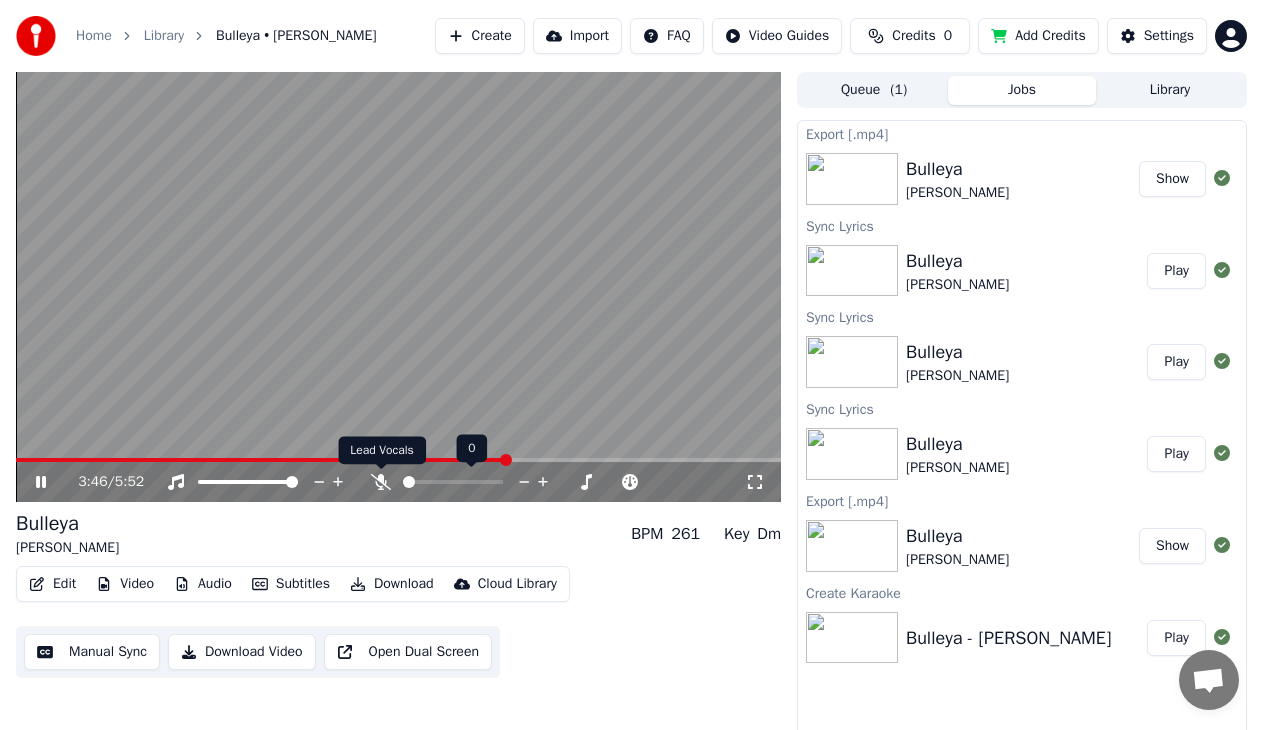 click 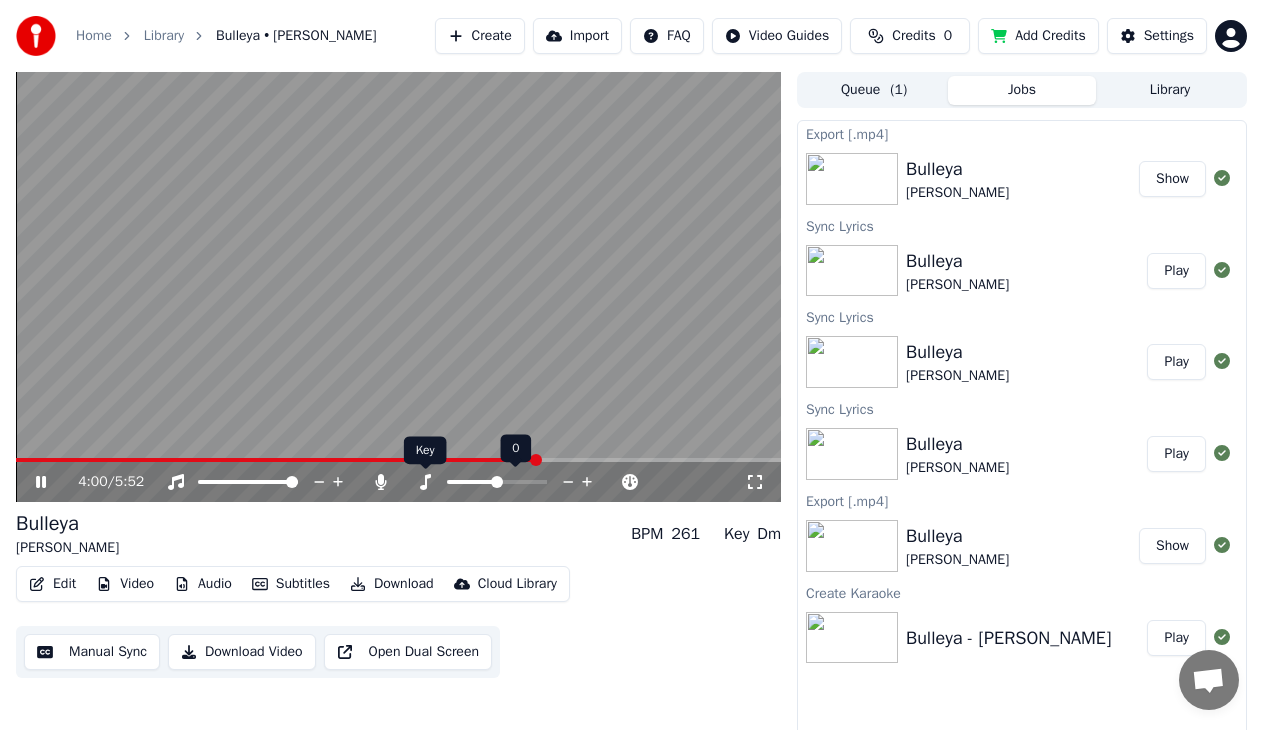 click 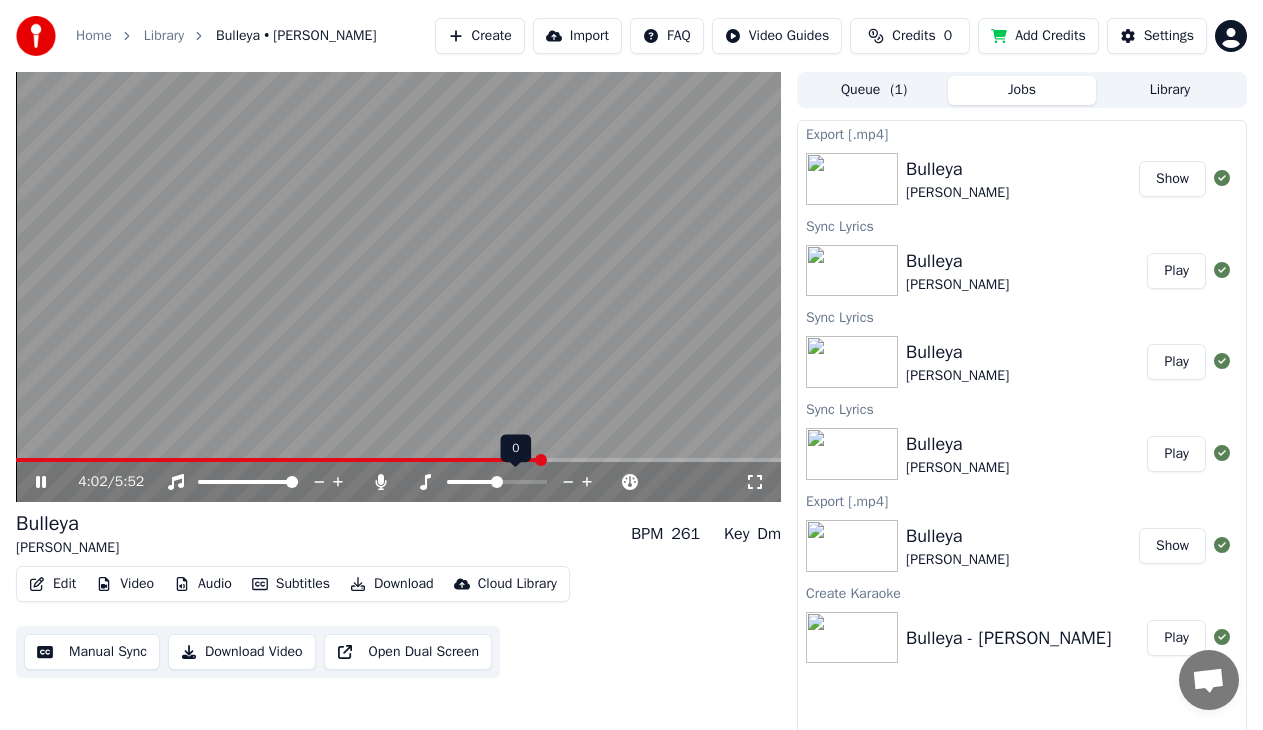 click 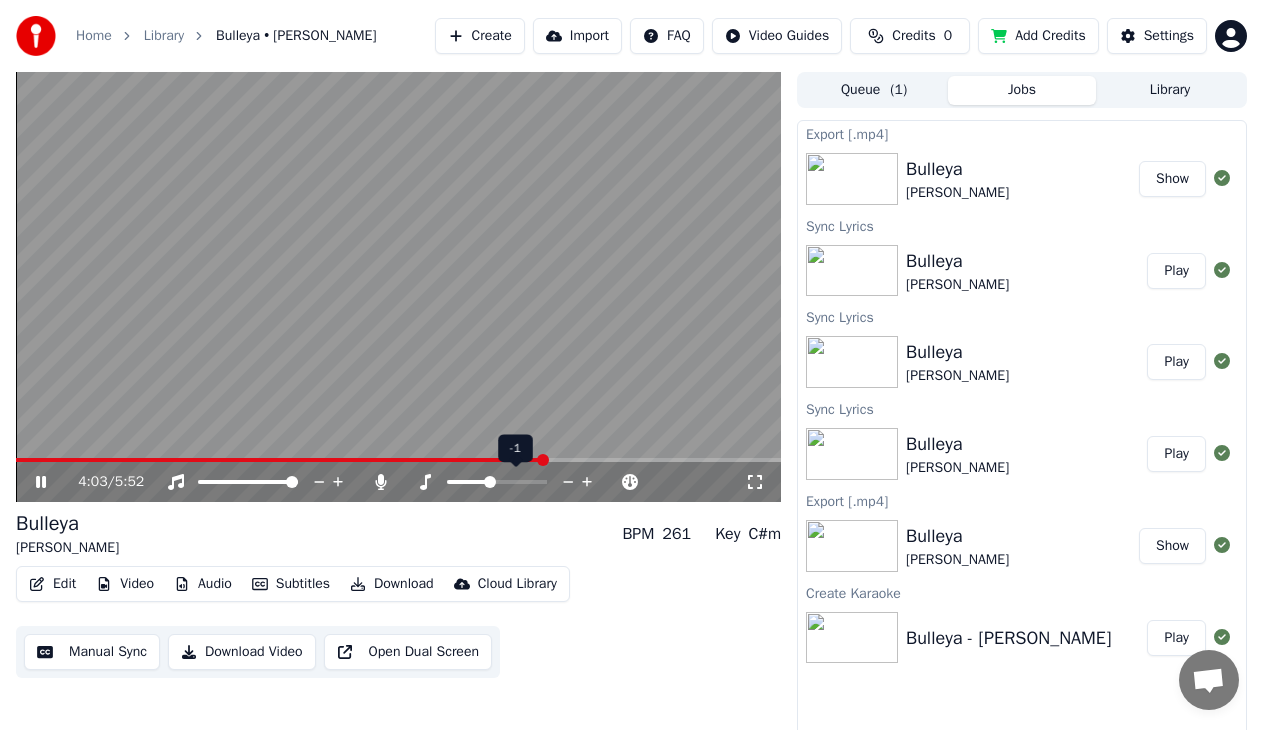 click 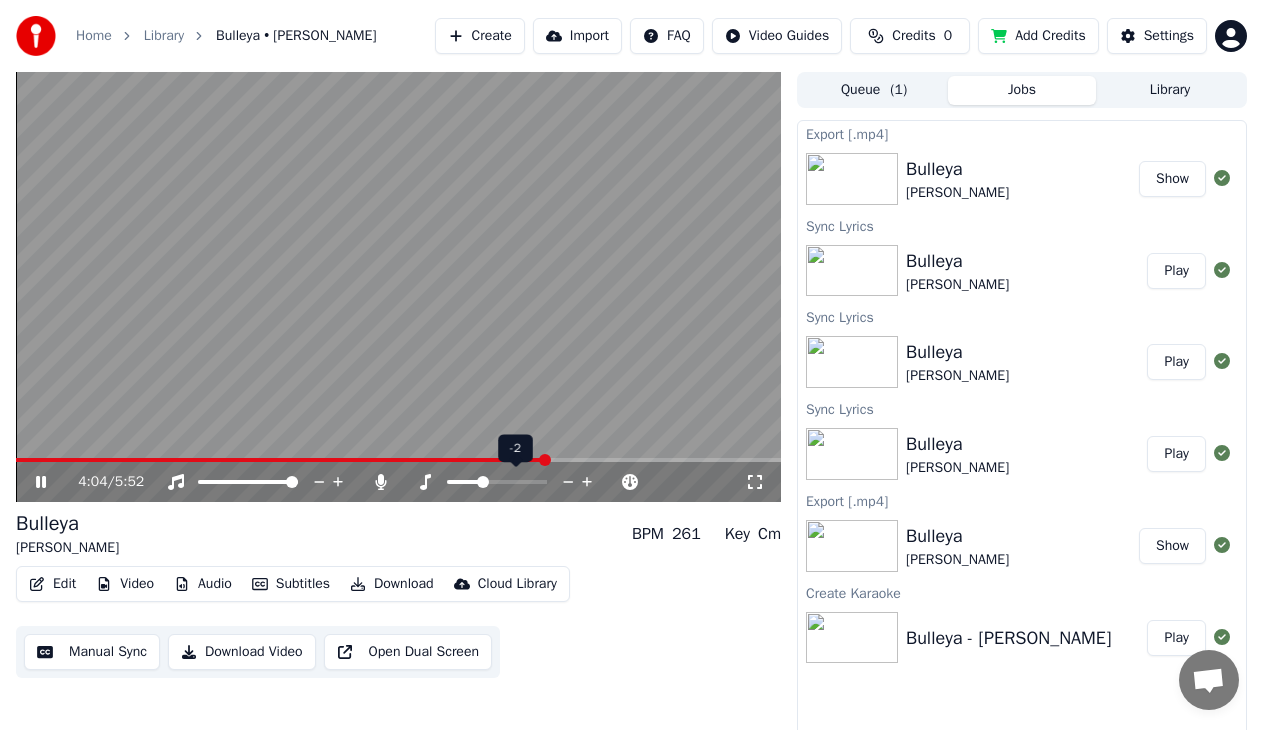 click 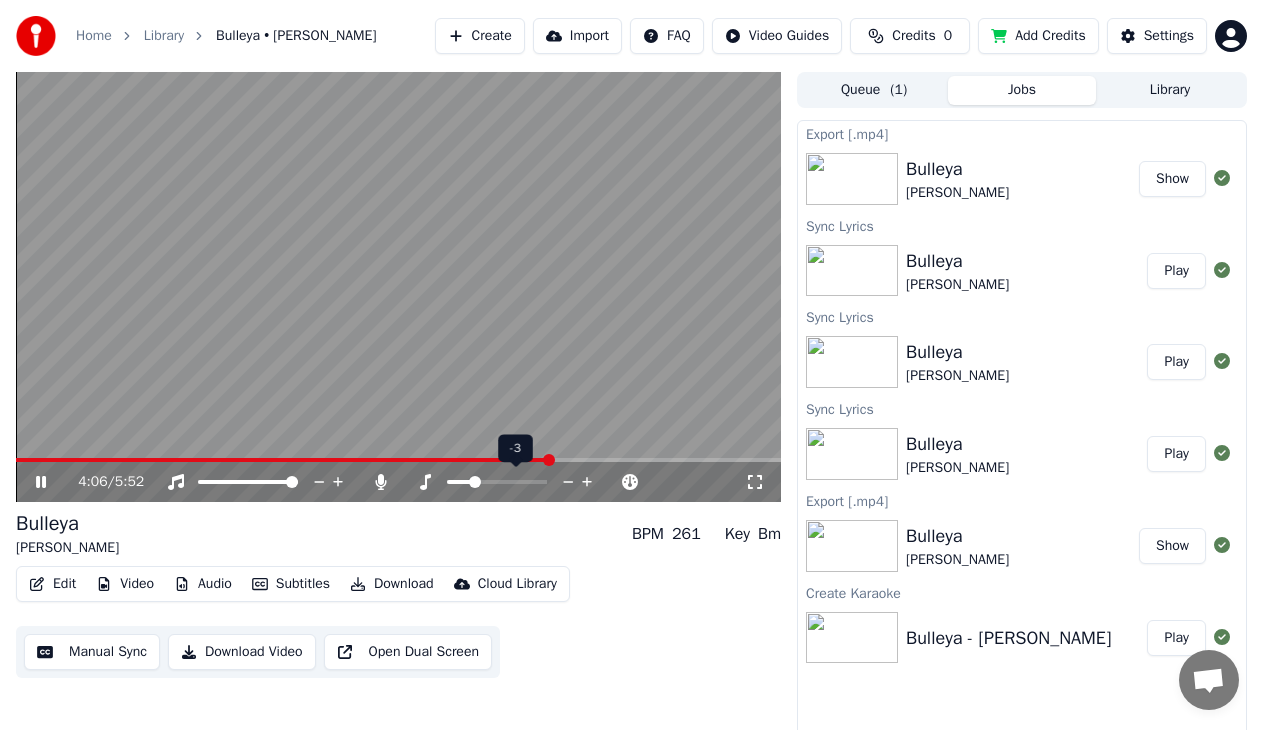 click 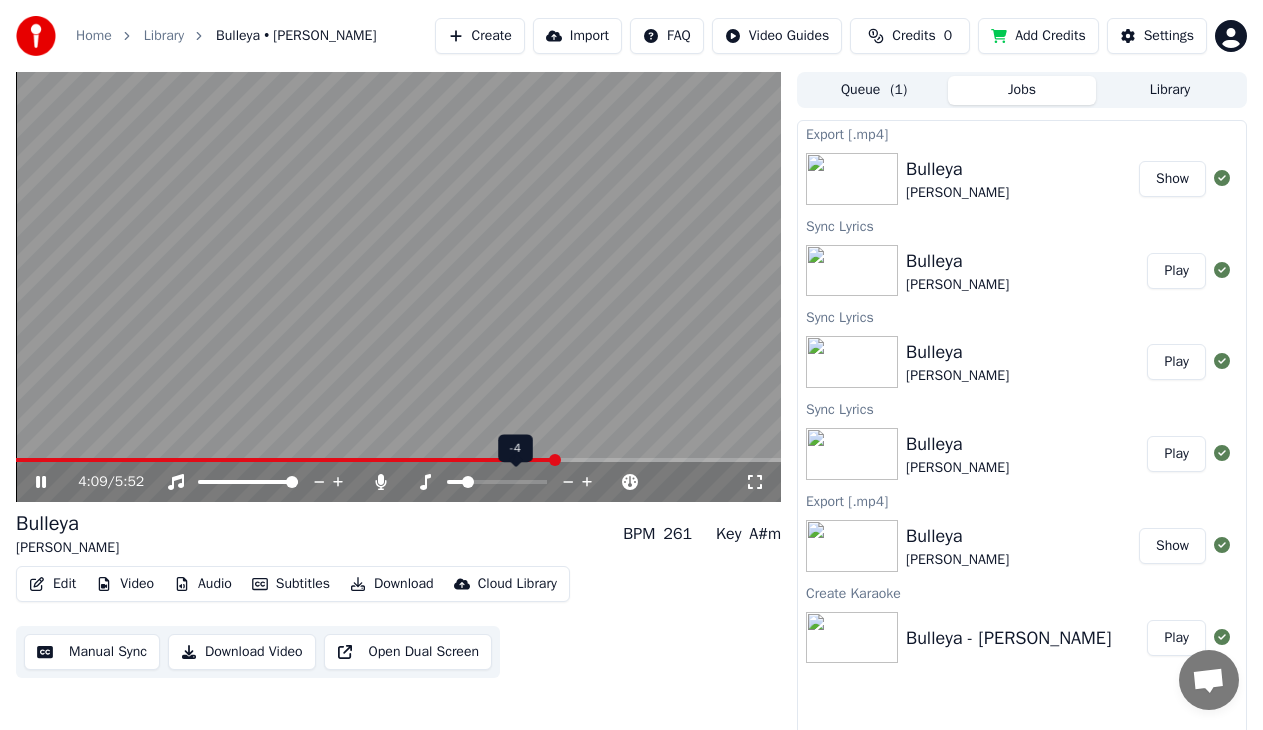 click 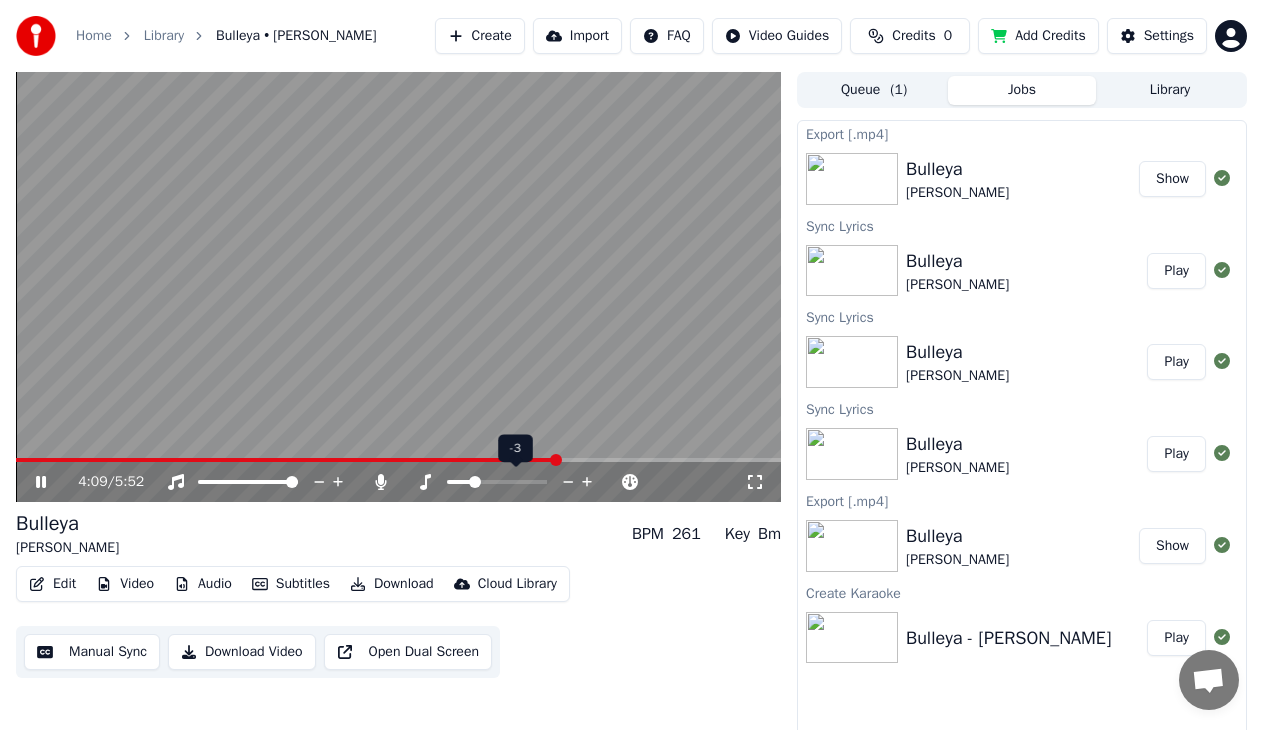 click 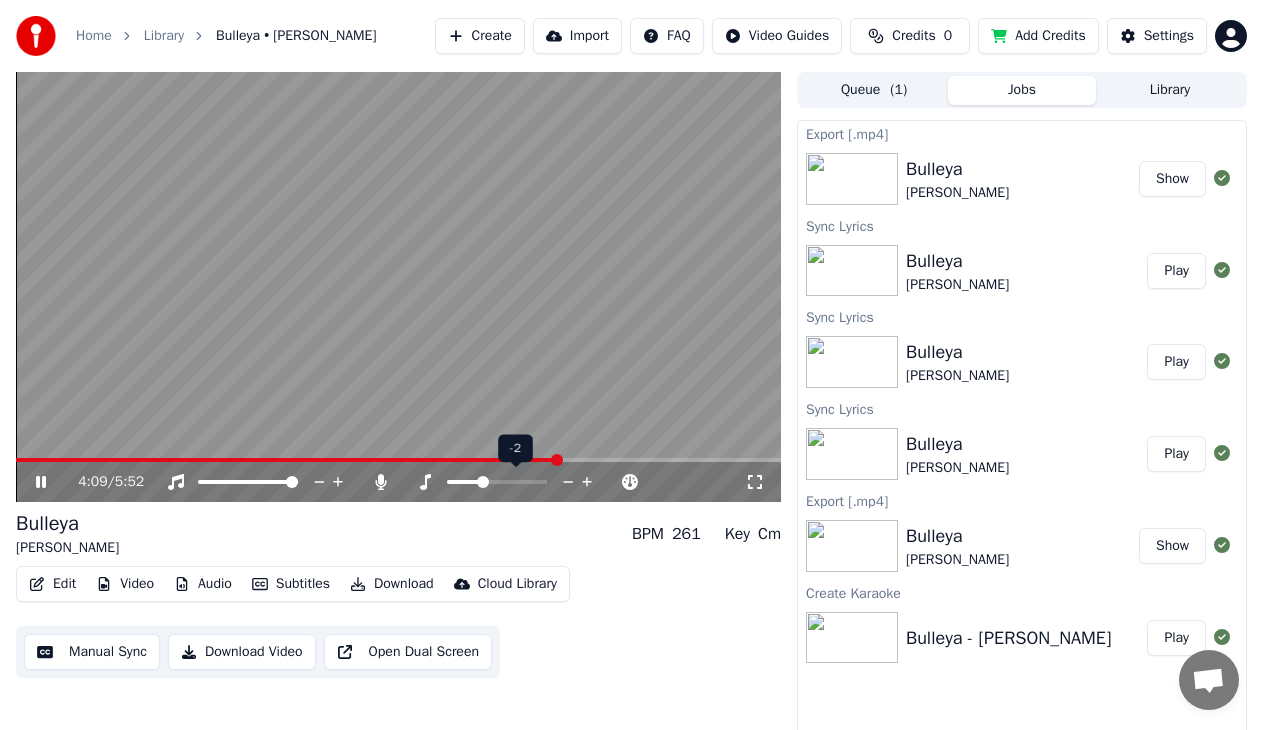 click 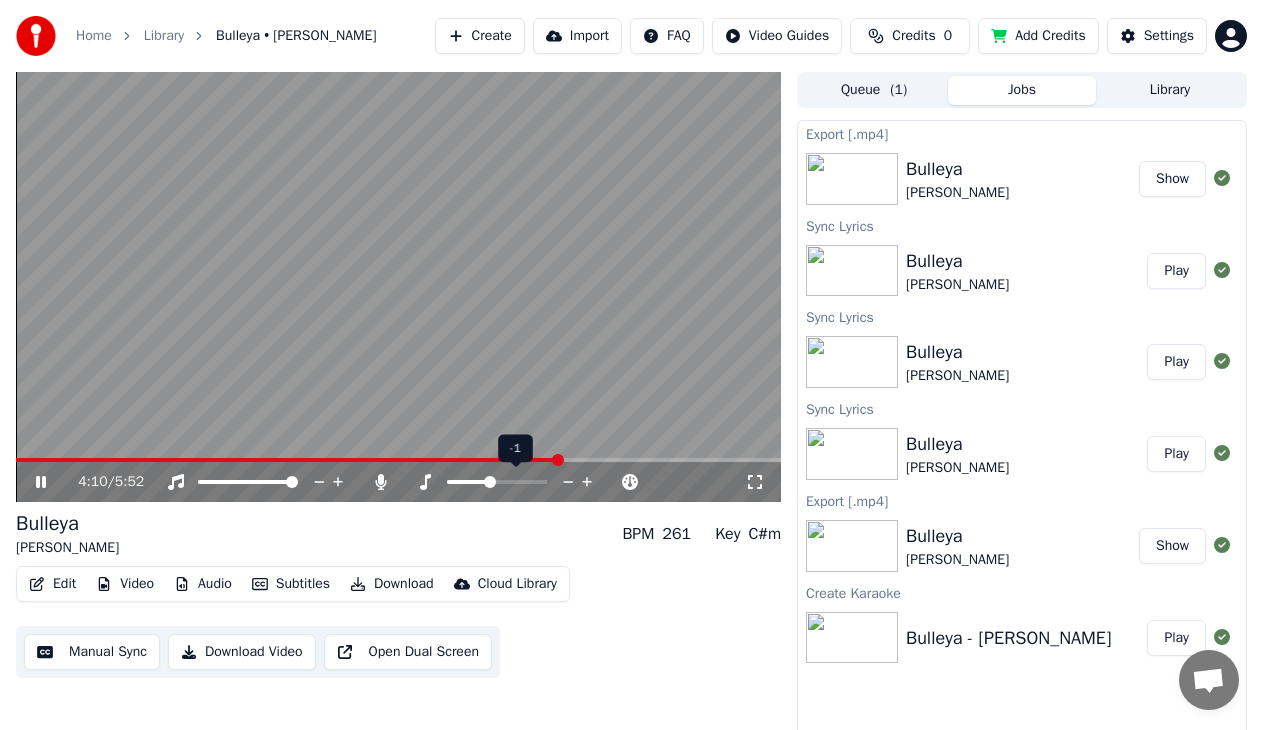click 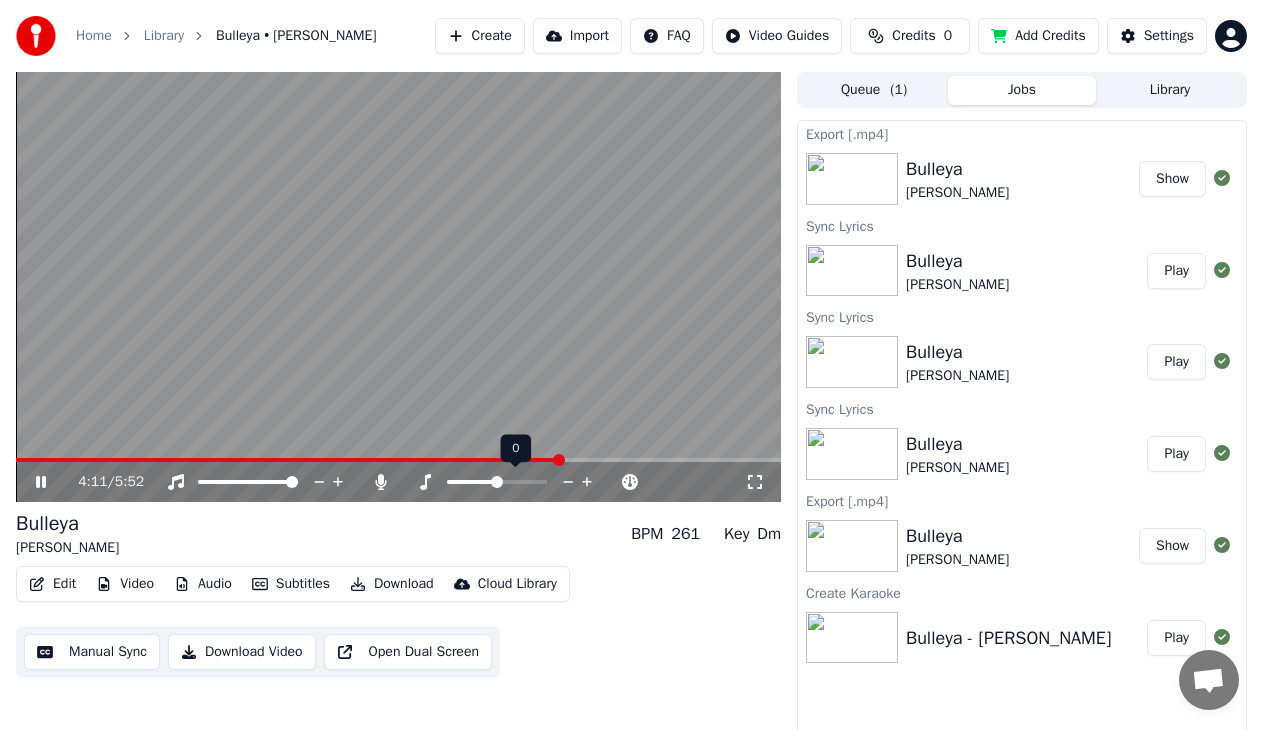 click 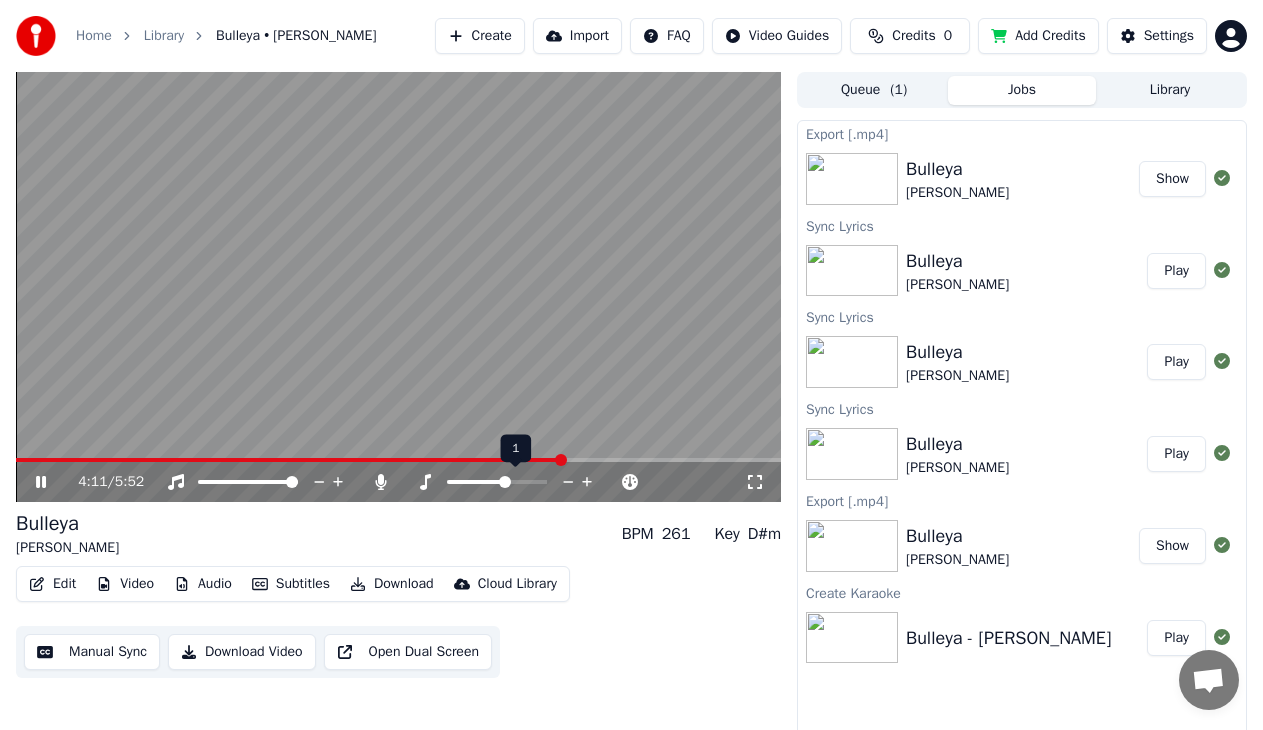 click 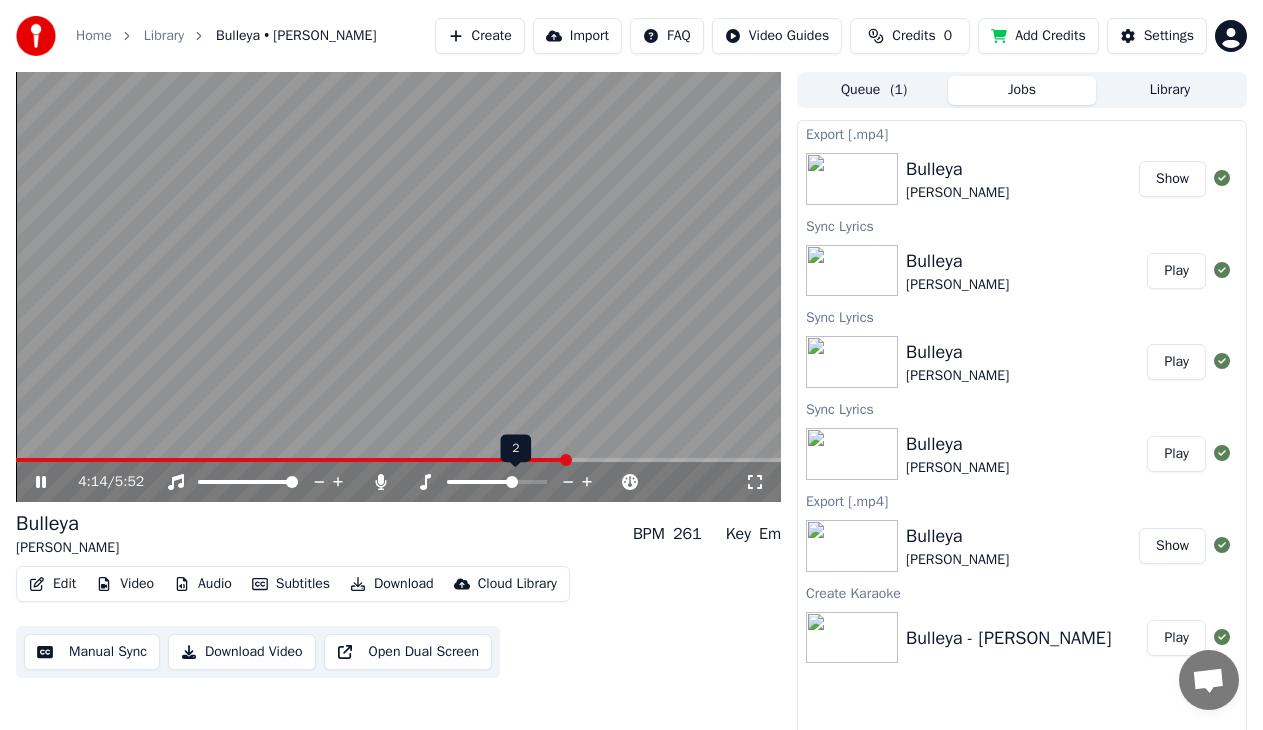 click 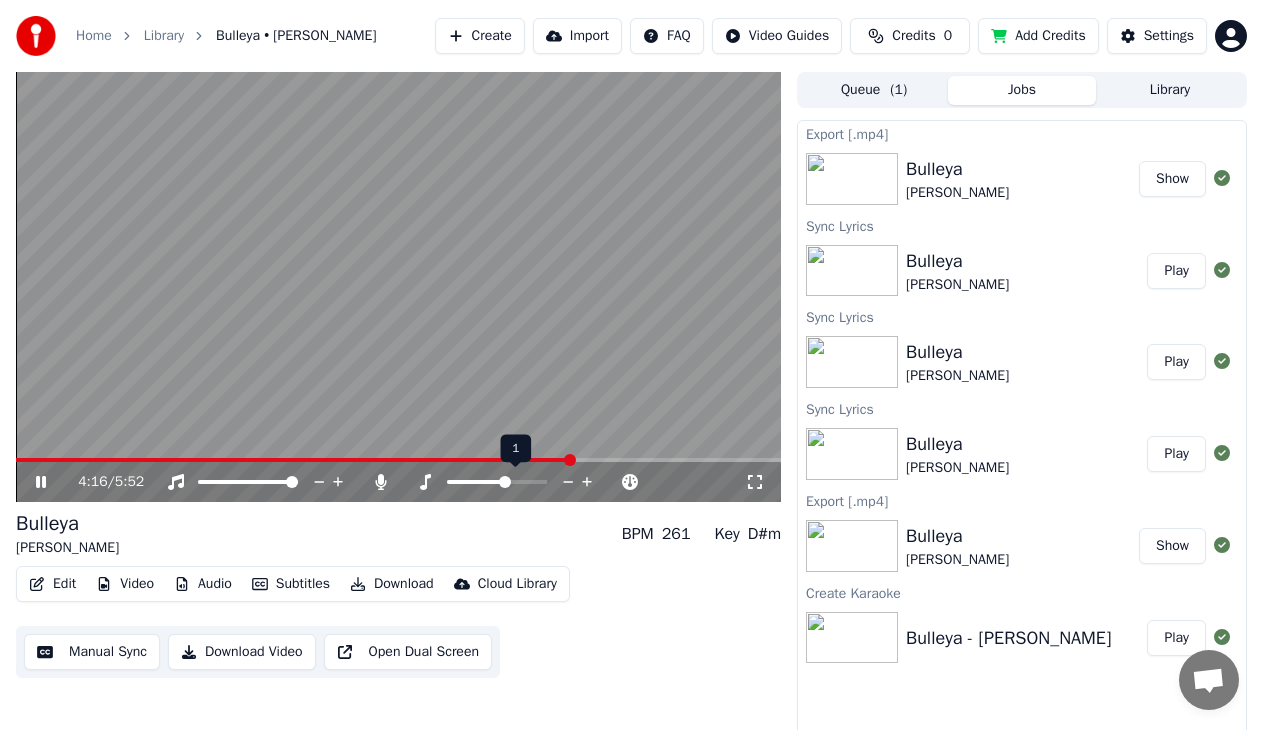click 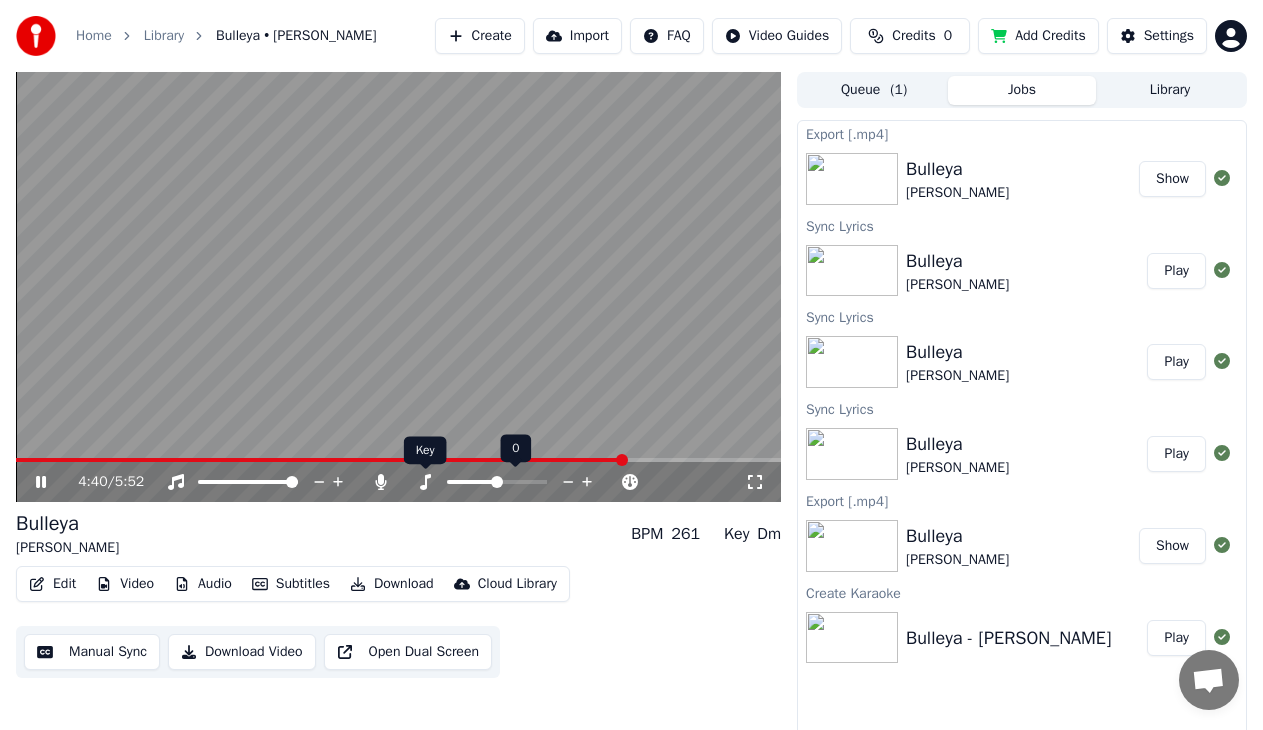 click 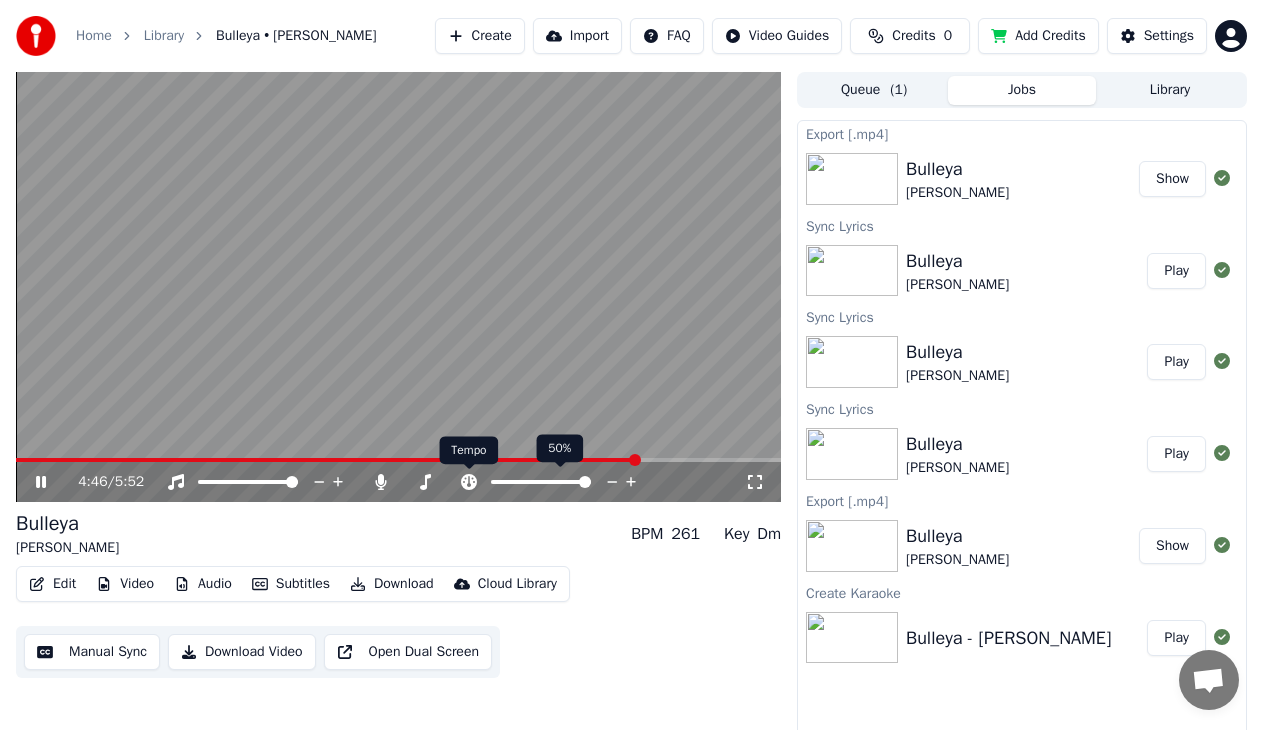 click 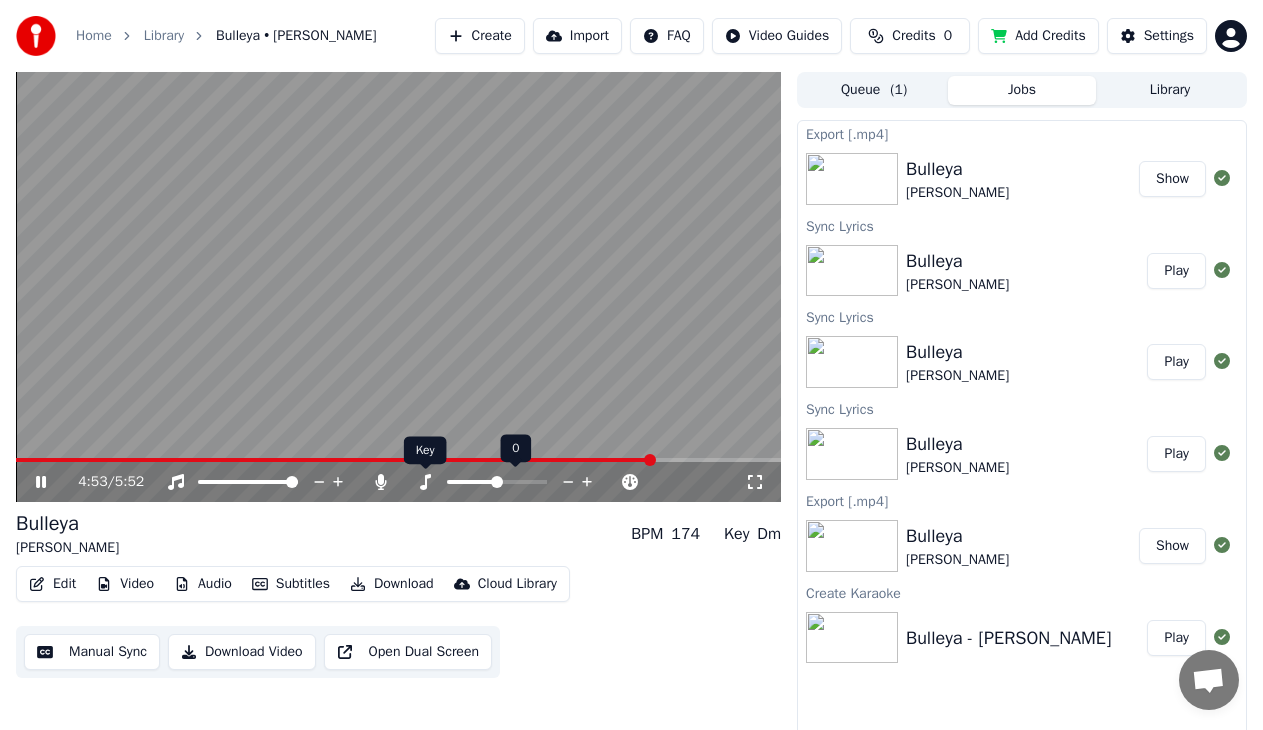 click 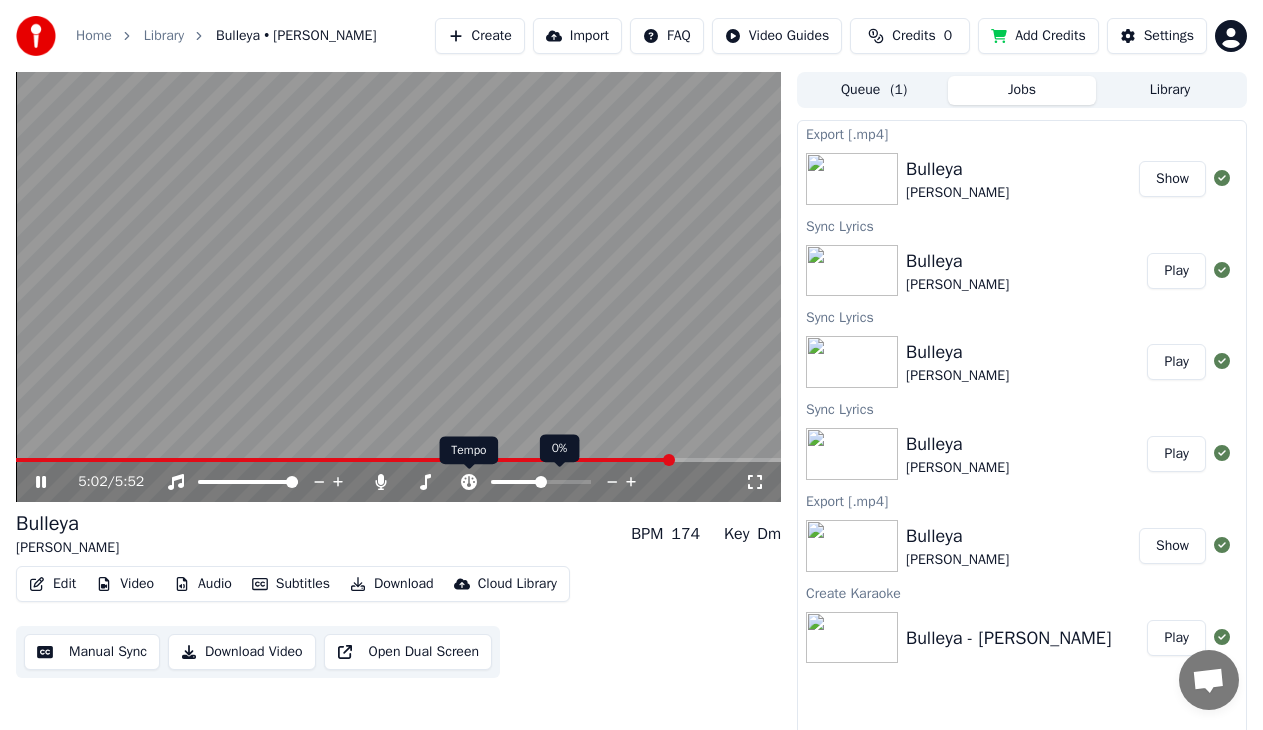 click 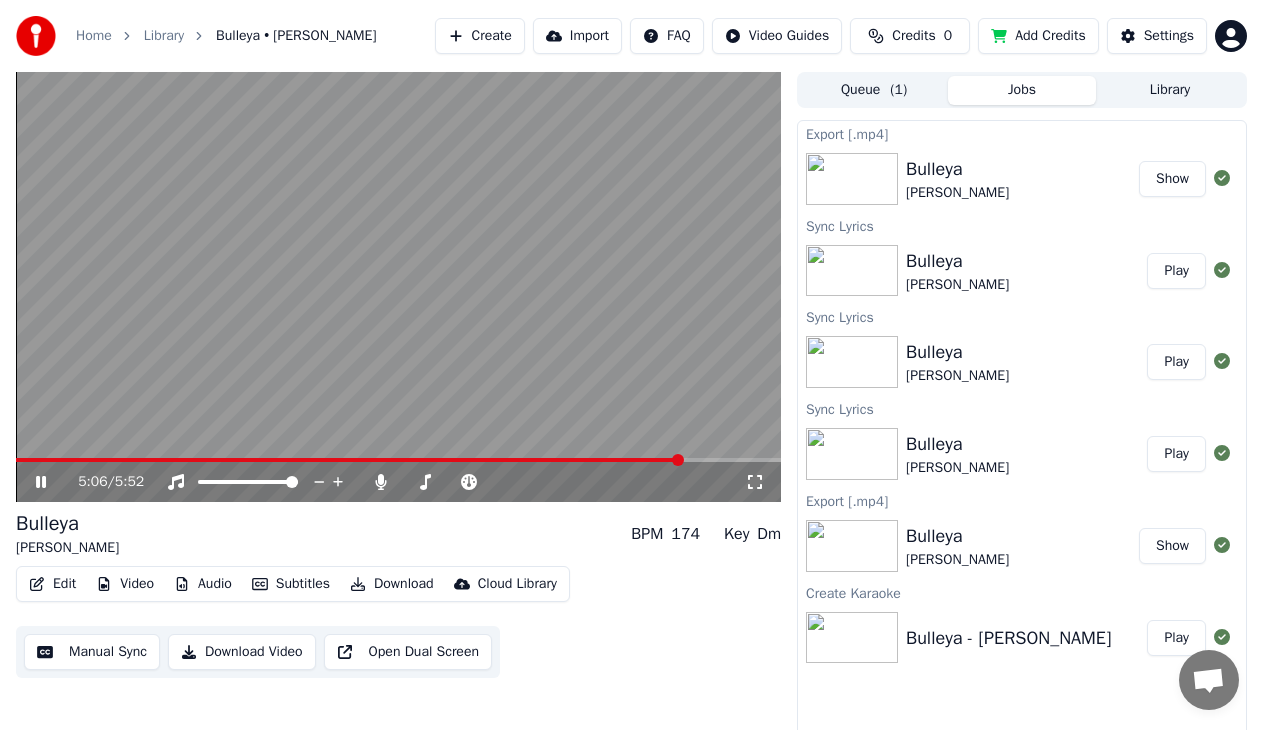 click at bounding box center (349, 460) 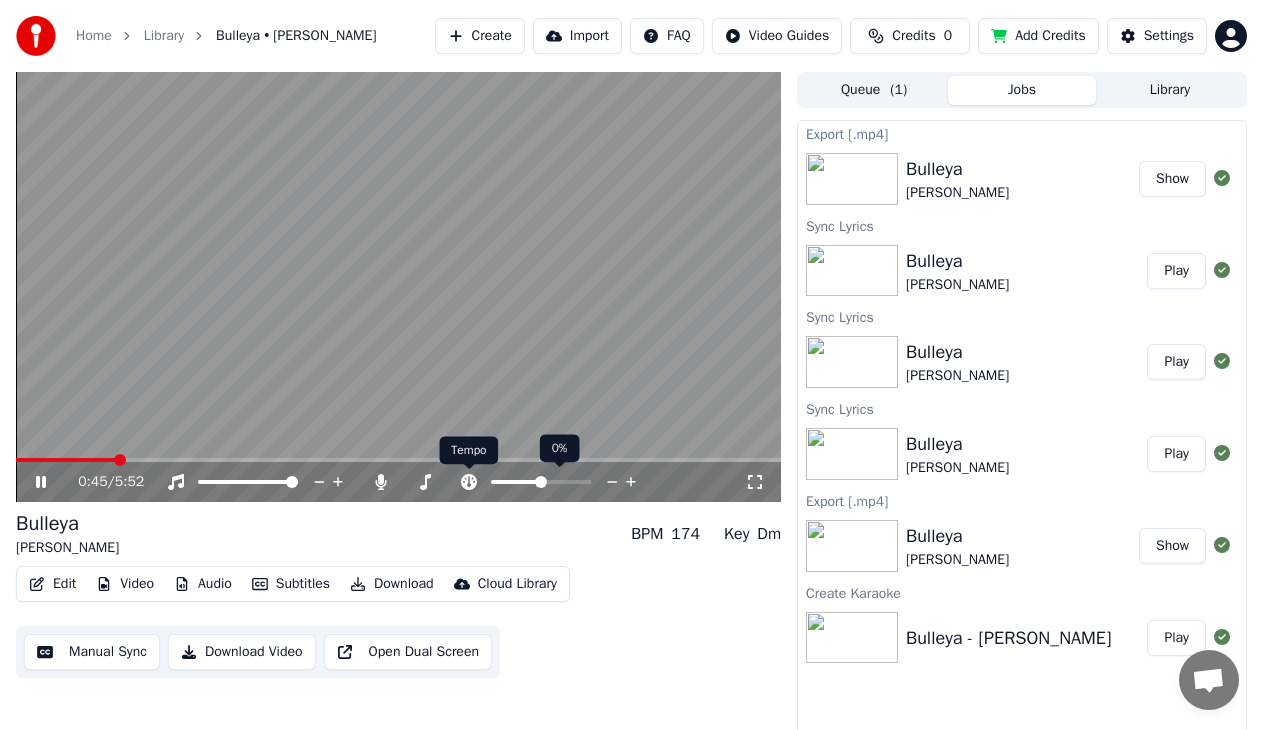 click 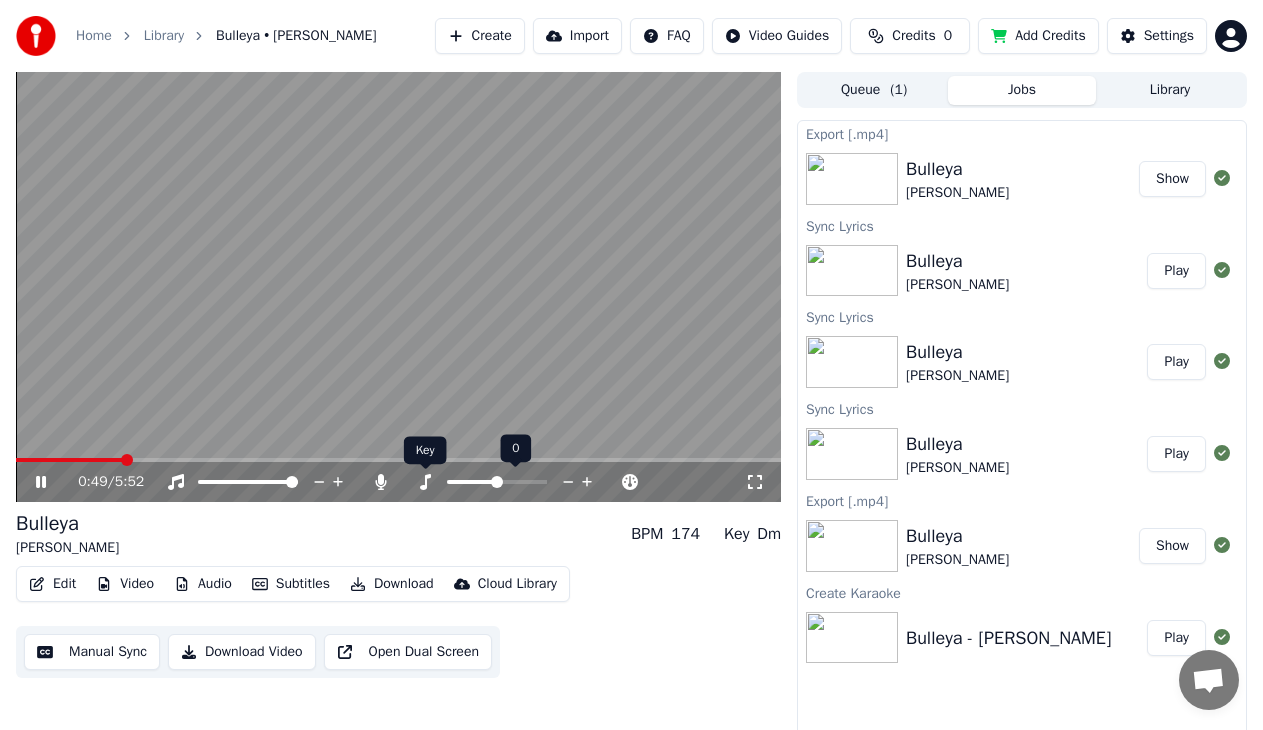 click 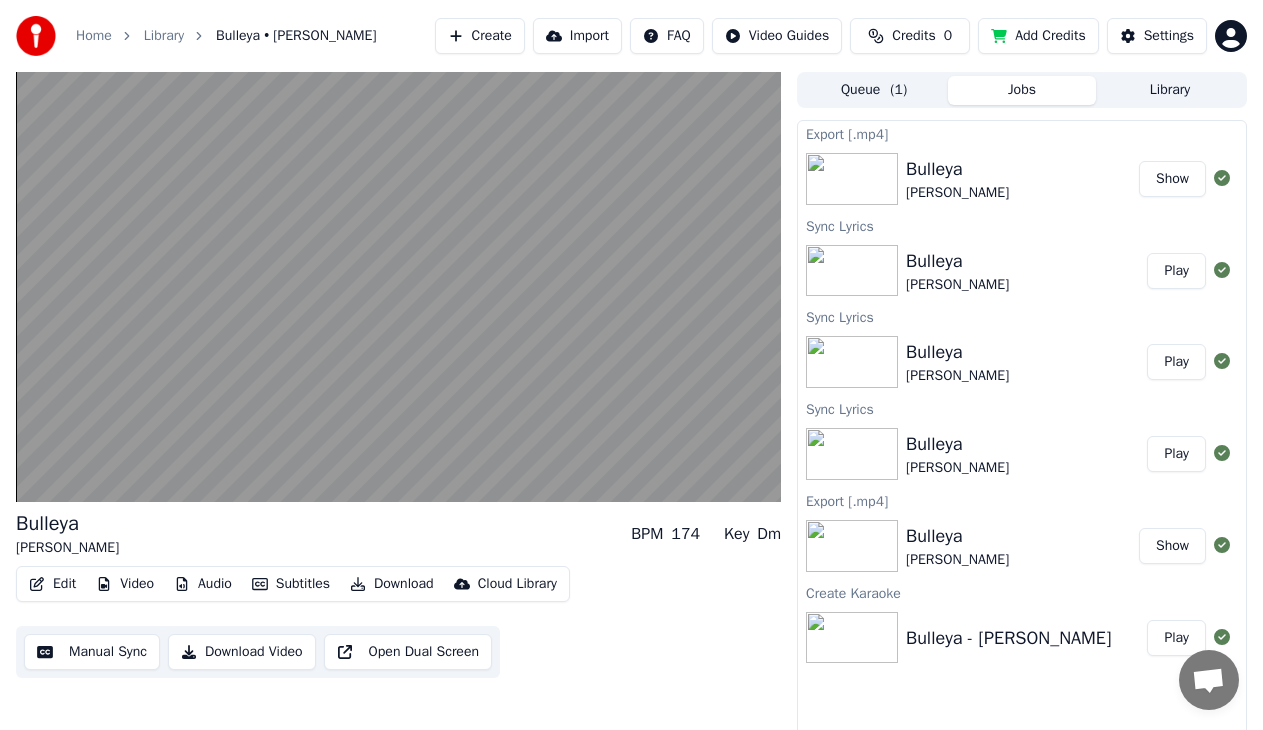 click on "Play" at bounding box center (1176, 271) 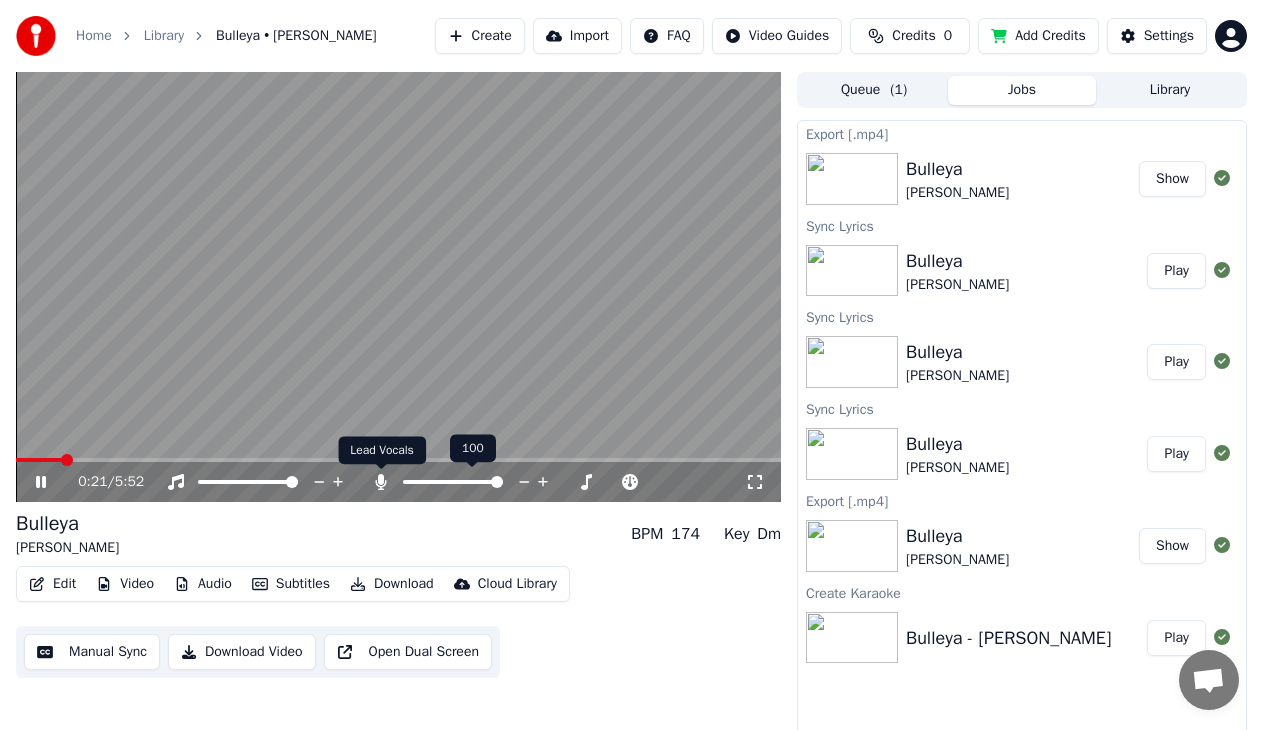 click 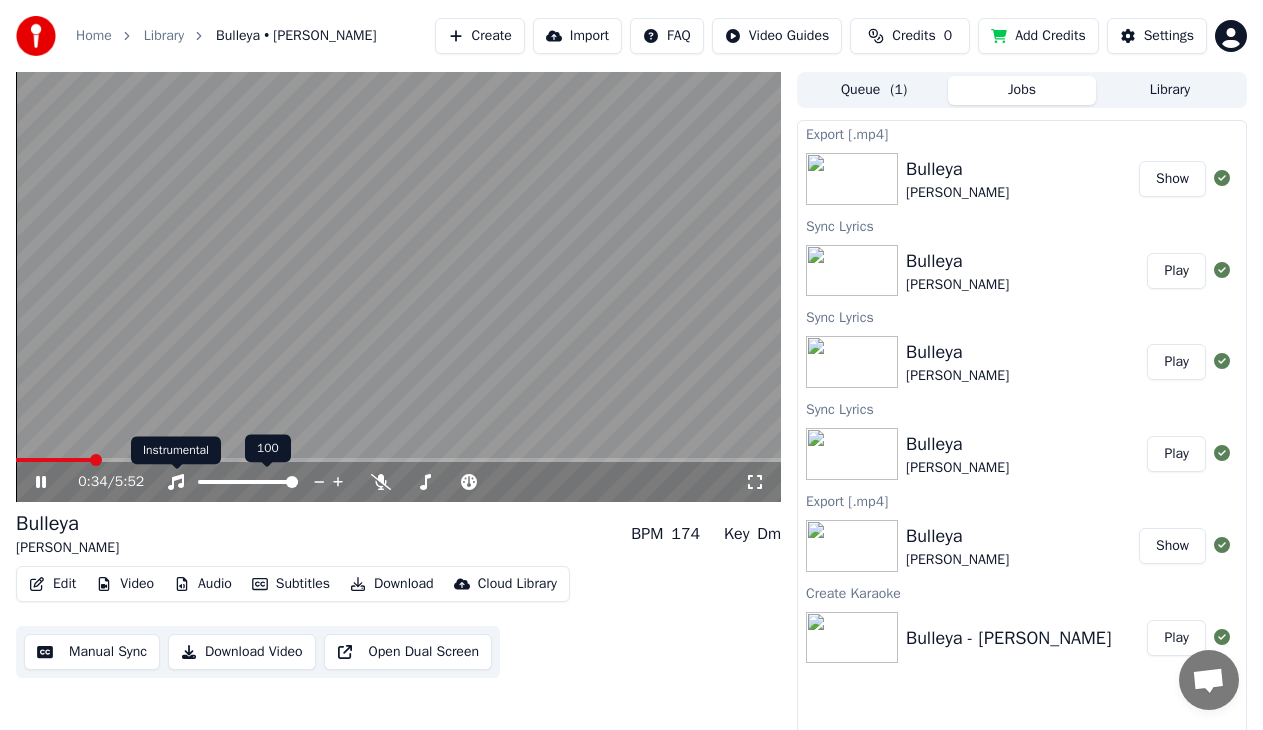 click 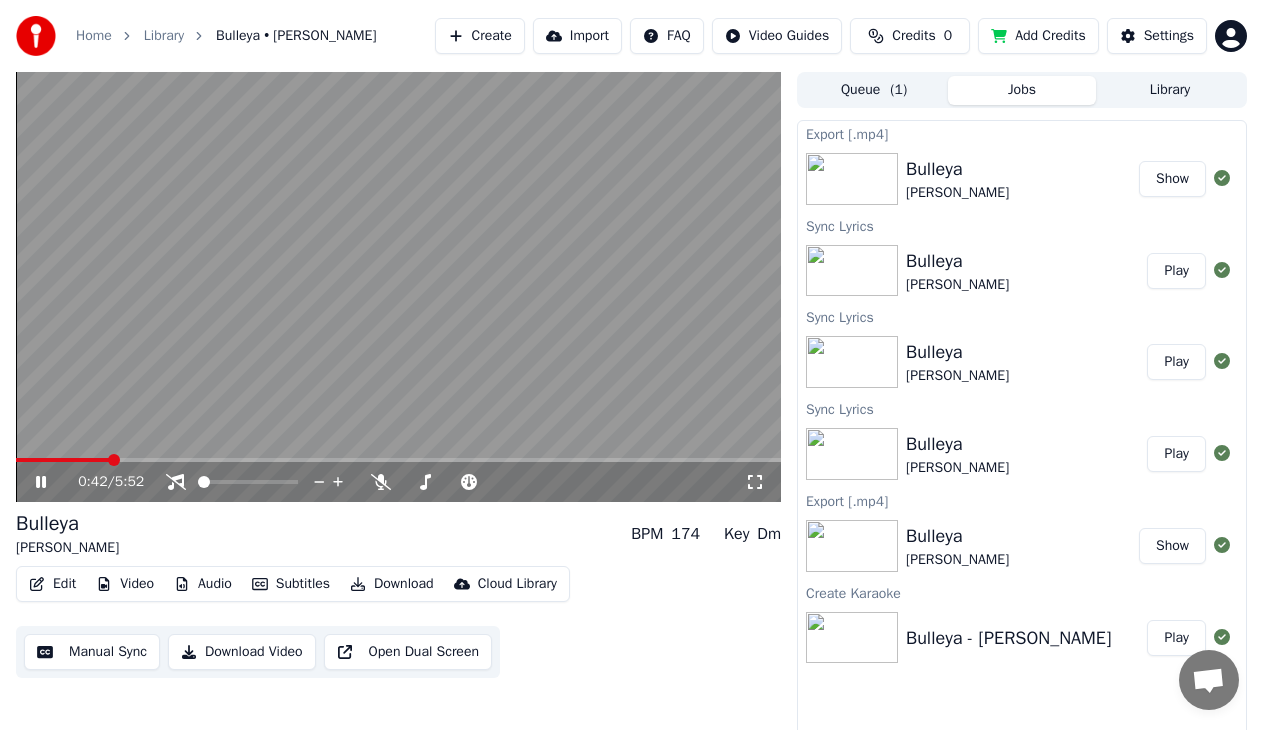 click on "Download" at bounding box center [392, 584] 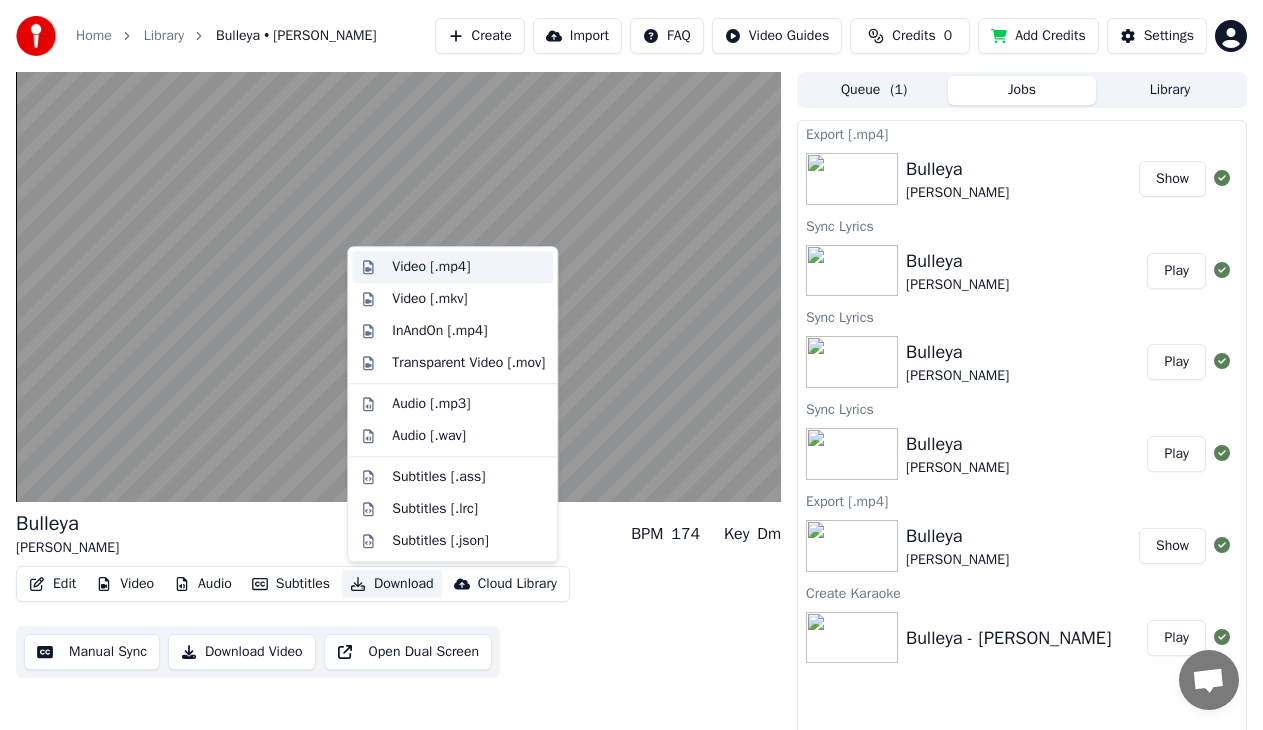 click on "Video [.mp4]" at bounding box center [431, 267] 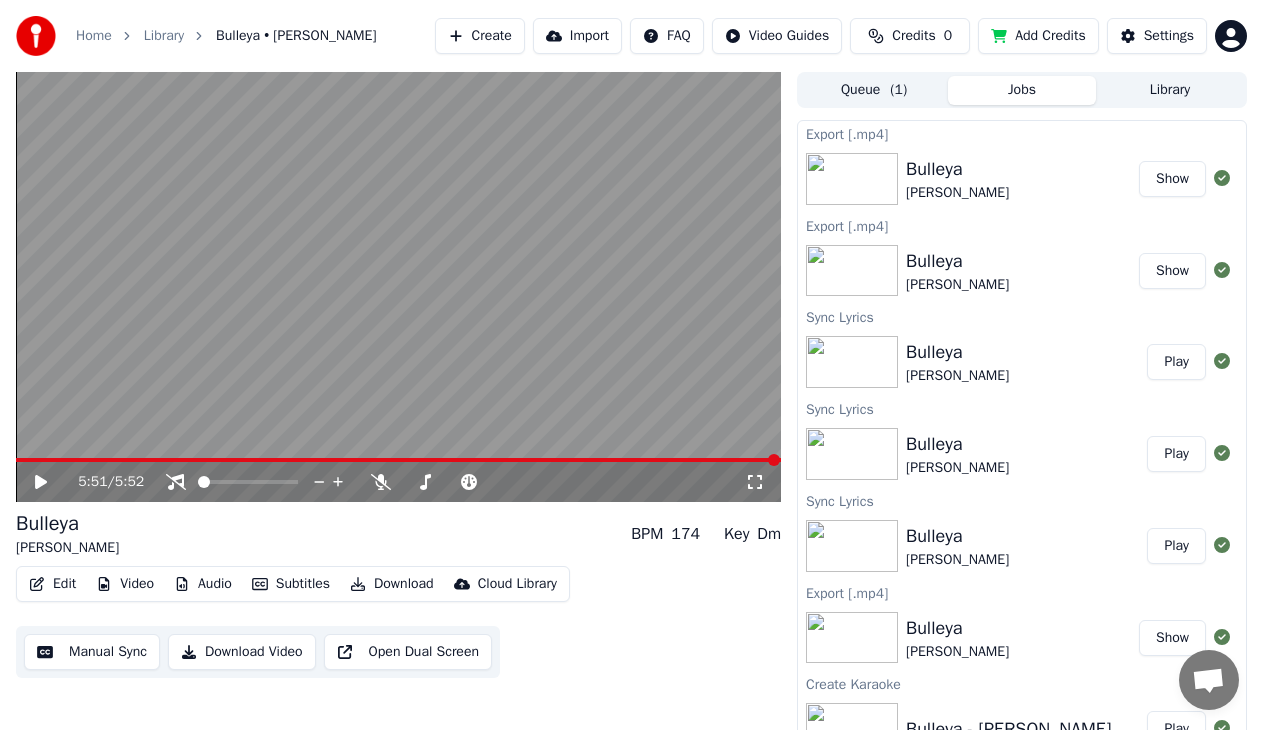 click on "Bulleya" at bounding box center (957, 261) 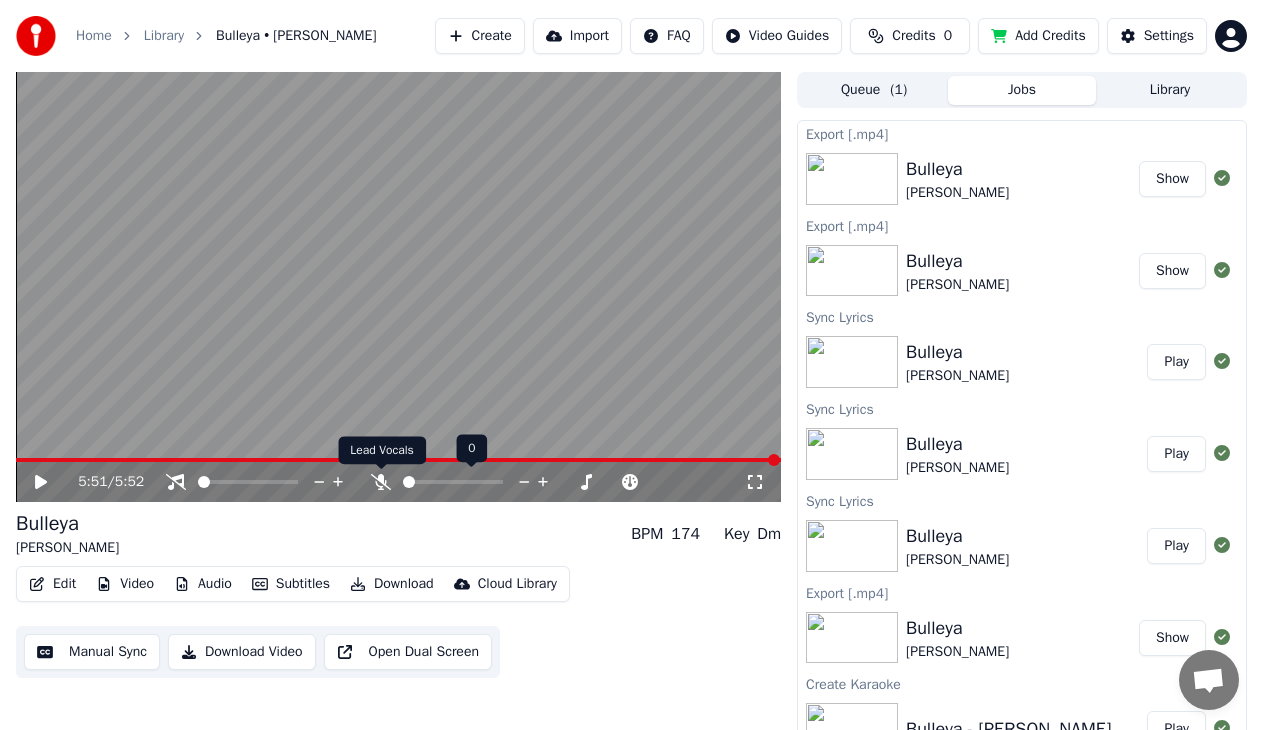 click 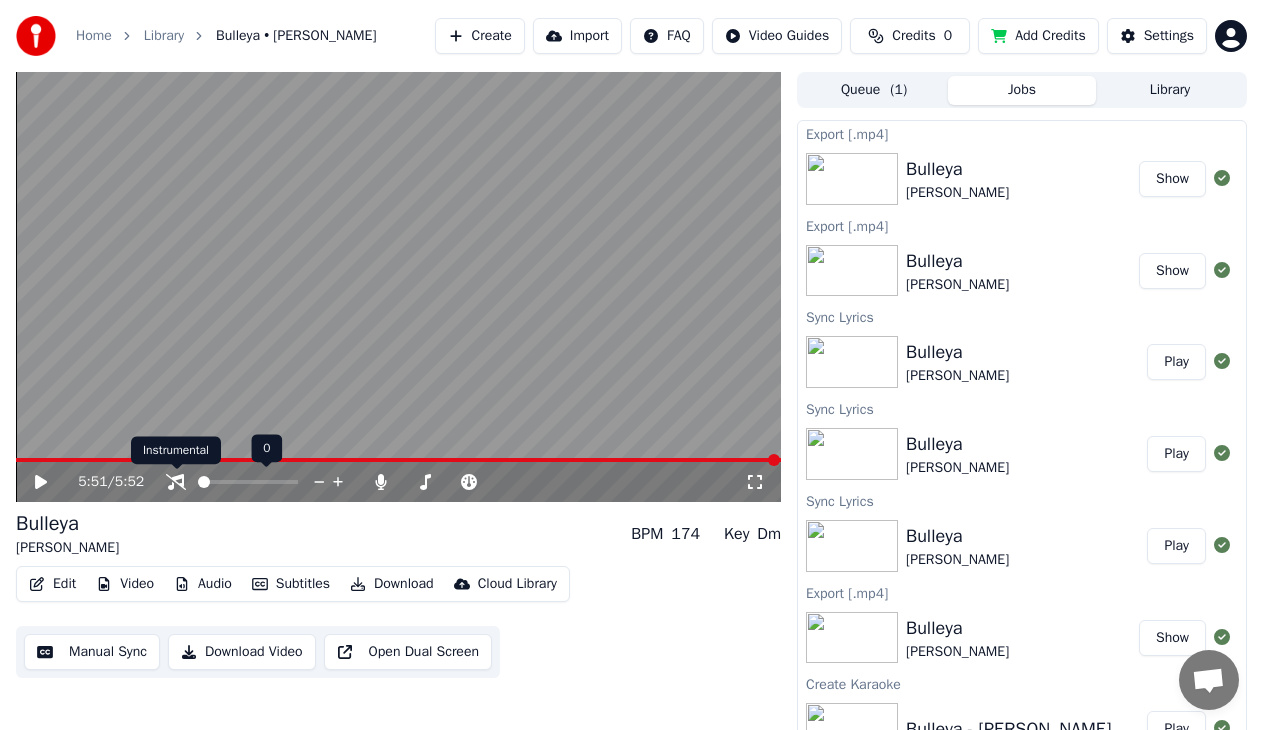 click 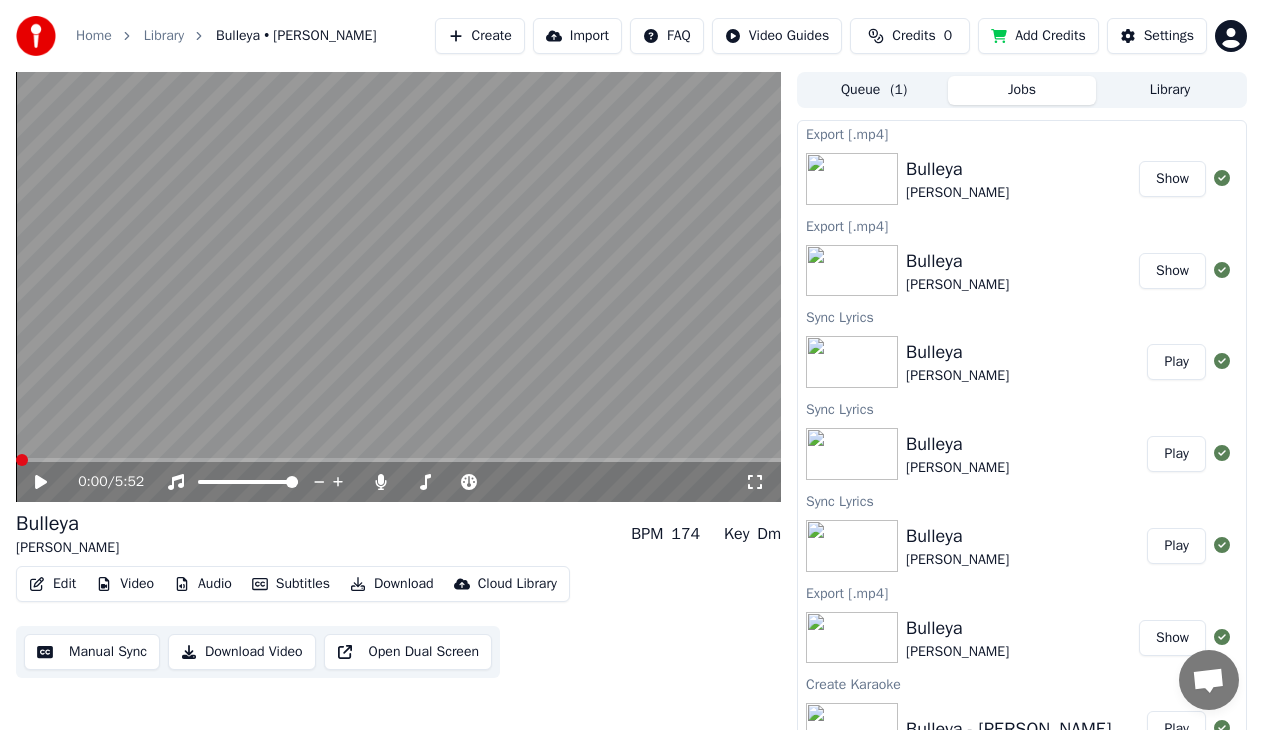 click at bounding box center [22, 460] 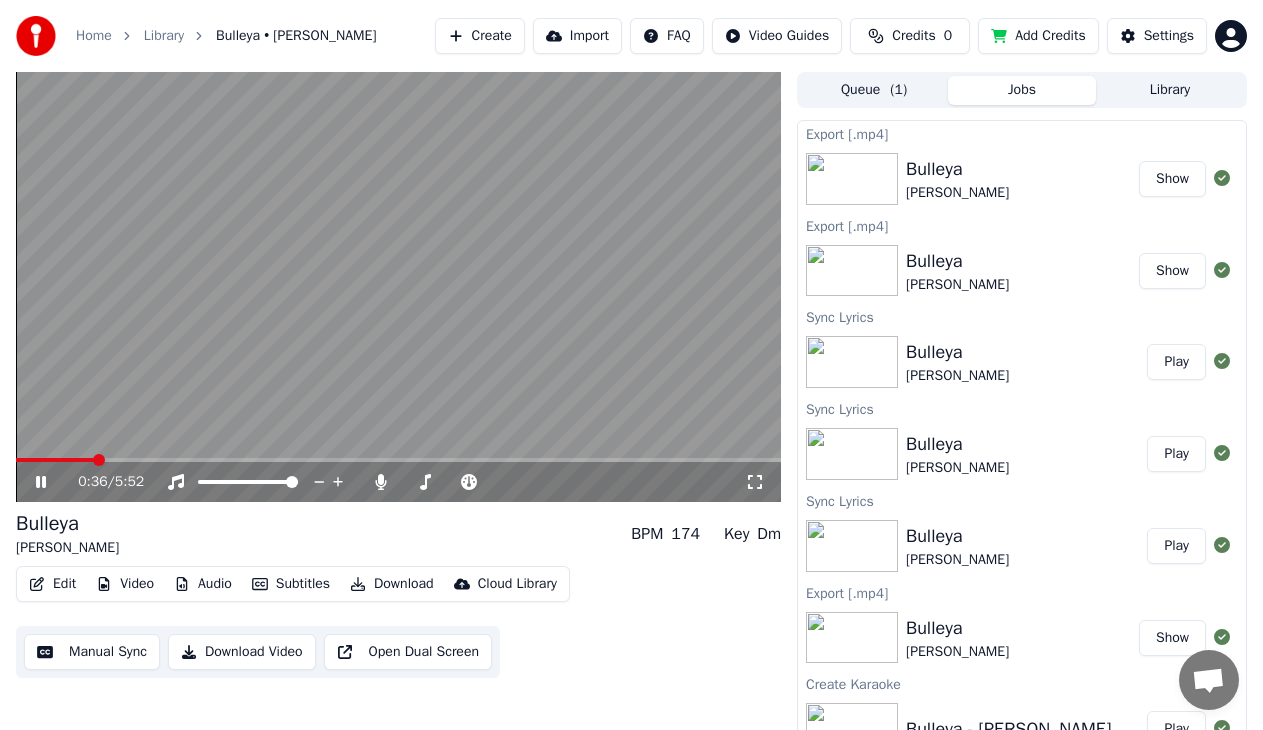 click 